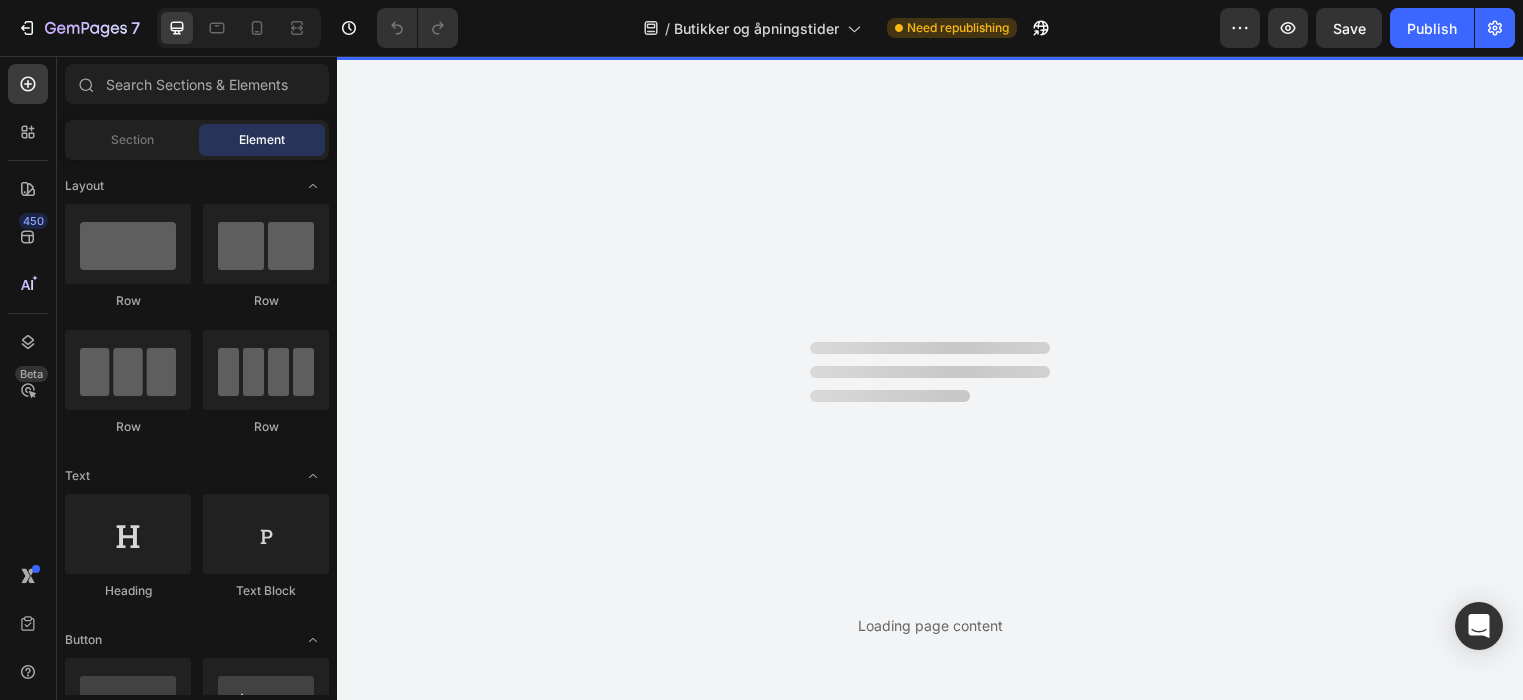 scroll, scrollTop: 0, scrollLeft: 0, axis: both 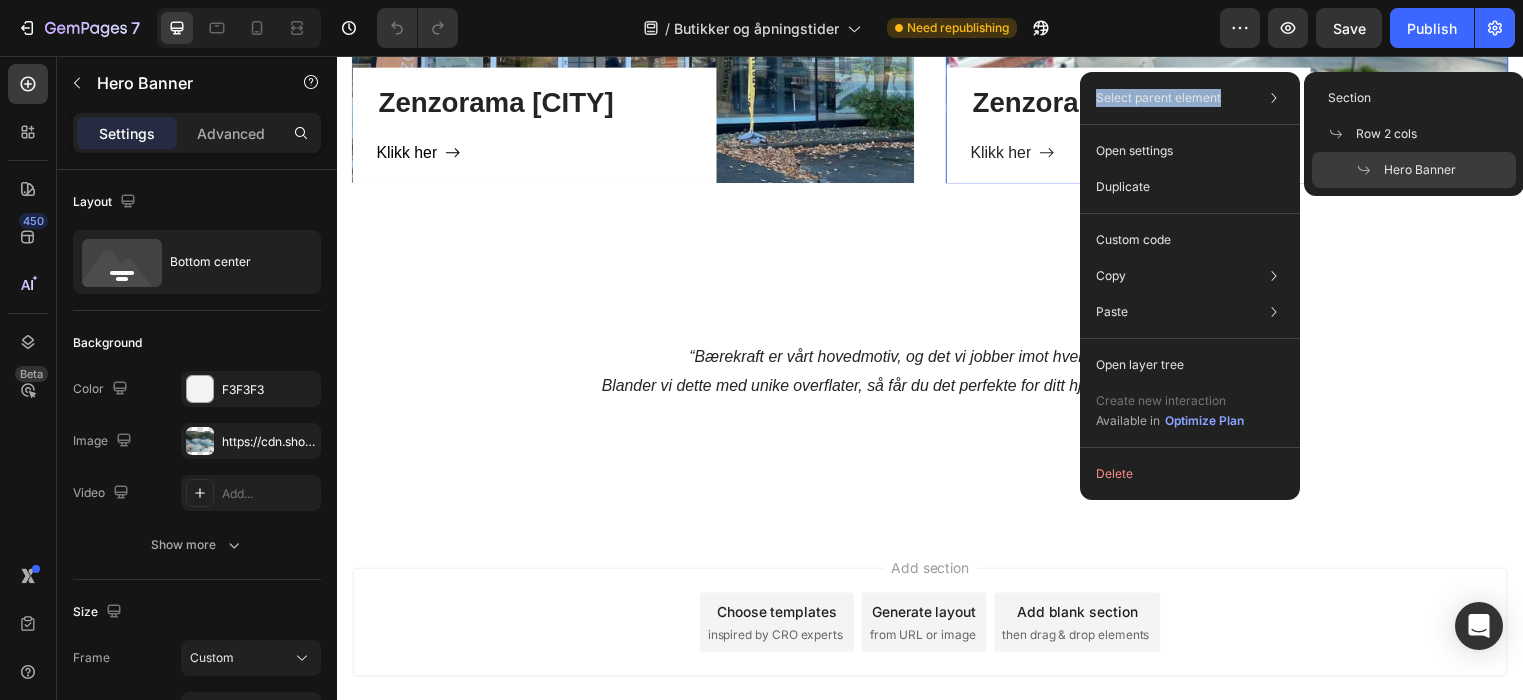 drag, startPoint x: 1096, startPoint y: 72, endPoint x: 1041, endPoint y: 100, distance: 61.7171 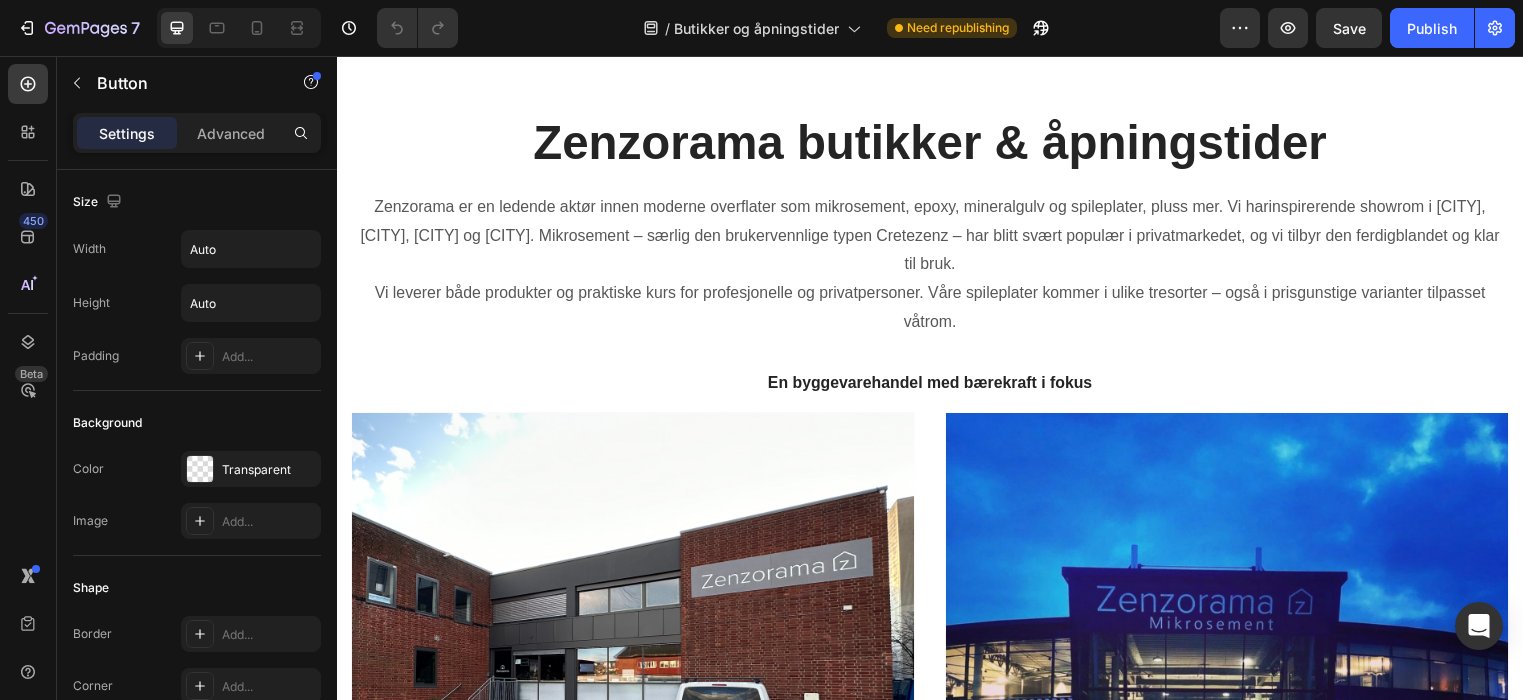 scroll, scrollTop: 0, scrollLeft: 0, axis: both 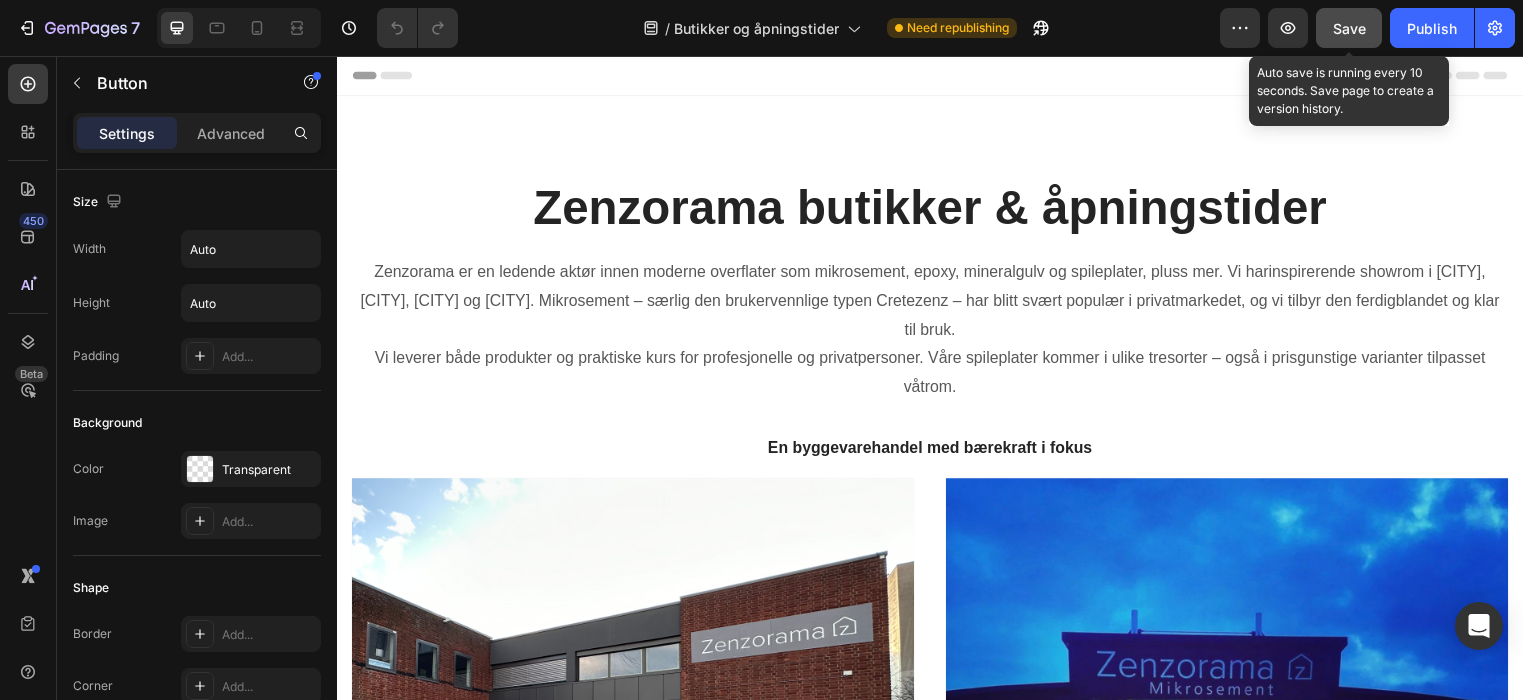 click on "Save" at bounding box center [1349, 28] 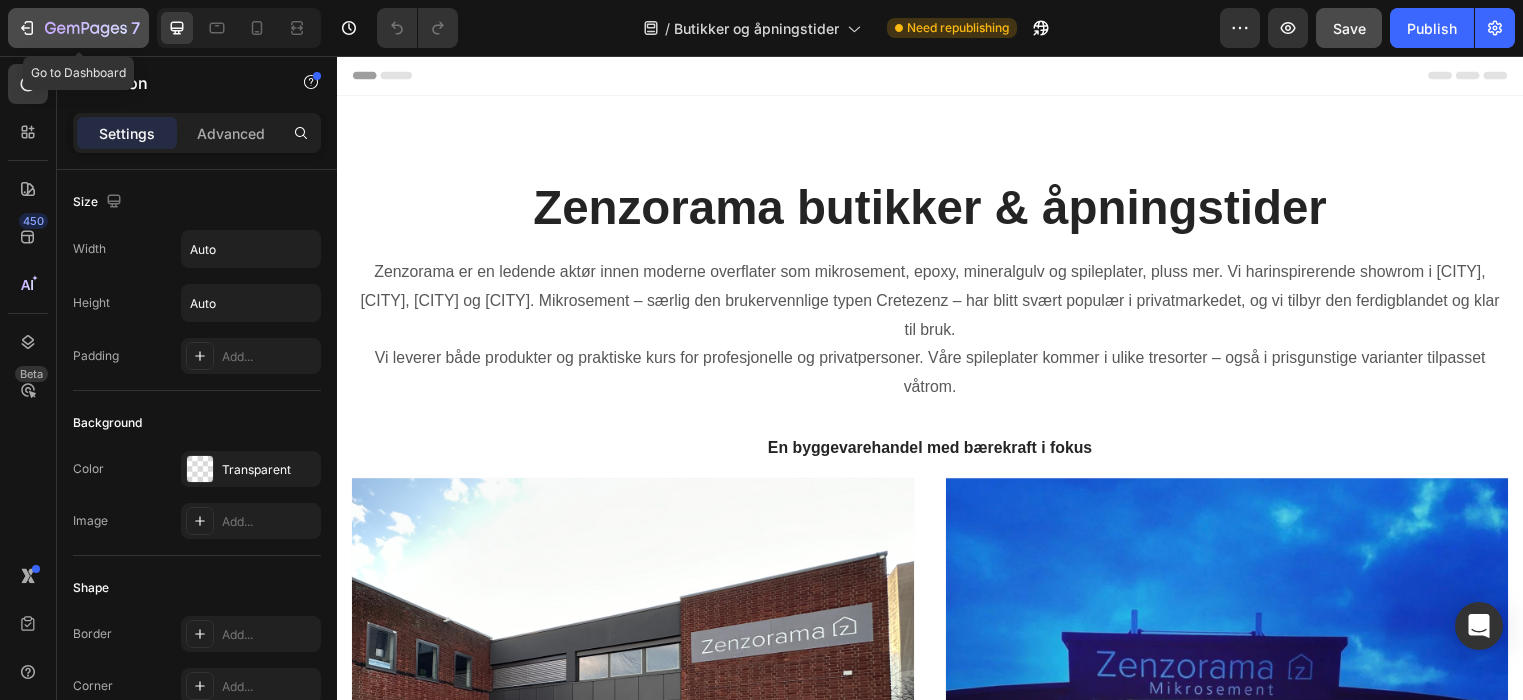 click 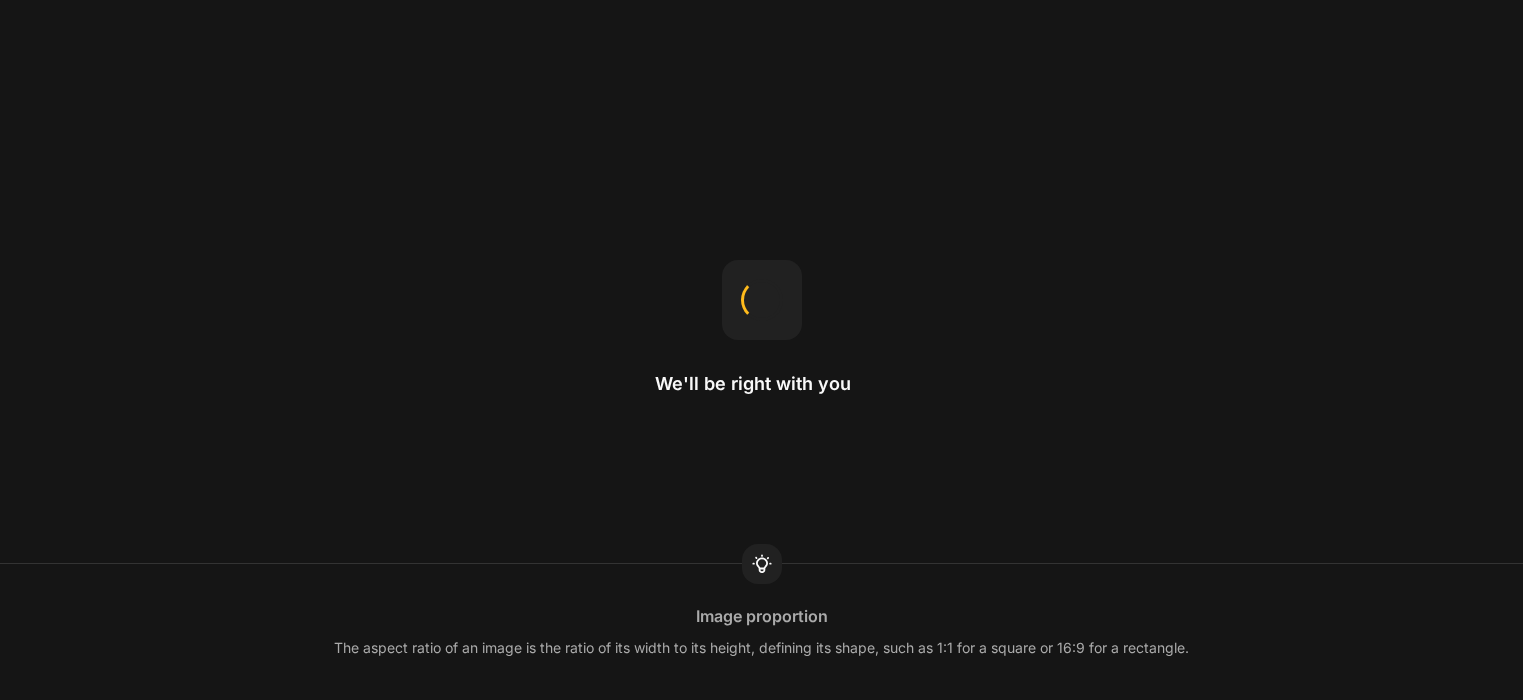 scroll, scrollTop: 0, scrollLeft: 0, axis: both 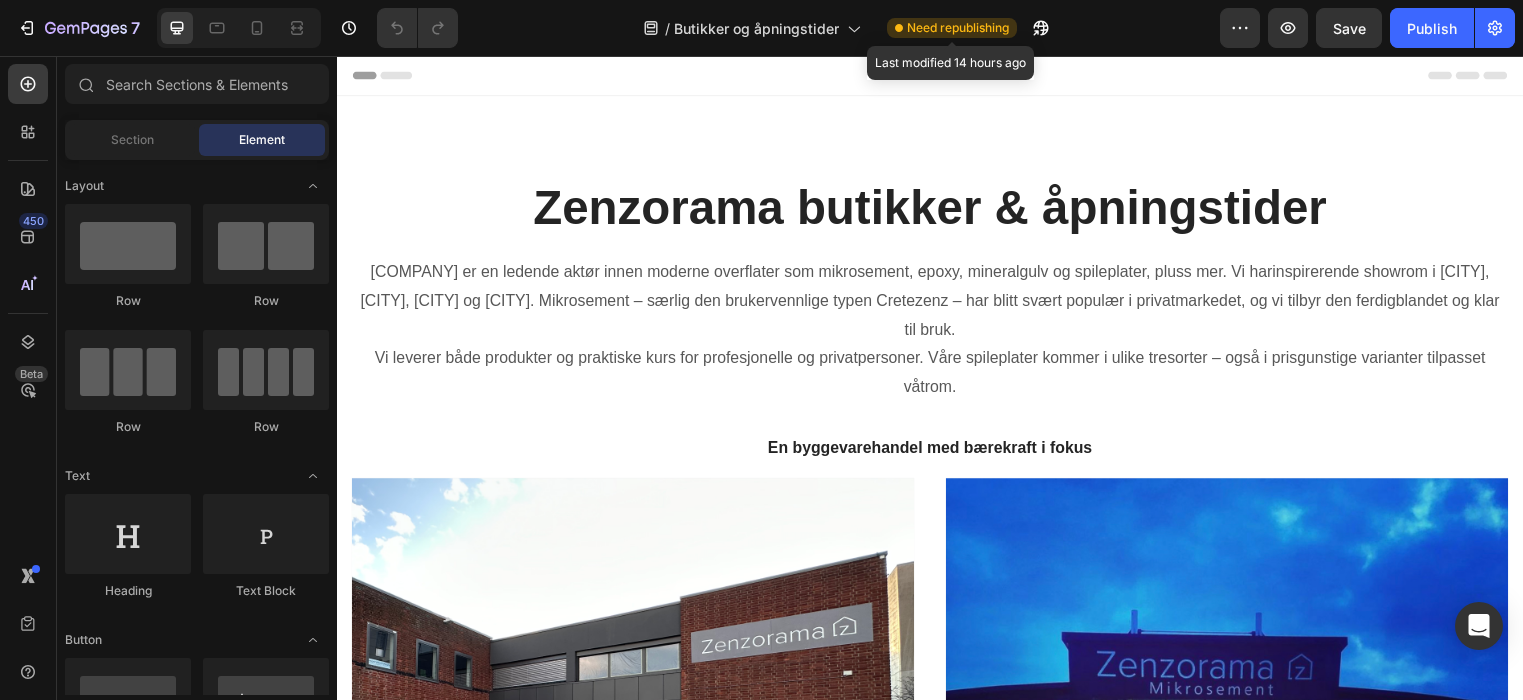click on "Need republishing" at bounding box center [958, 28] 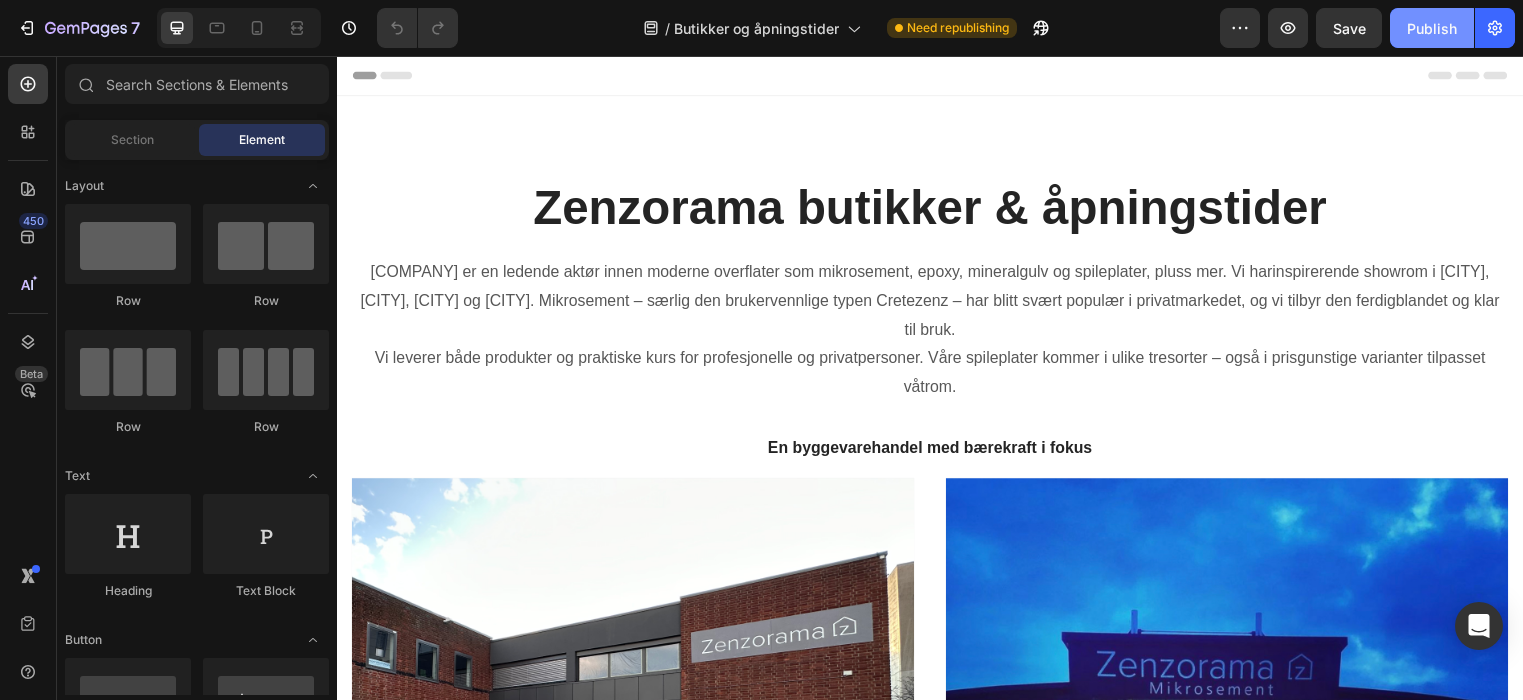 click on "Publish" at bounding box center [1432, 28] 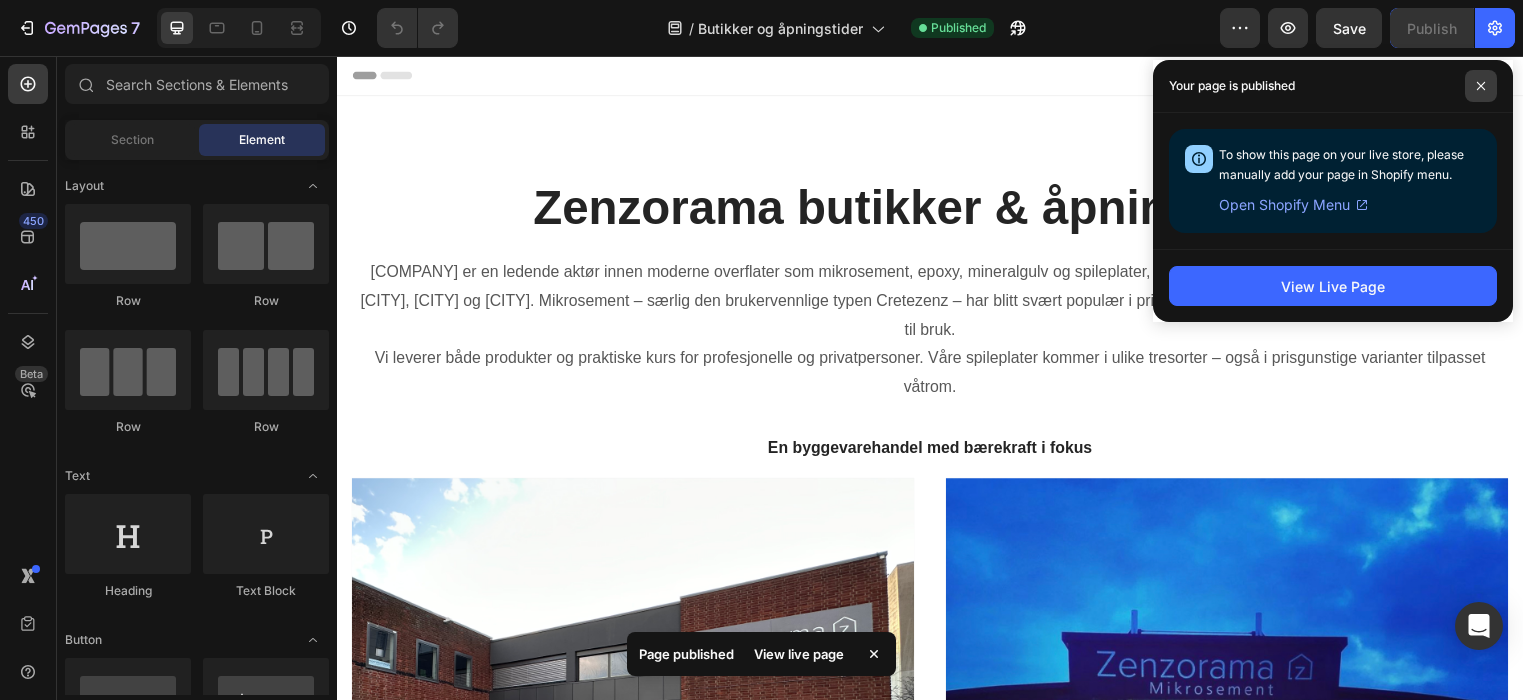 click at bounding box center [1481, 86] 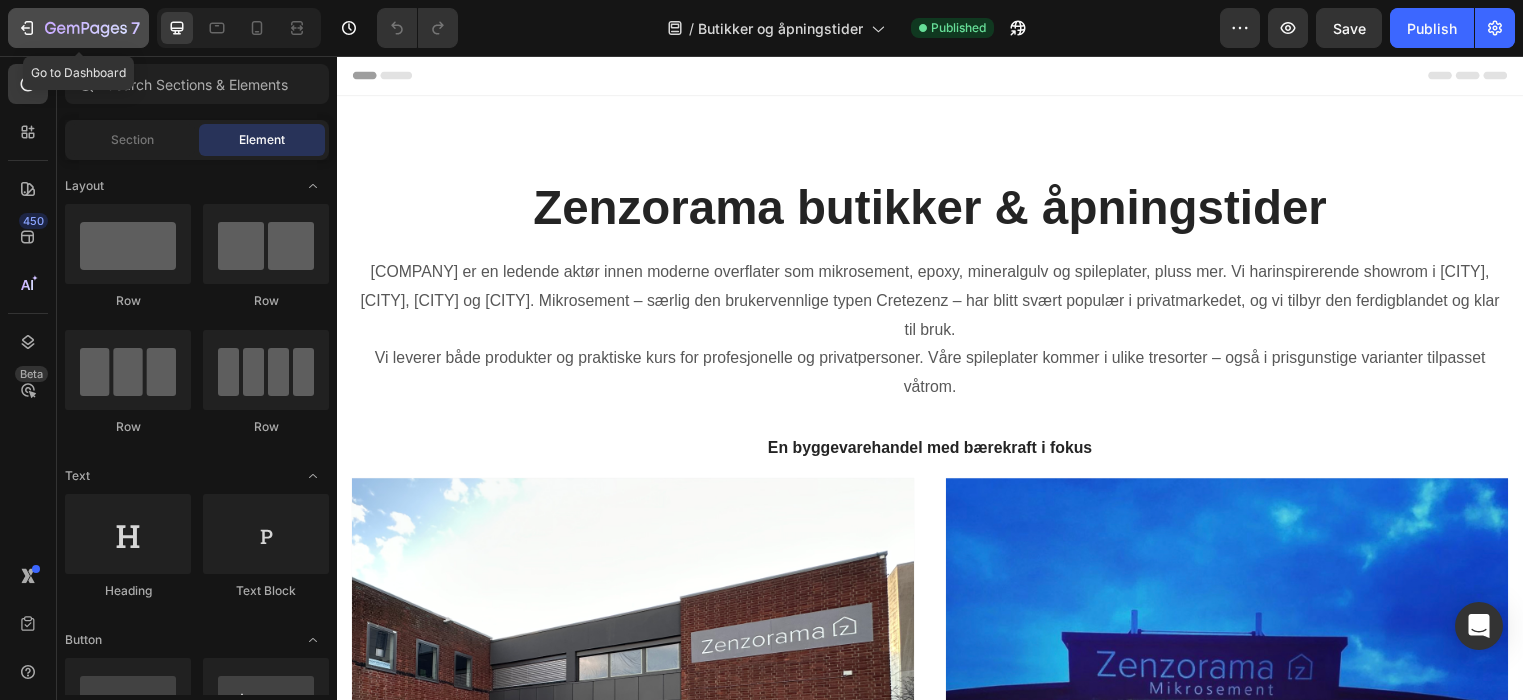 click 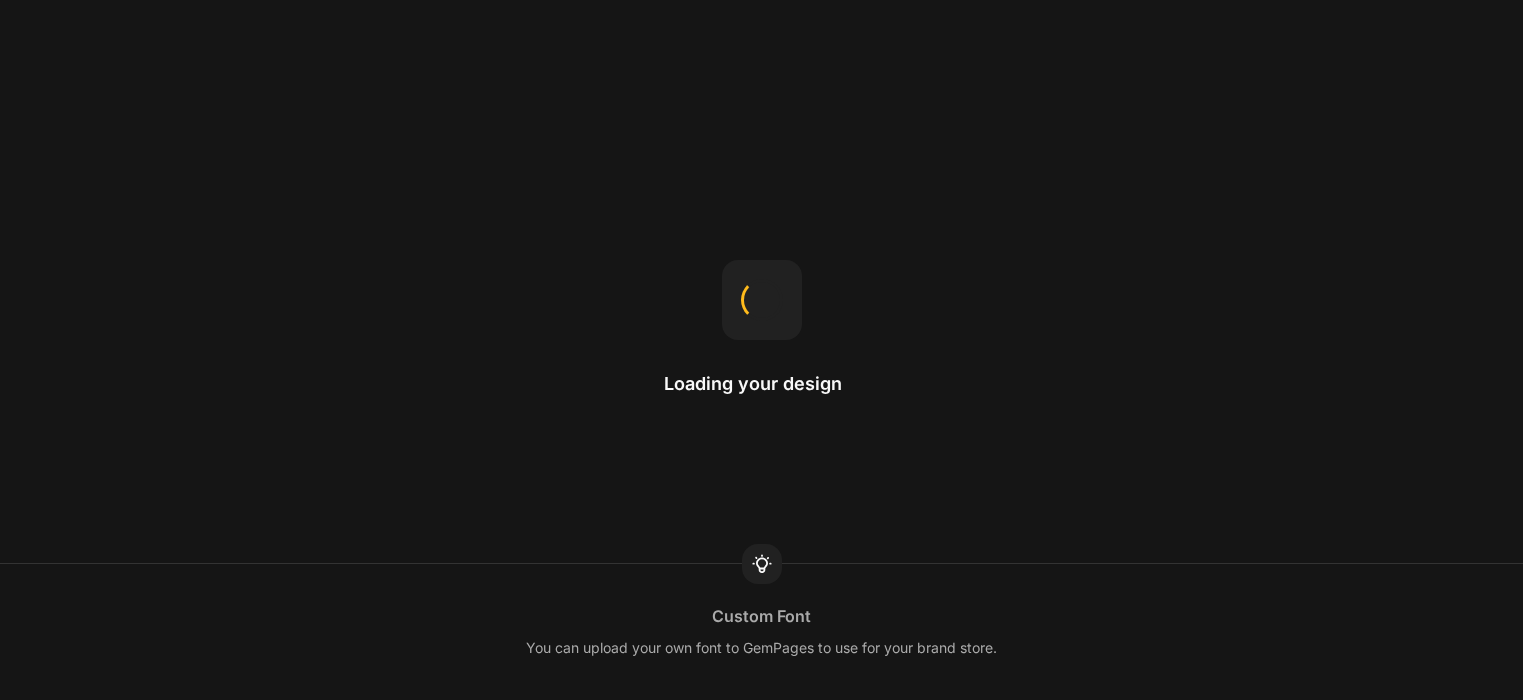 scroll, scrollTop: 0, scrollLeft: 0, axis: both 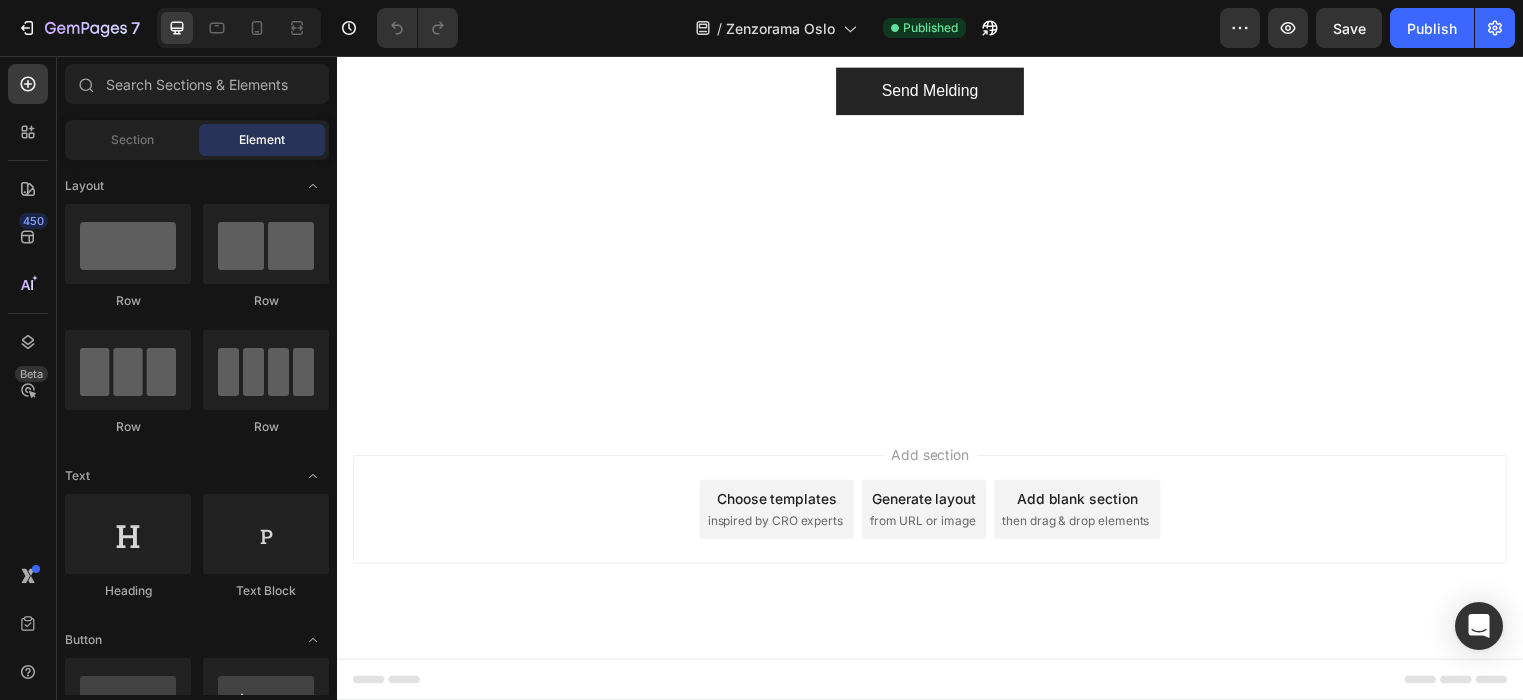 click on "Add section Choose templates inspired by CRO experts Generate layout from URL or image Add blank section then drag & drop elements" at bounding box center (937, 515) 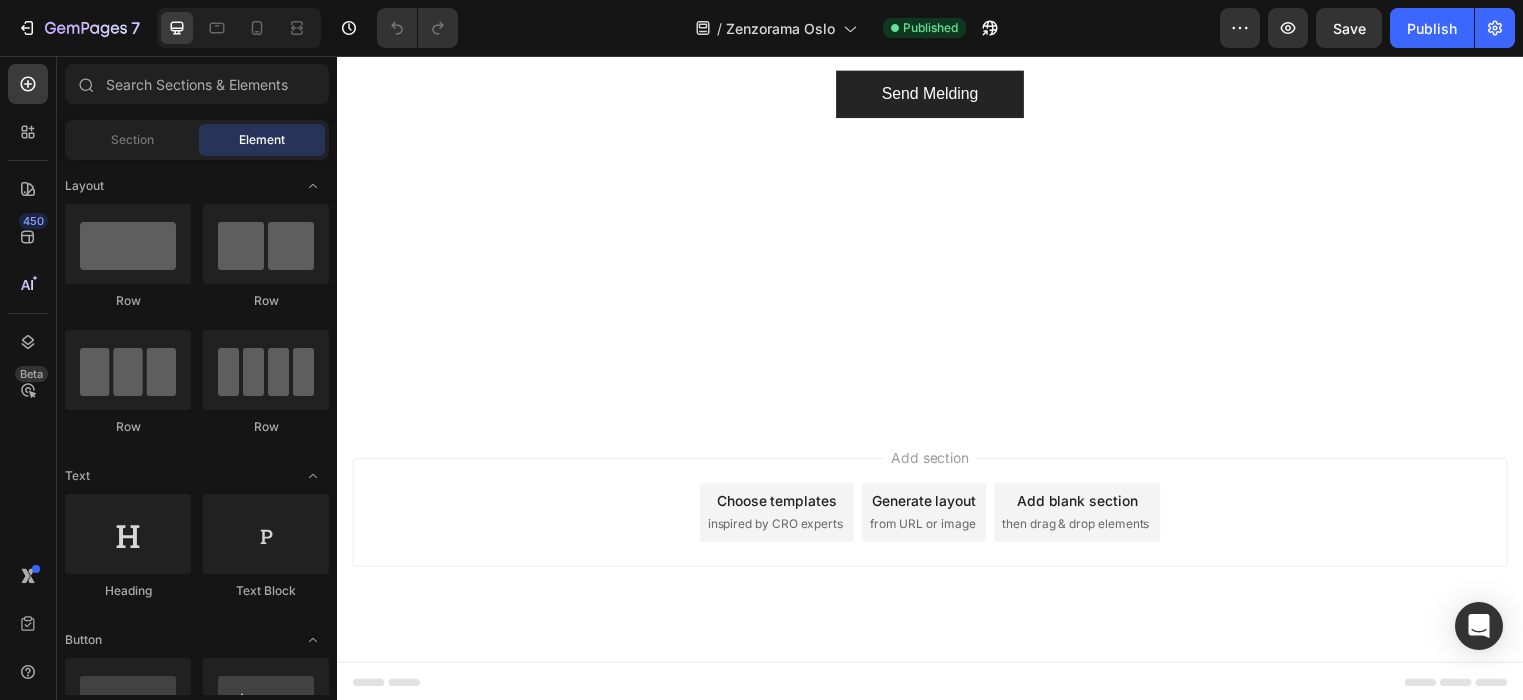 click on "Footer" at bounding box center (391, 690) 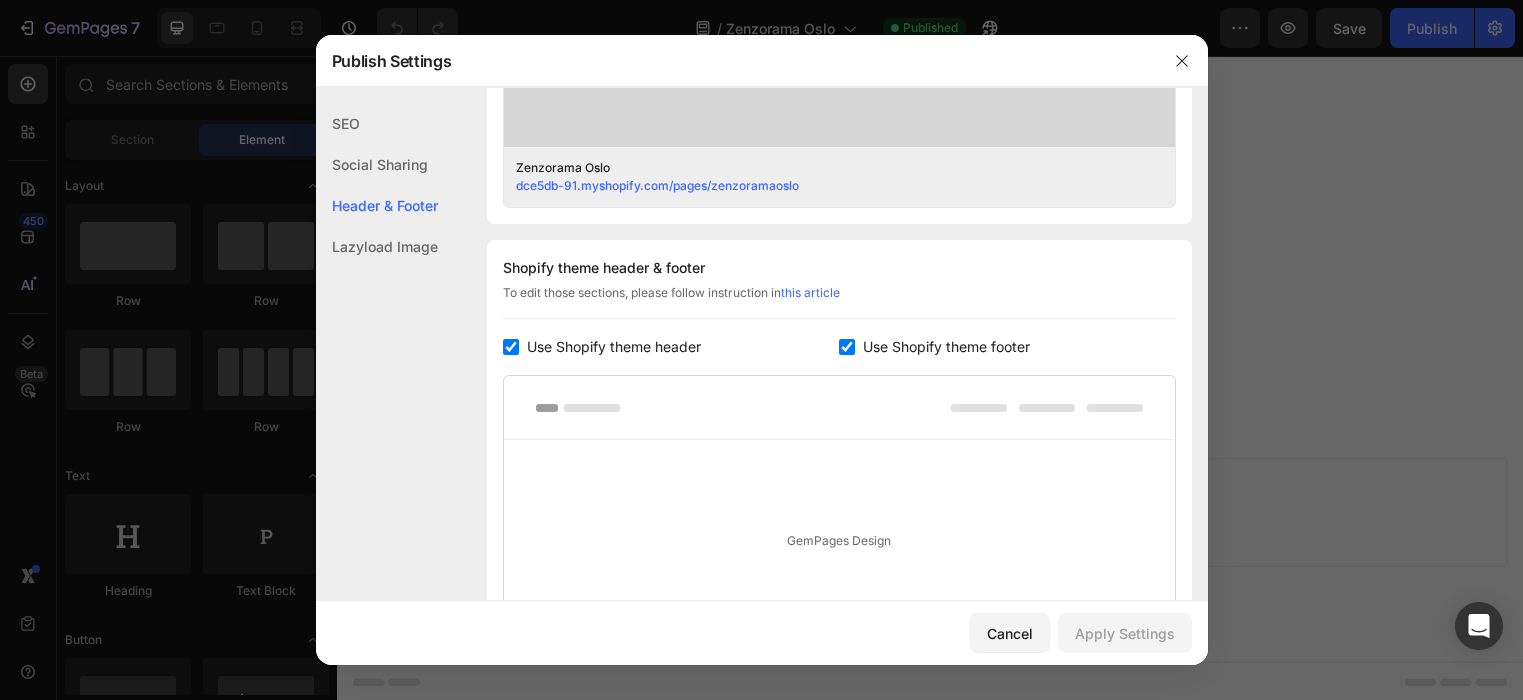 scroll, scrollTop: 937, scrollLeft: 0, axis: vertical 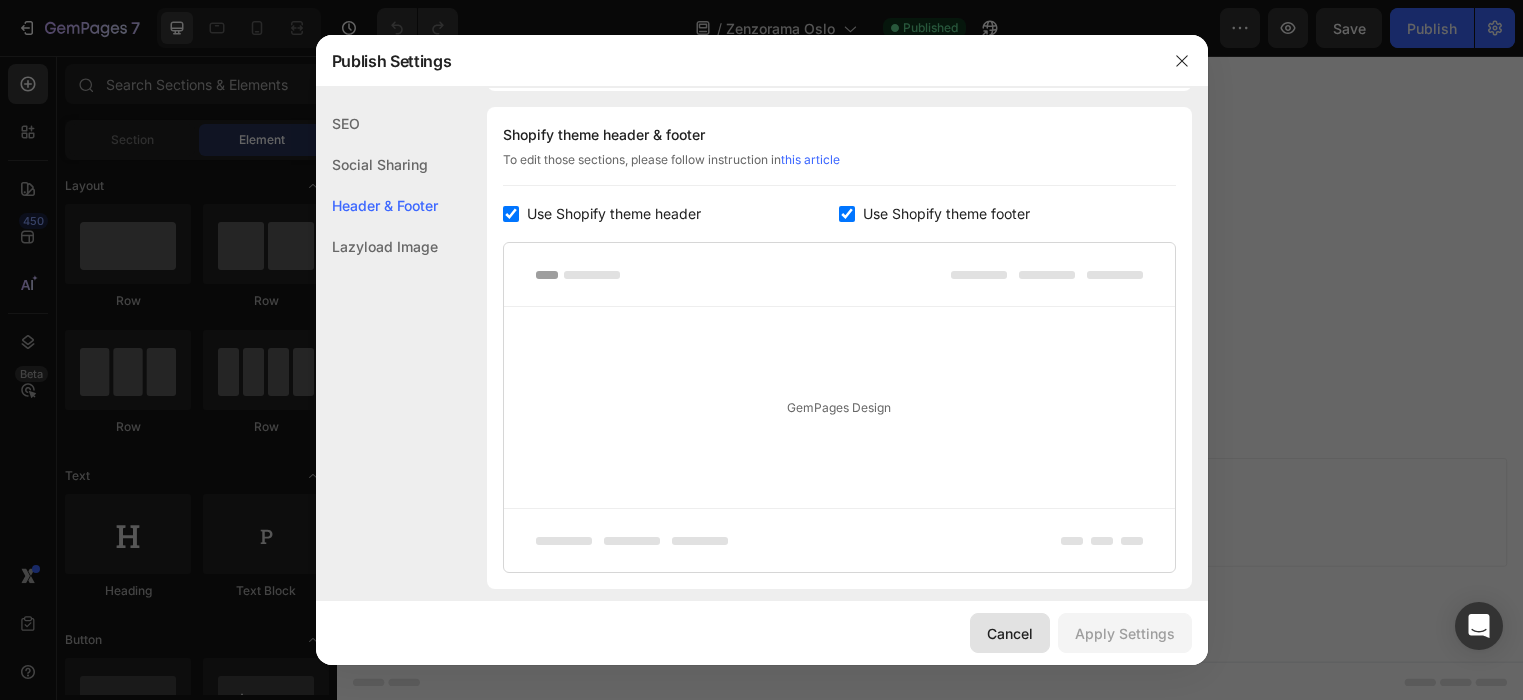 click on "Cancel" at bounding box center (1010, 633) 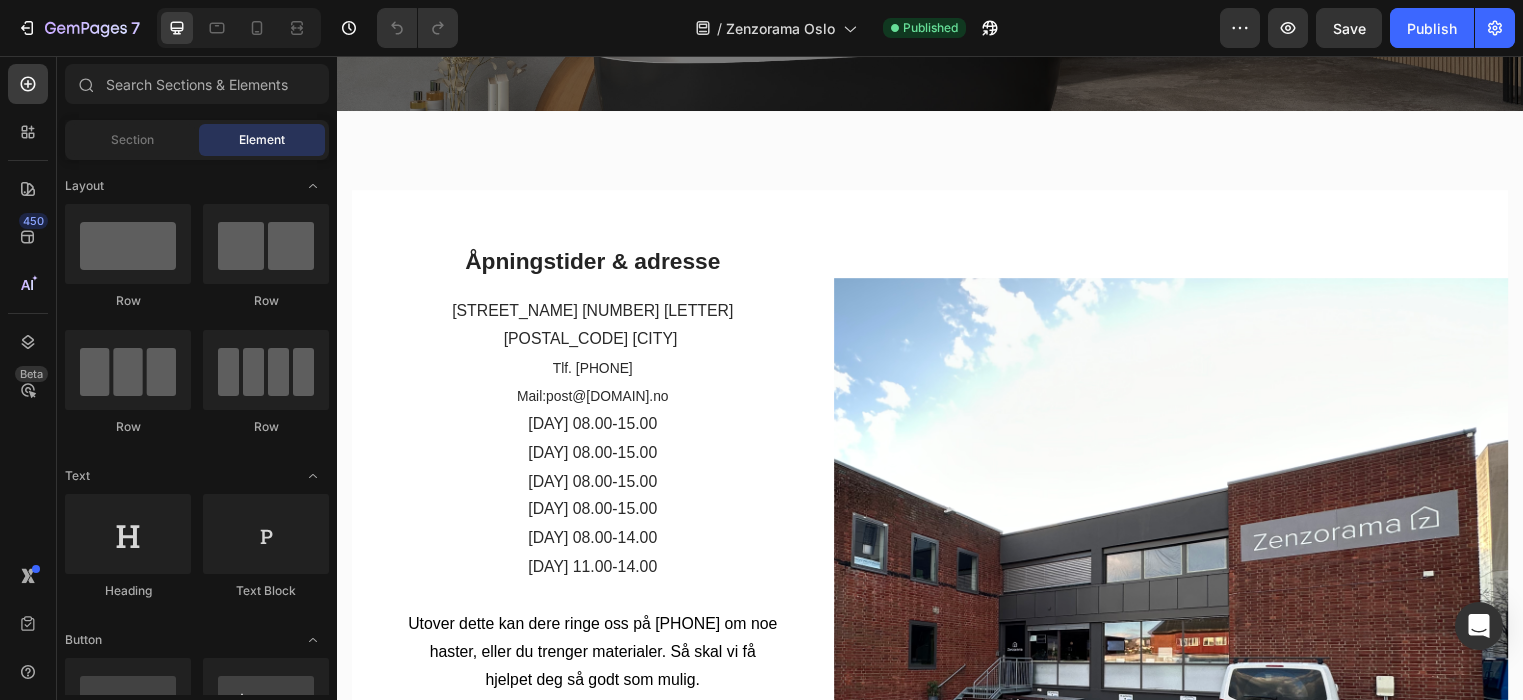 scroll, scrollTop: 414, scrollLeft: 0, axis: vertical 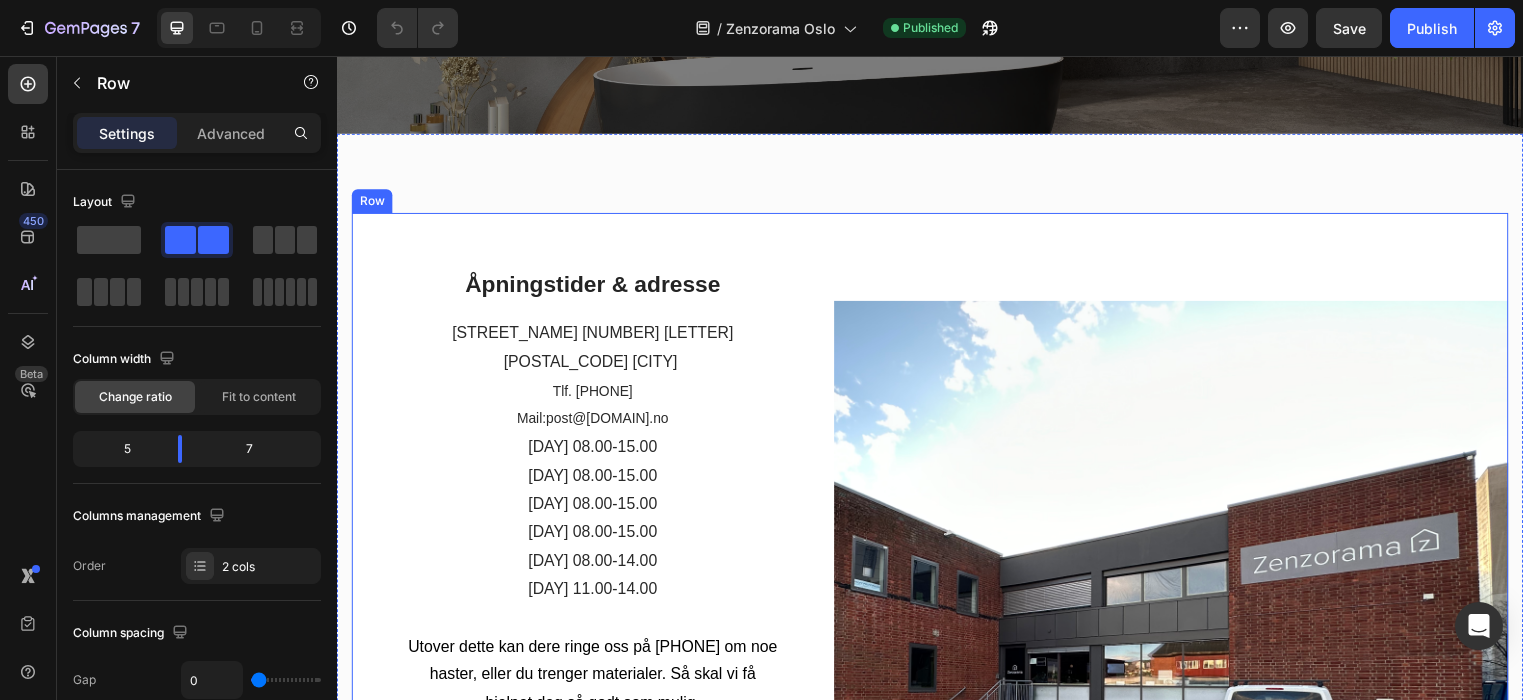 click on "Image" at bounding box center (1181, 645) 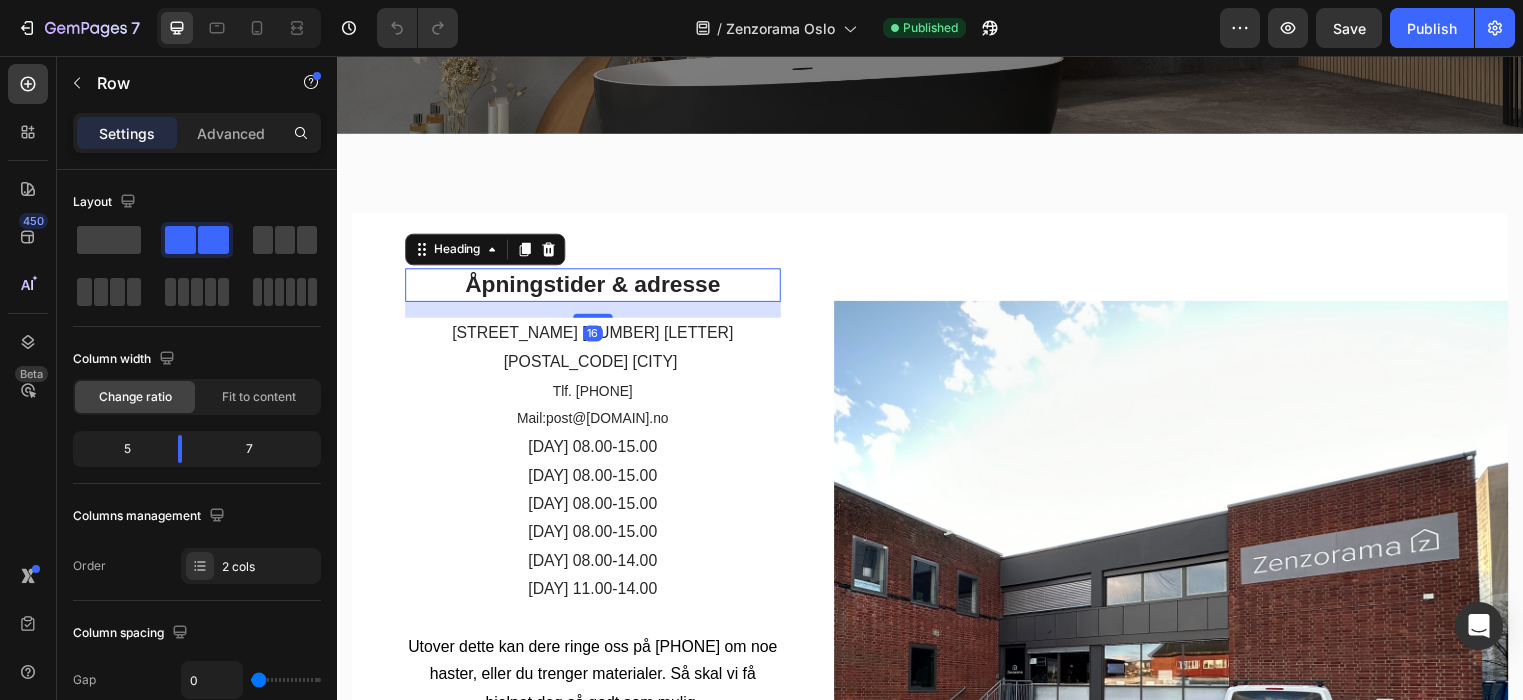 click on "Åpningstider & adresse" at bounding box center [596, 288] 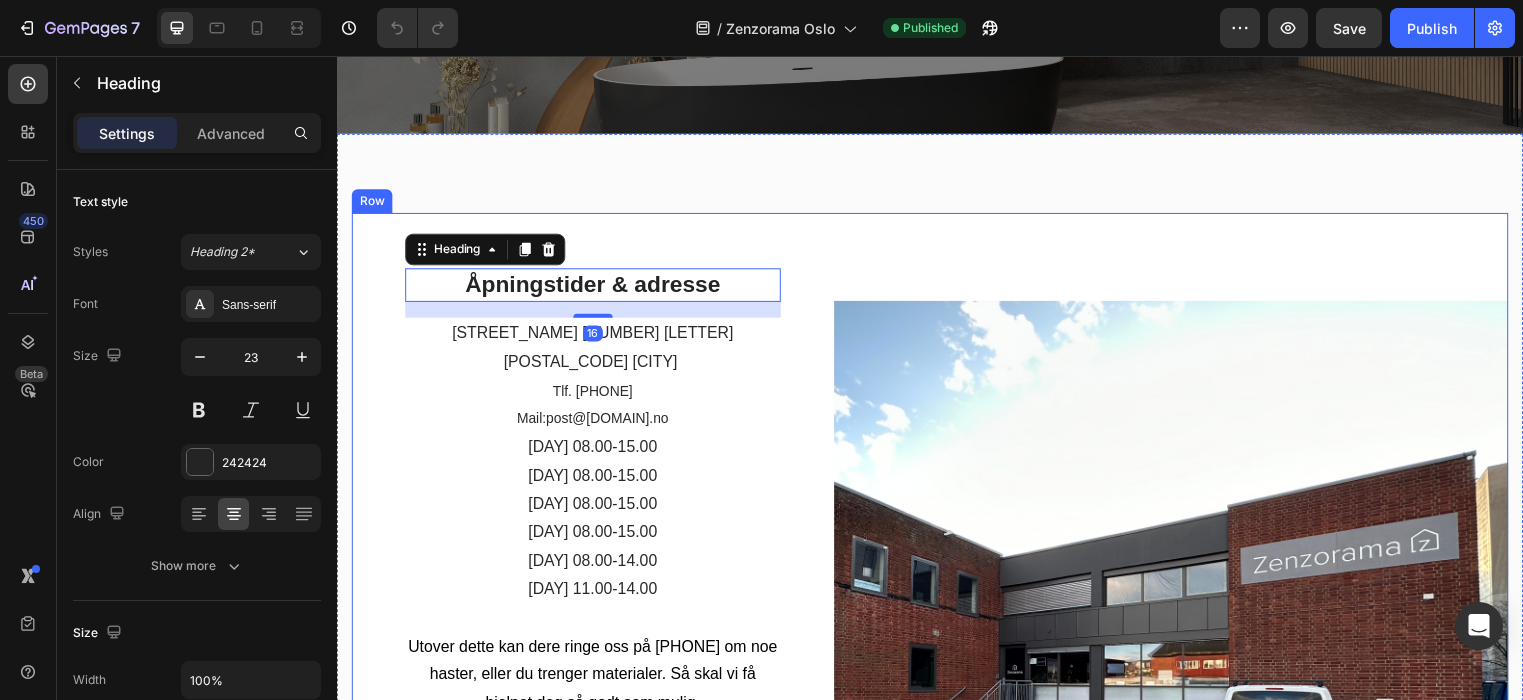 click on "Image" at bounding box center [1181, 645] 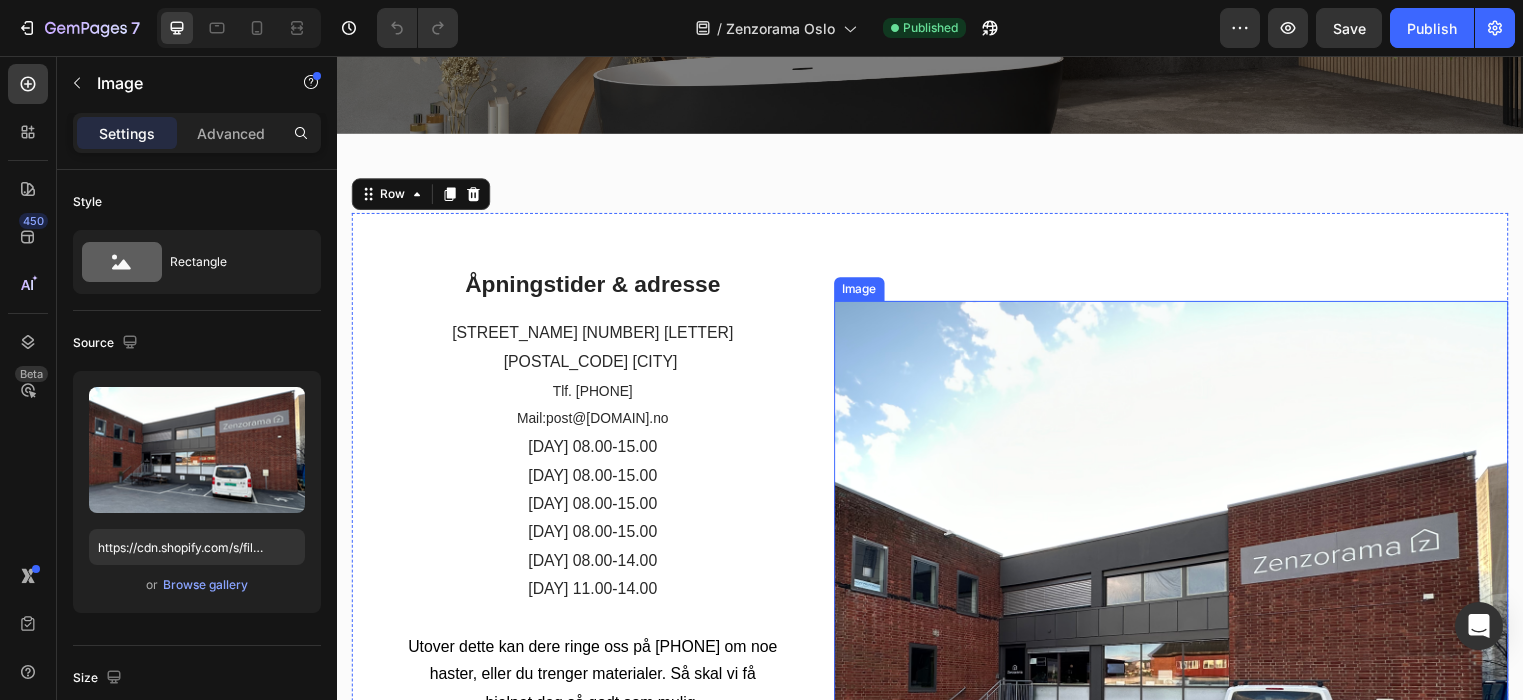 click at bounding box center (1181, 645) 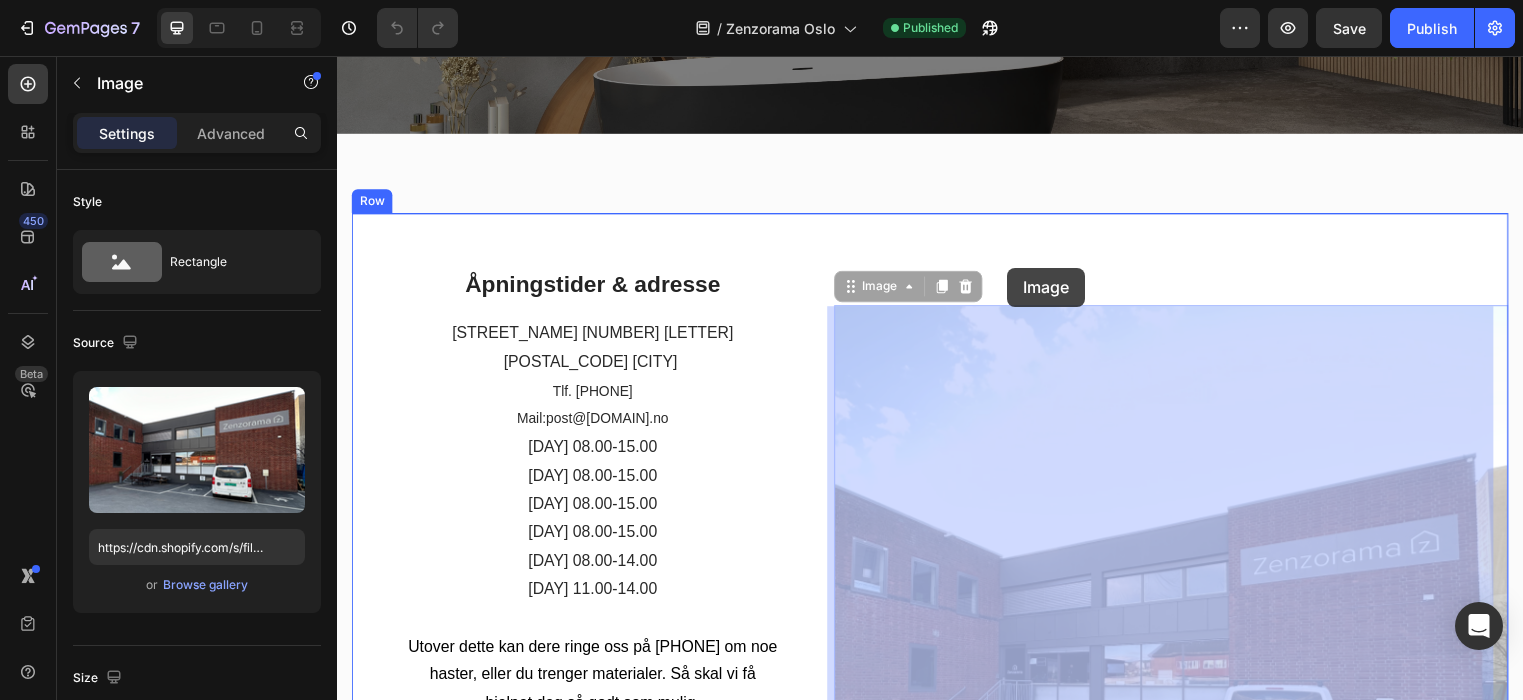 drag, startPoint x: 935, startPoint y: 341, endPoint x: 1015, endPoint y: 269, distance: 107.62899 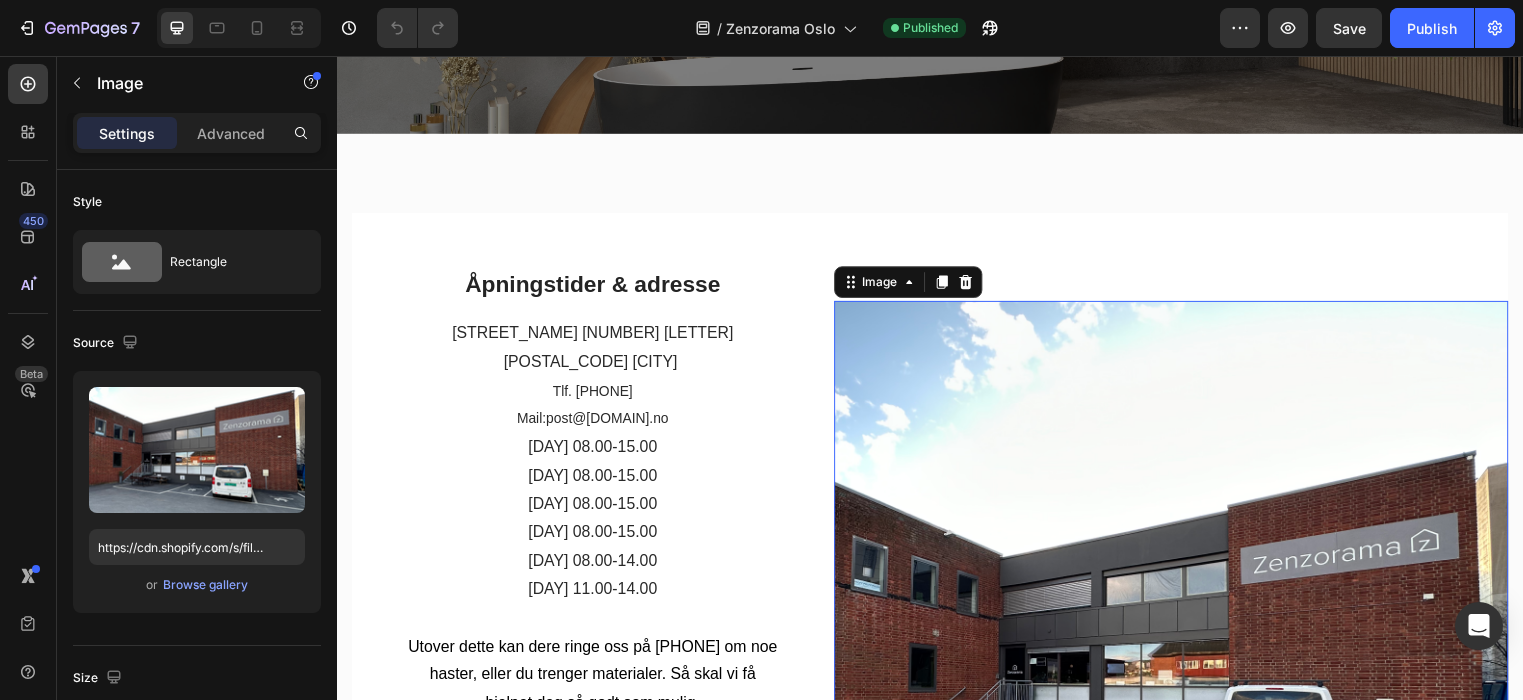 click at bounding box center (1181, 645) 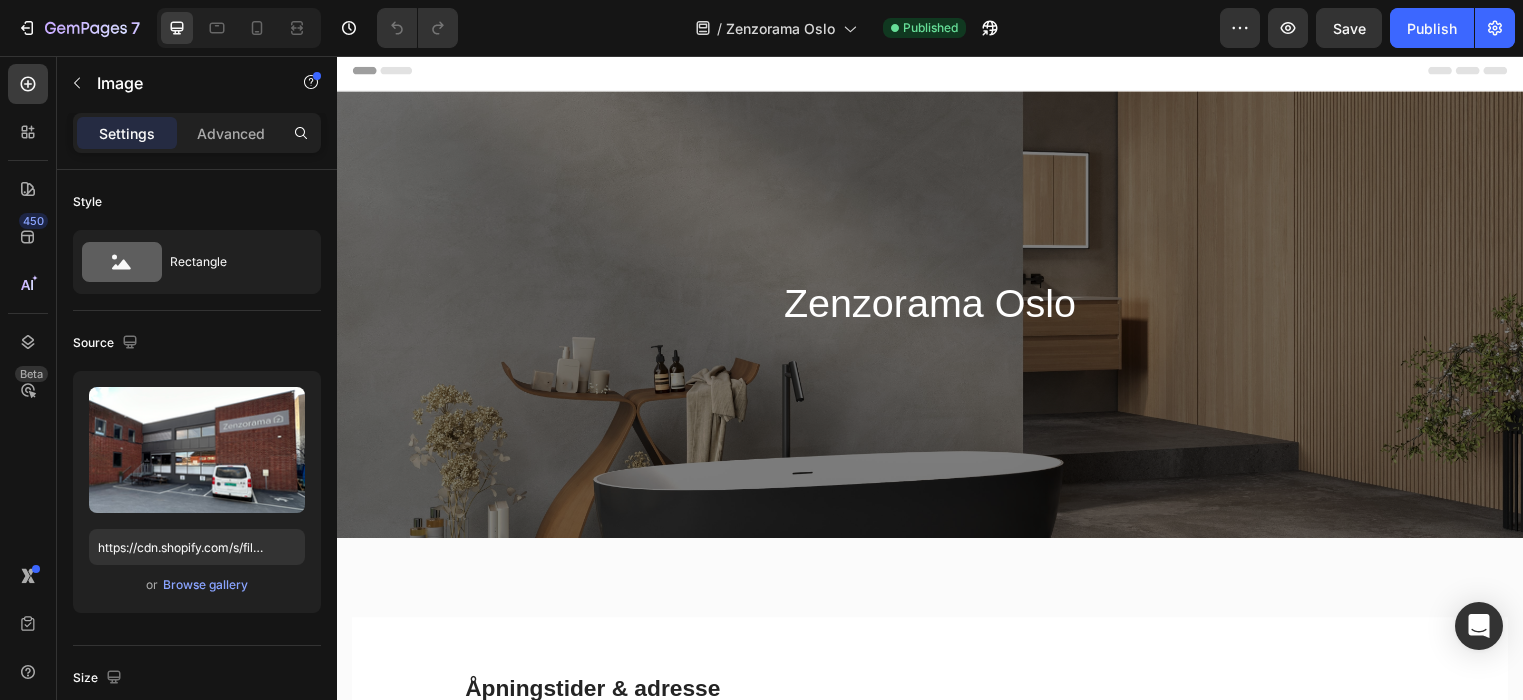 scroll, scrollTop: 0, scrollLeft: 0, axis: both 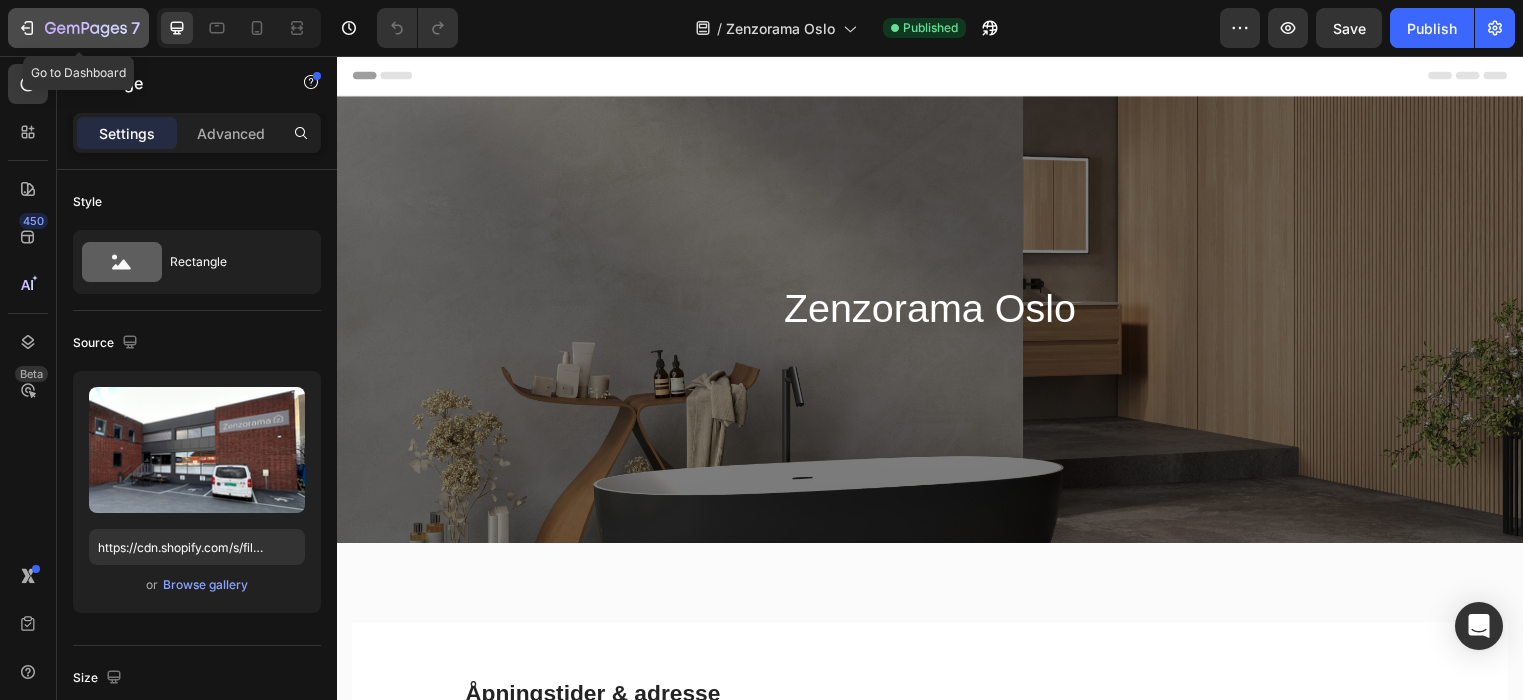 click 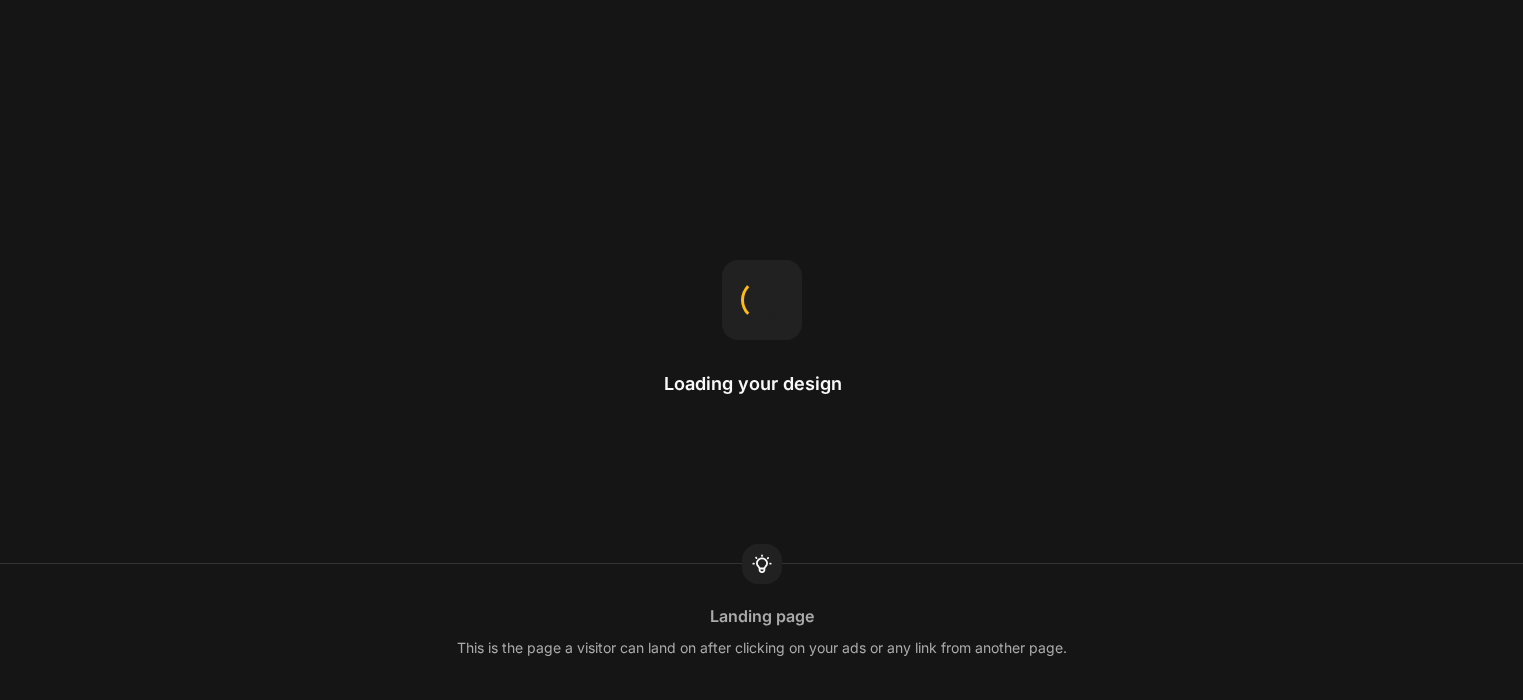 scroll, scrollTop: 0, scrollLeft: 0, axis: both 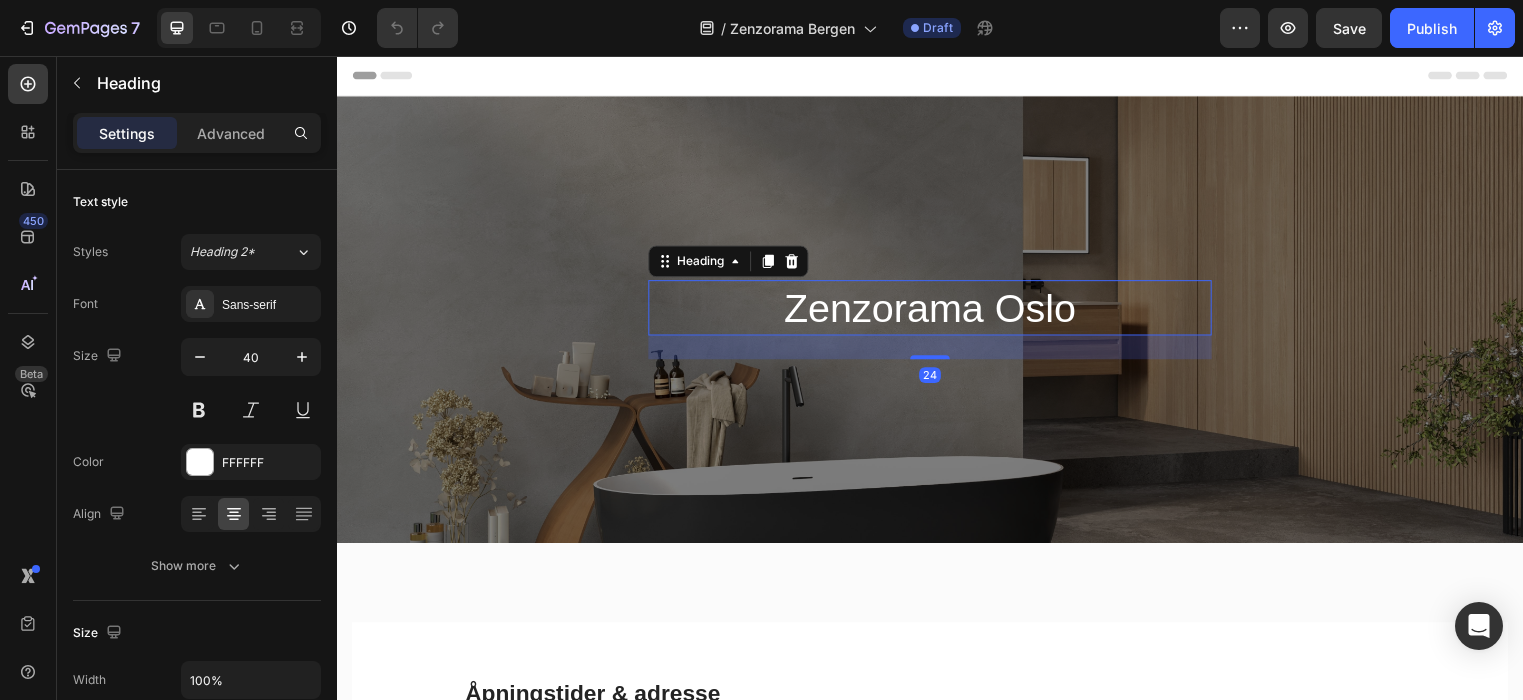 click on "Zenzorama Oslo" at bounding box center (937, 311) 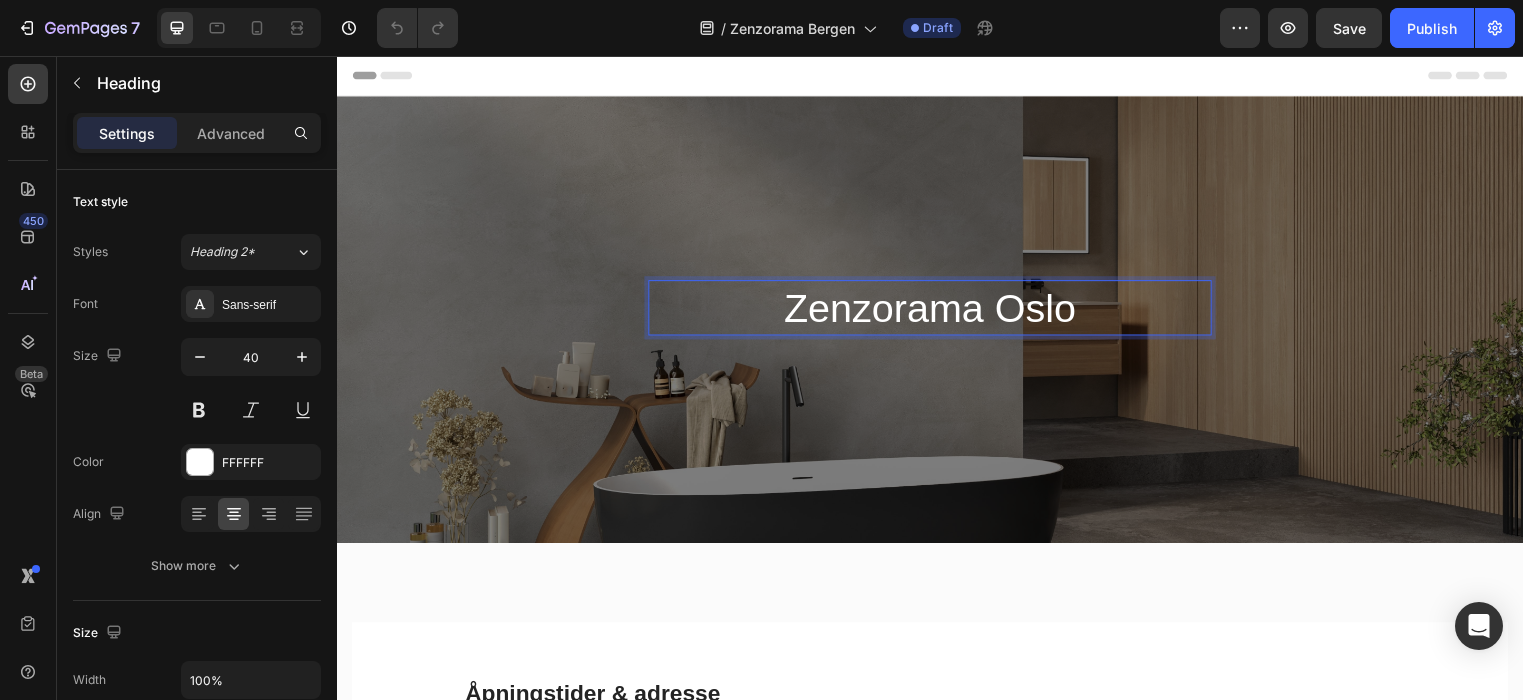 click on "Zenzorama Oslo" at bounding box center (937, 311) 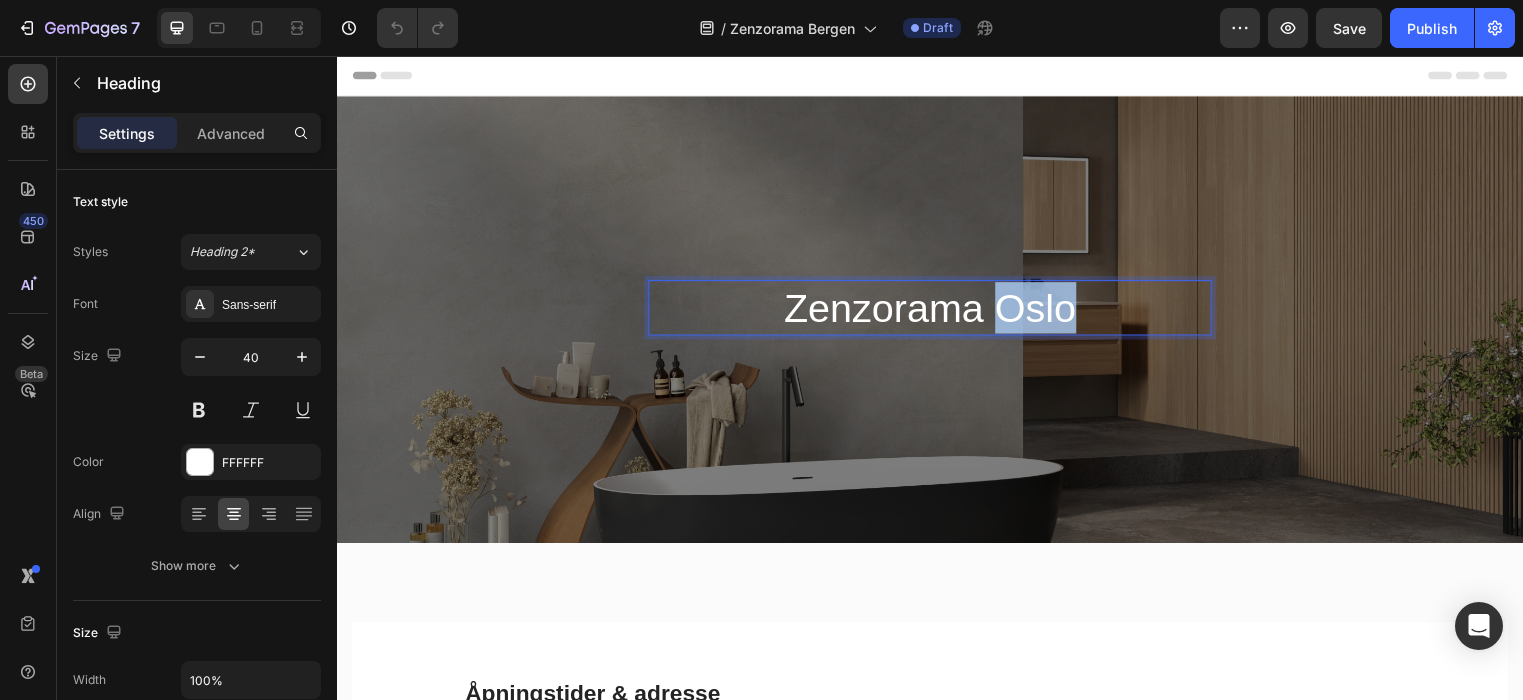 click on "Zenzorama Oslo" at bounding box center [937, 311] 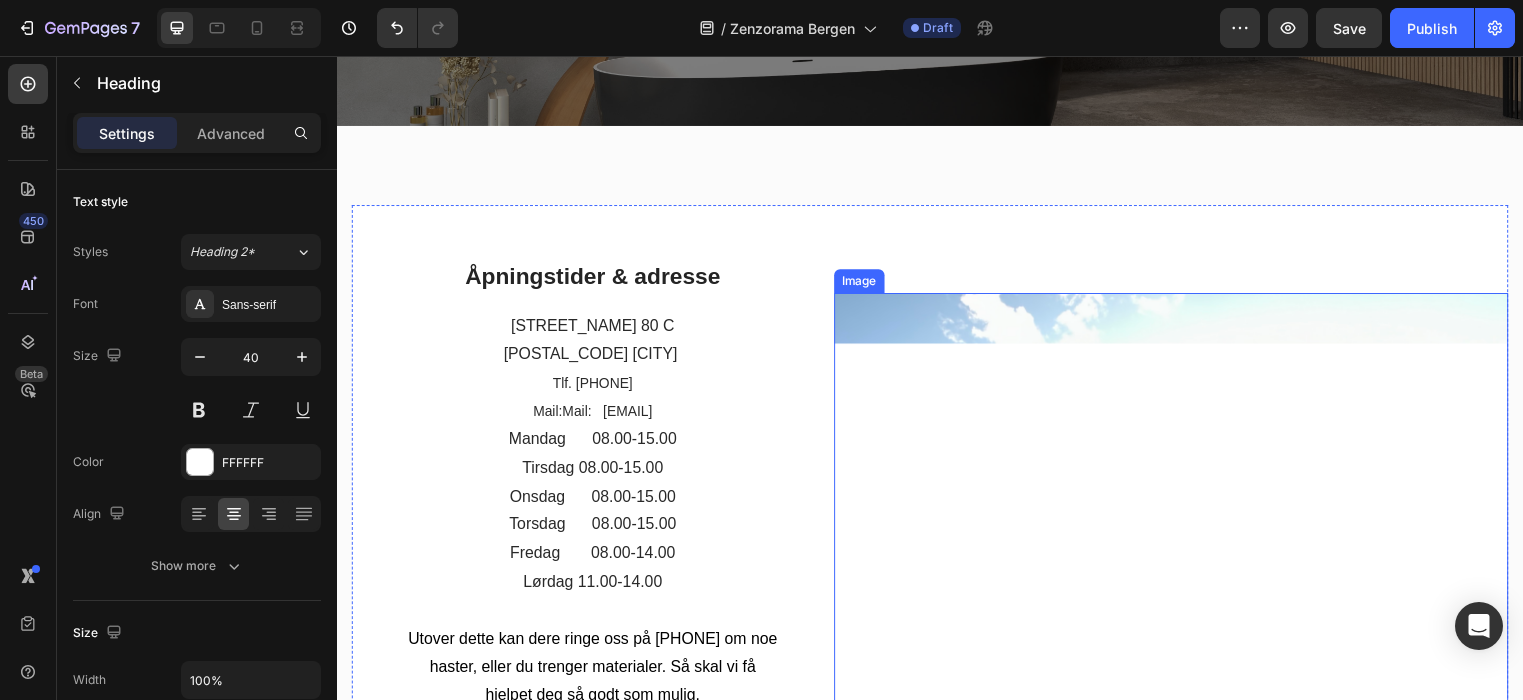 scroll, scrollTop: 424, scrollLeft: 0, axis: vertical 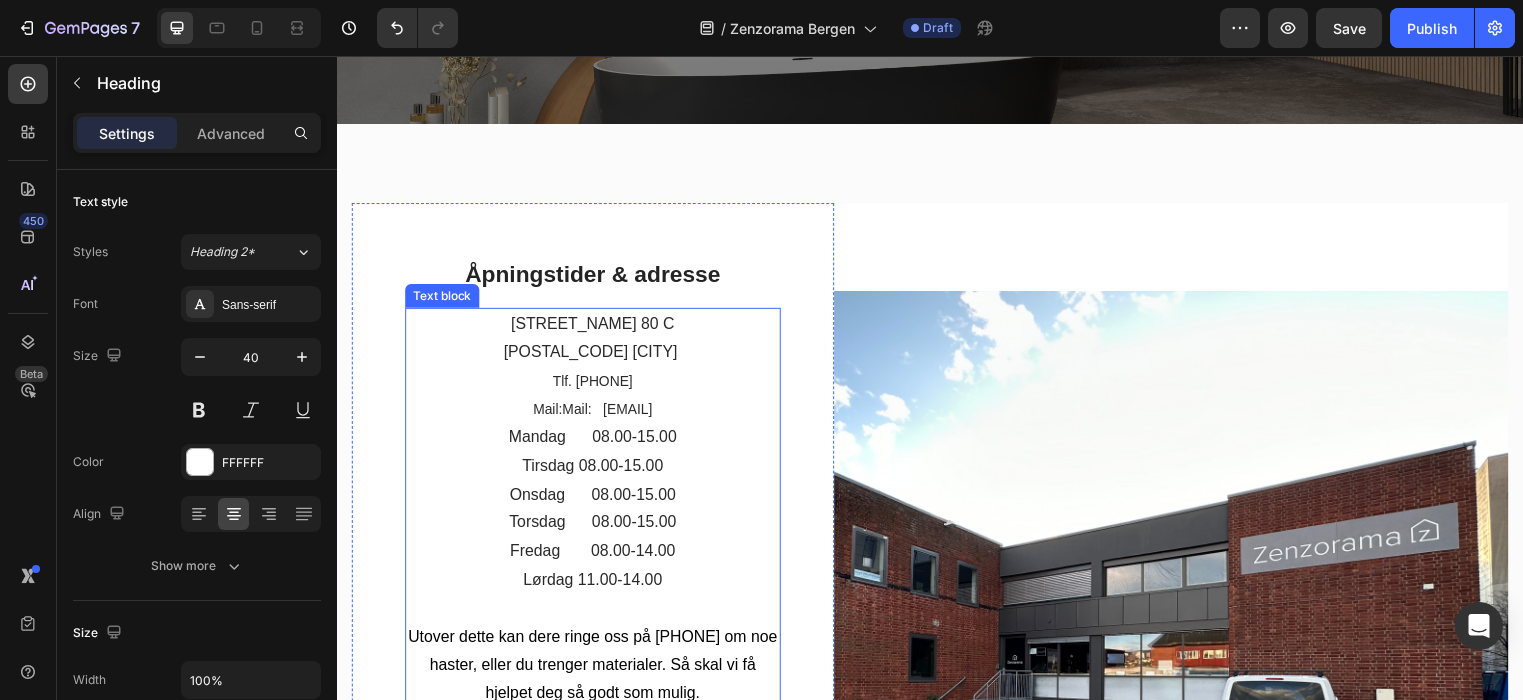 click on "Brobekkveien 80 C 0582 [CITY] Tlf. 400 08 038 Mail: [EMAIL]" at bounding box center (596, 370) 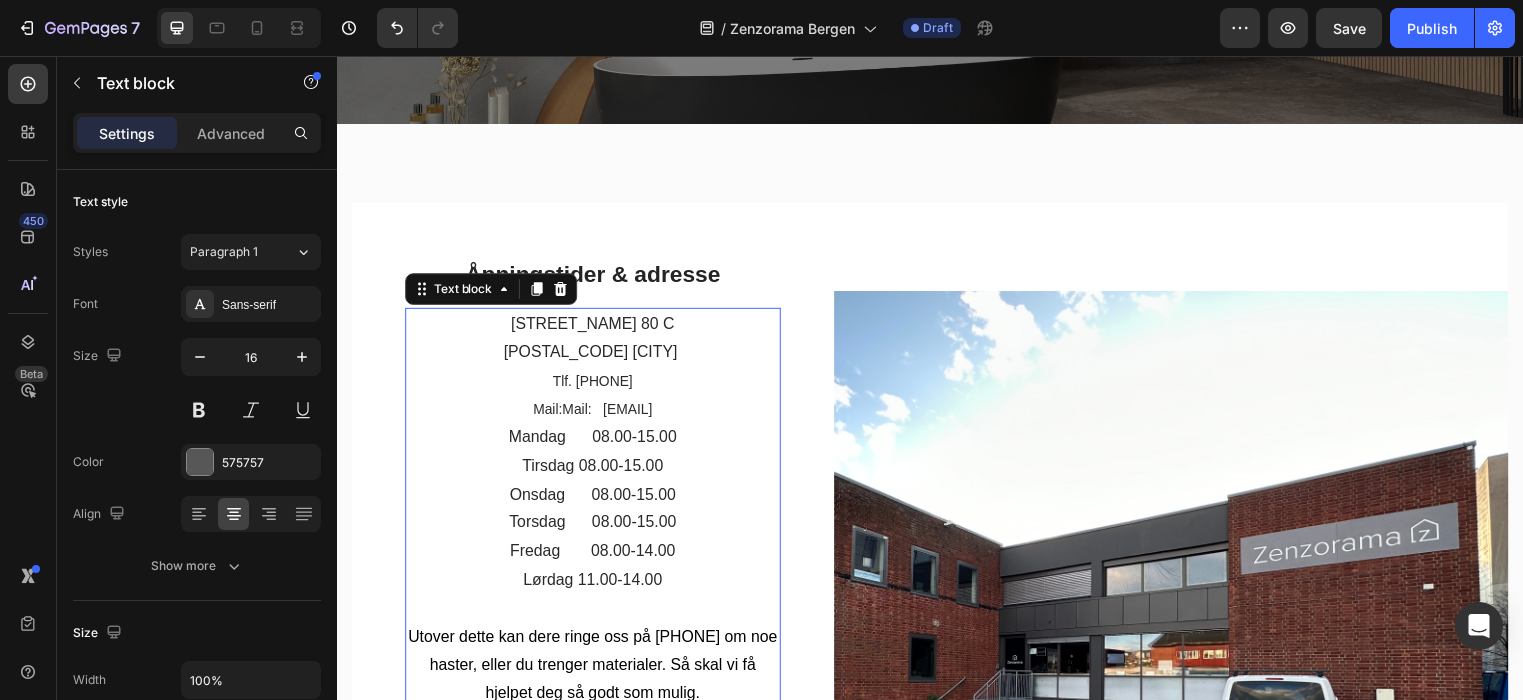 click on "[POSTAL_CODE] [CITY]" at bounding box center (594, 355) 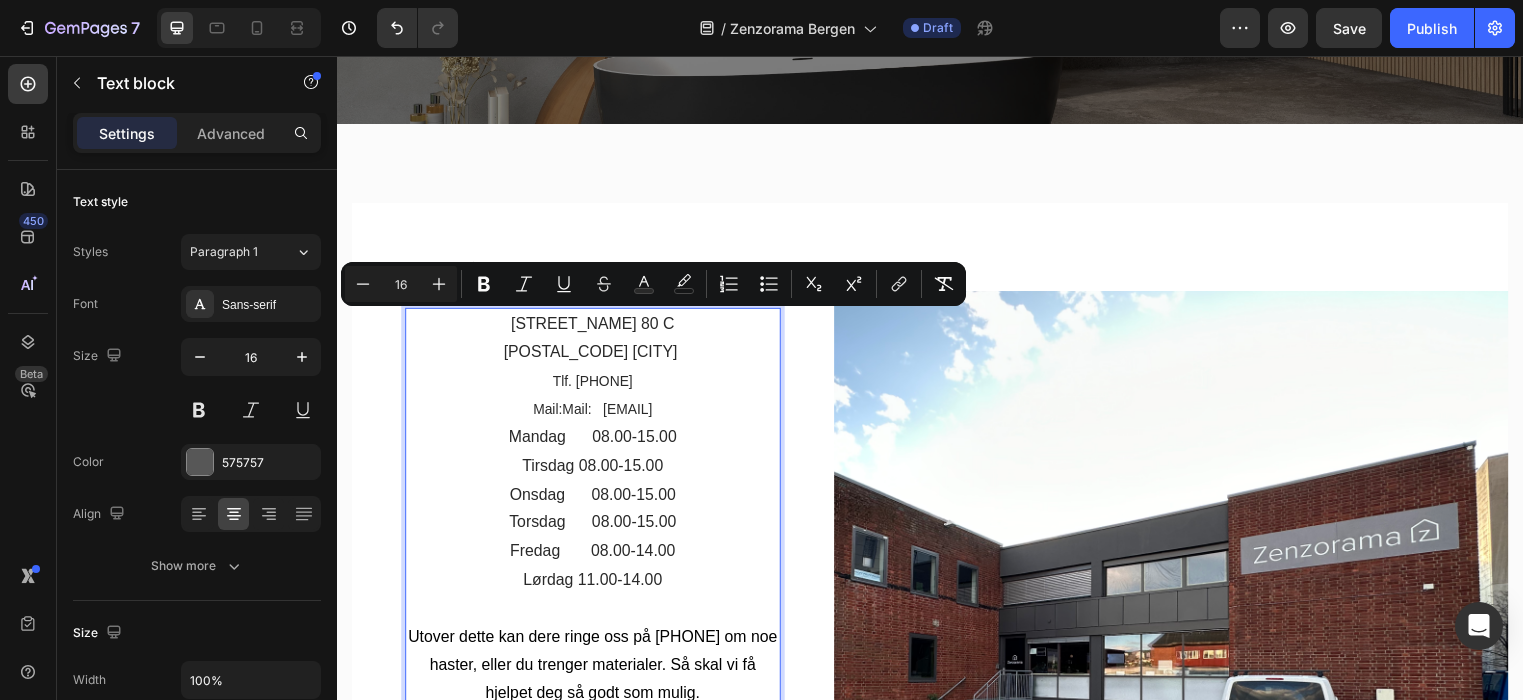 drag, startPoint x: 525, startPoint y: 325, endPoint x: 645, endPoint y: 377, distance: 130.78226 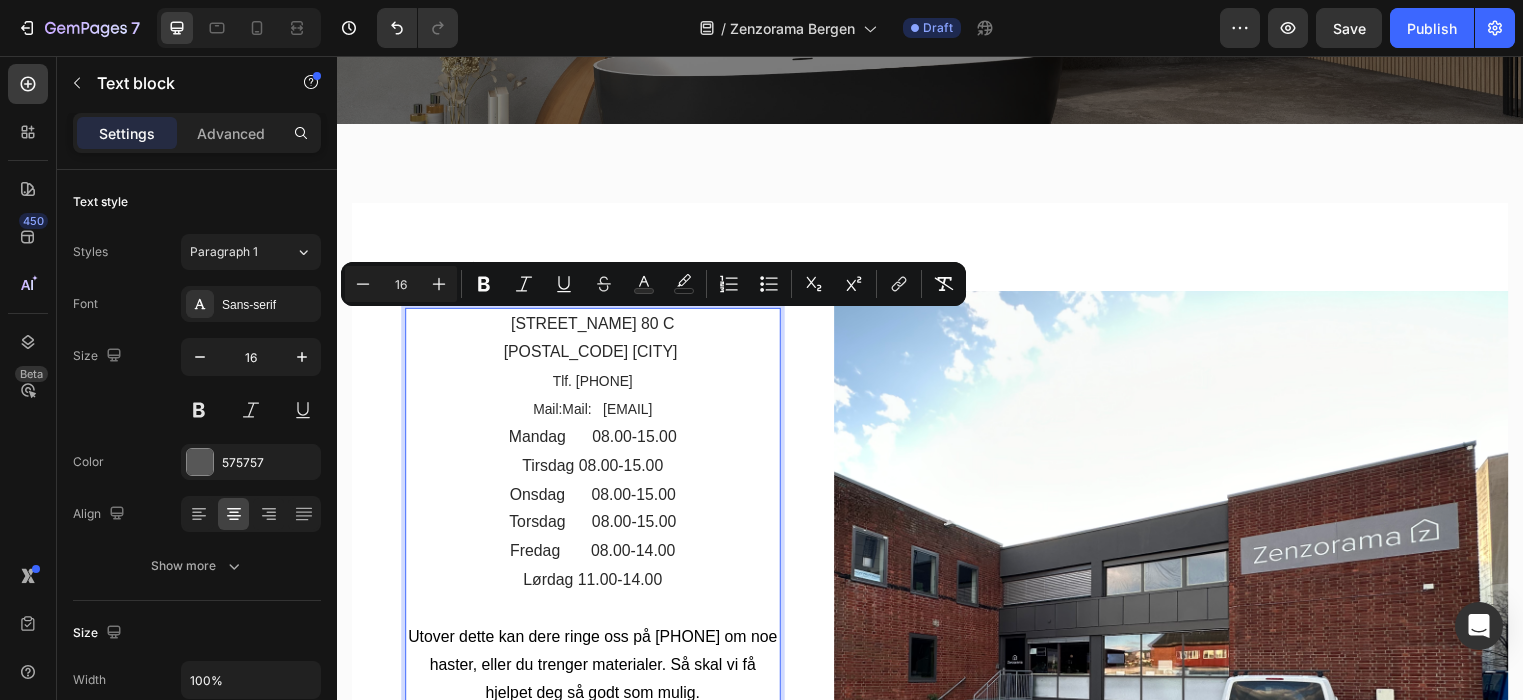 click on "Brobekkveien 80 C 0582 Oslo   Tlf. 400 08 038 Mail:  post@zenzorama.no" at bounding box center (596, 370) 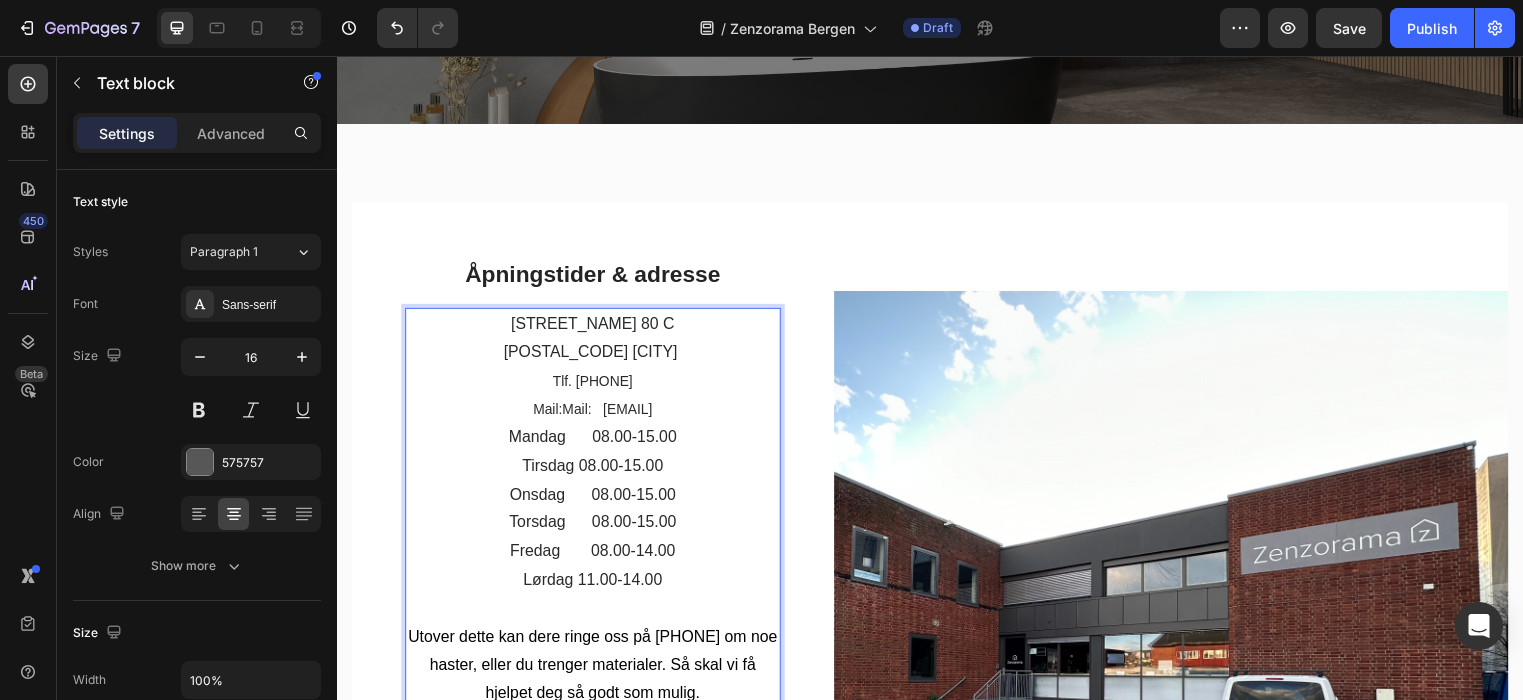 click on "Lørdag       11.00-14.00" at bounding box center (595, 585) 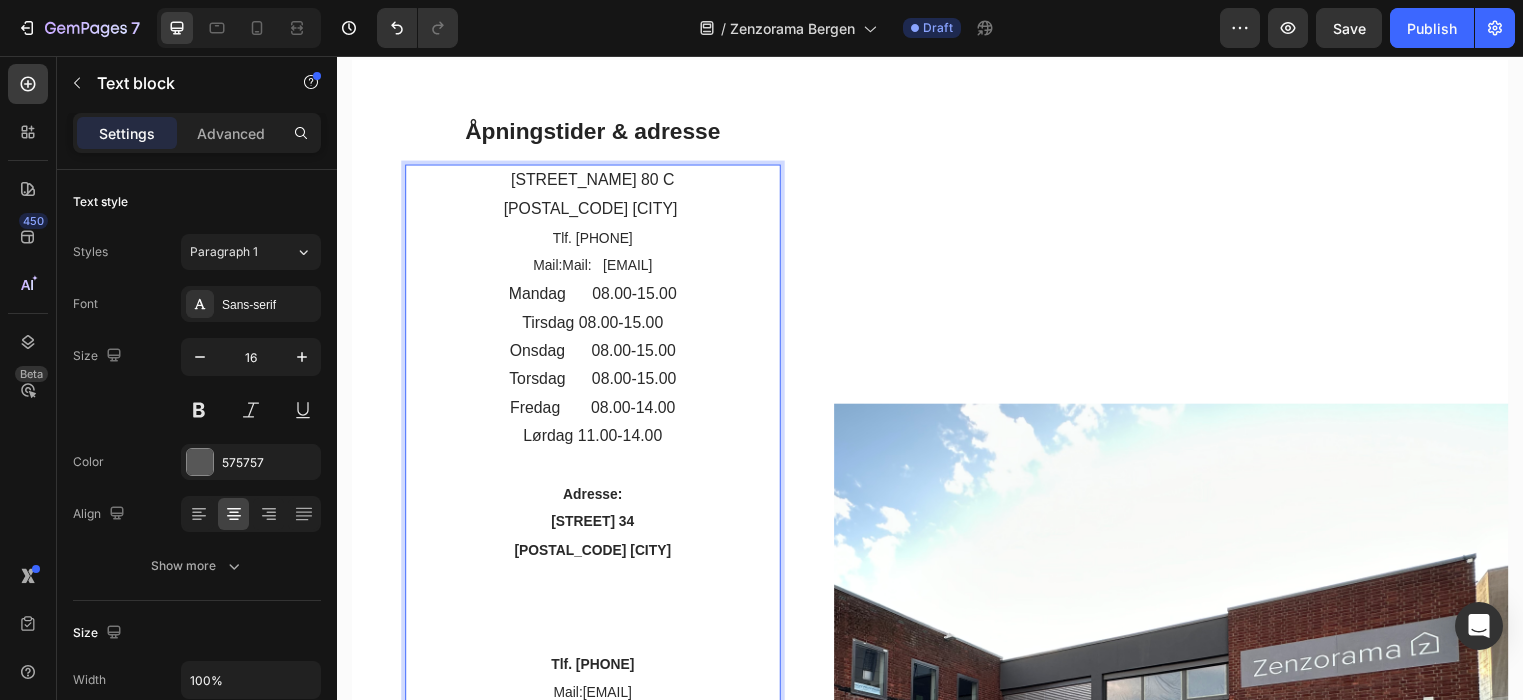 scroll, scrollTop: 566, scrollLeft: 0, axis: vertical 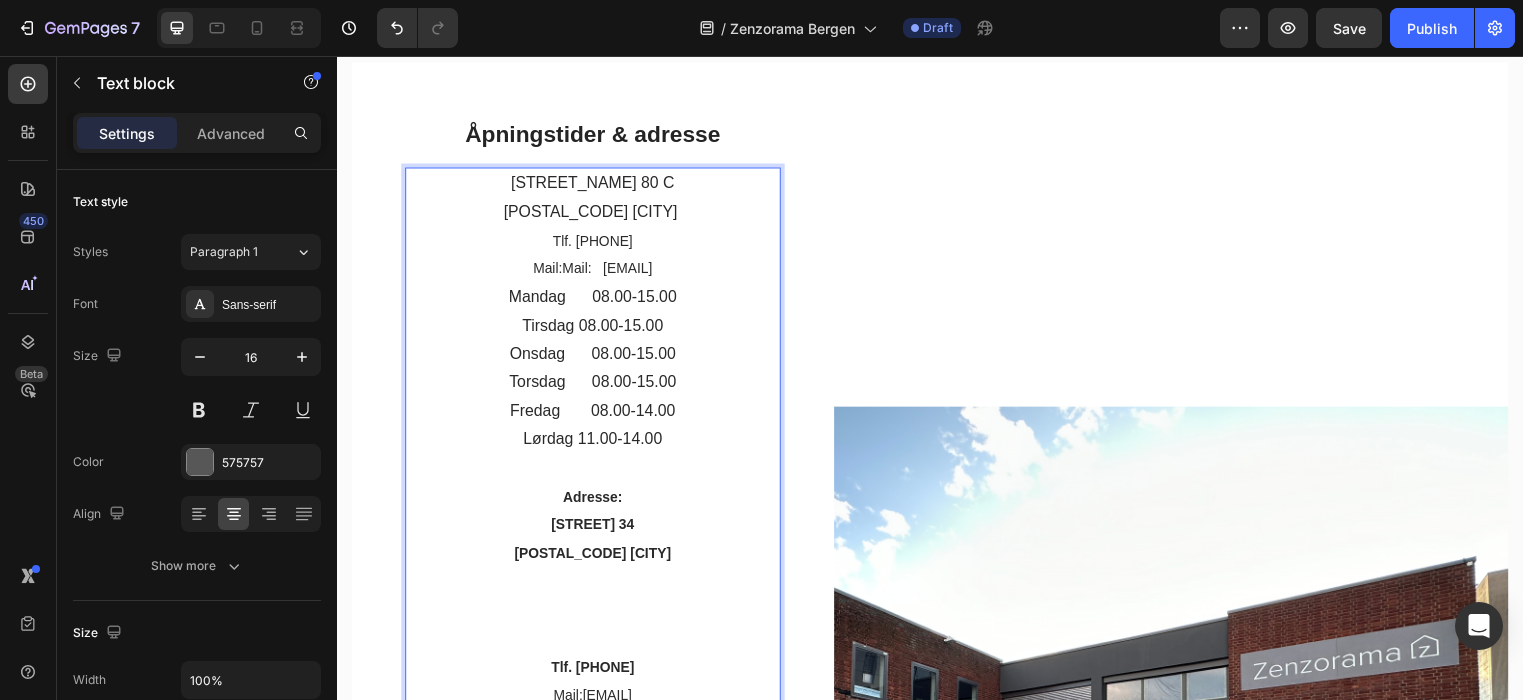click on "[STREET]" at bounding box center (595, 184) 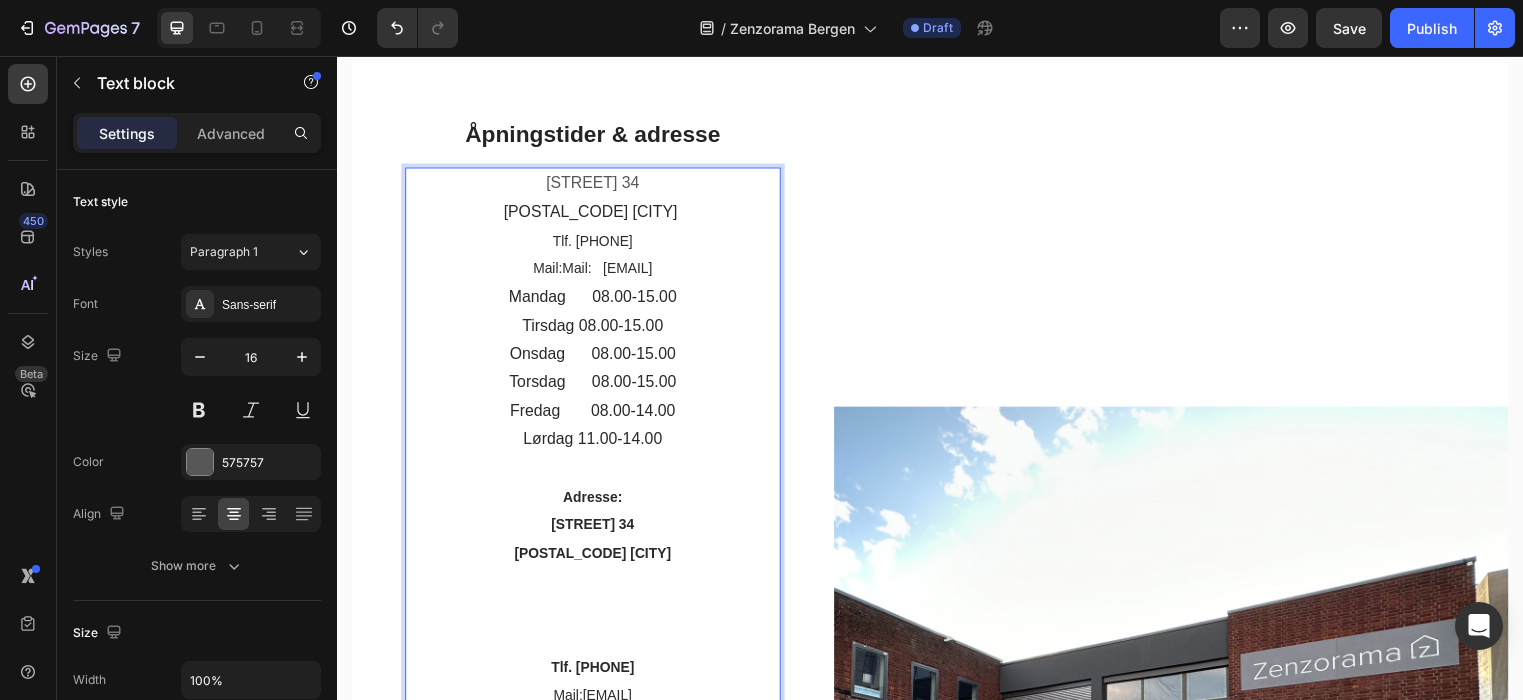 click on "[POSTAL_CODE] [CITY]" at bounding box center (594, 213) 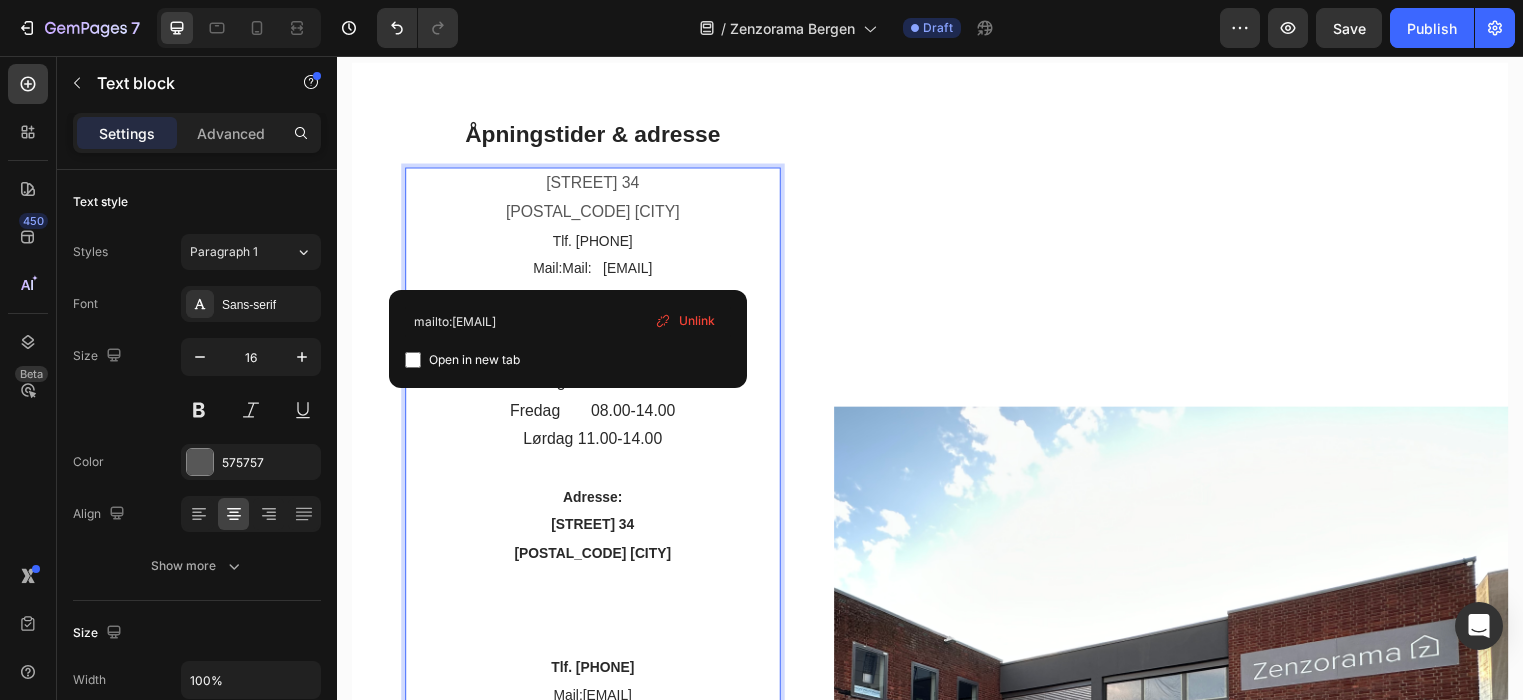 click on "[EMAIL]" at bounding box center (610, 271) 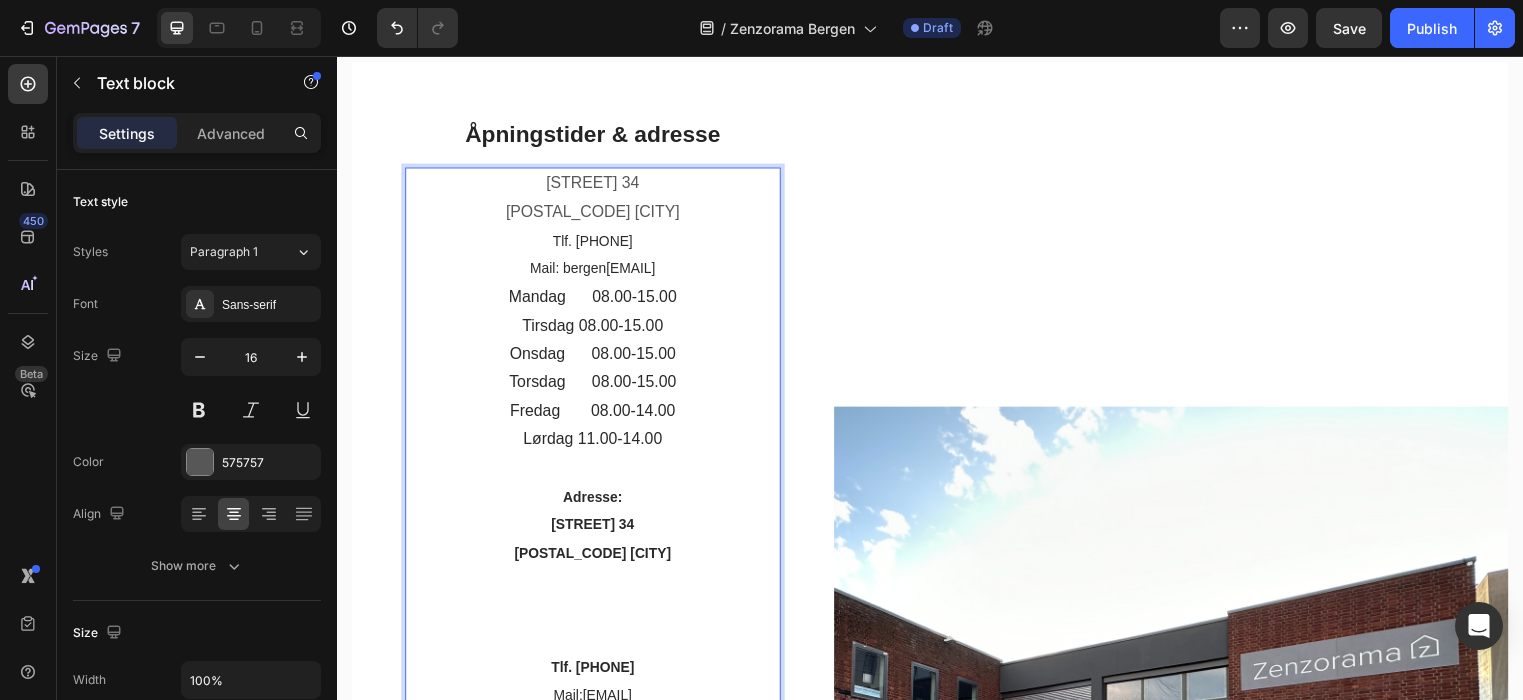 click on "Adresse: Strusshamnvegen 34 5318 Strusshamn   Tlf. 40008038 Mail:  Bergen@zenzorama.no Åpningstider:  Mandag kl. 10.00 - 16.00 Tirsdag  kl. 10.00 - 16.00 Onsdag kl. 10.00 - 16.00 Torsdag kl. 10.00 - 18.00 Fredag  kl. 10.00 - 14.00 Lørdag  kl. 11.00 - 14.00 Utover dette kan dere ringe oss på 40492763 om noe haster, eller du trenger materialer. Så skal vi få hjelpet deg så godt som mulig.  Ønsker du befaring. Ring oss på 40492763 eller send mail til post@zenzorama.no ​" at bounding box center (596, 920) 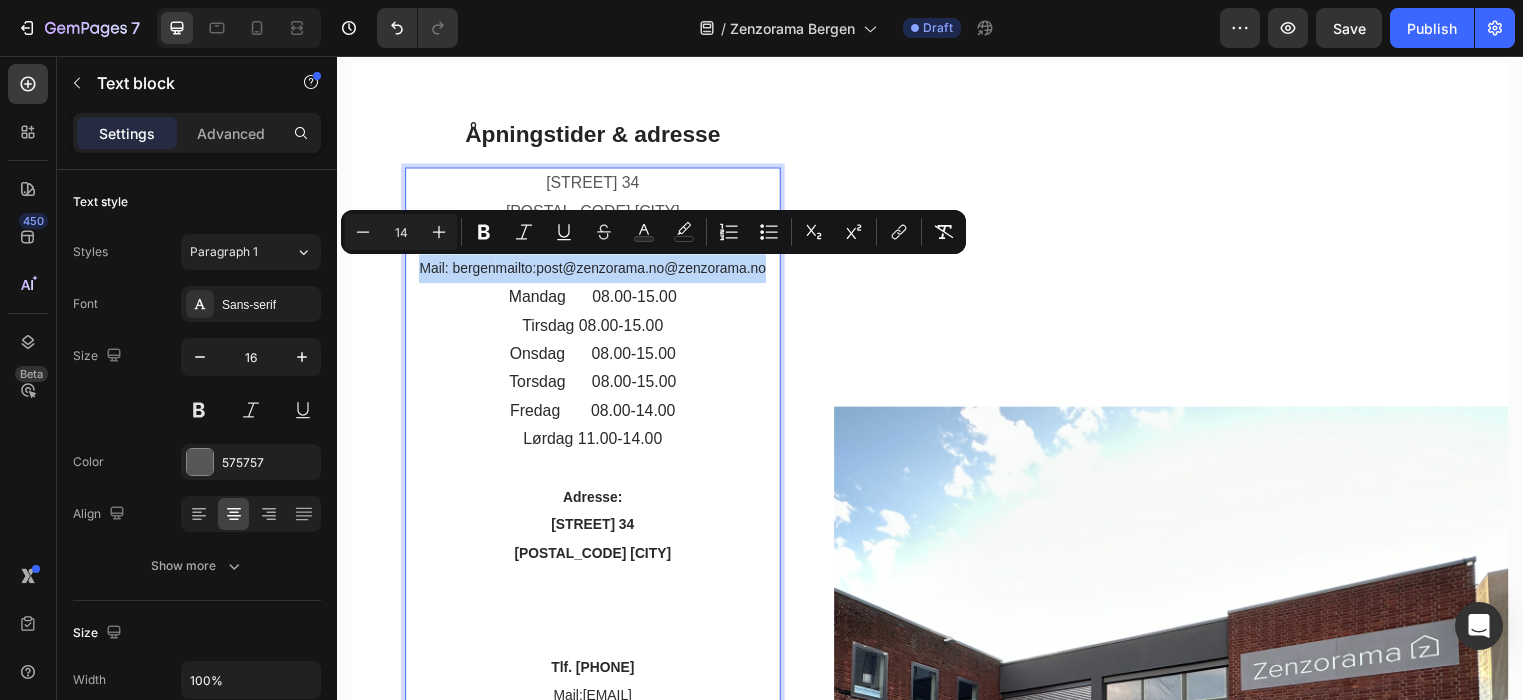 drag, startPoint x: 419, startPoint y: 272, endPoint x: 766, endPoint y: 284, distance: 347.20743 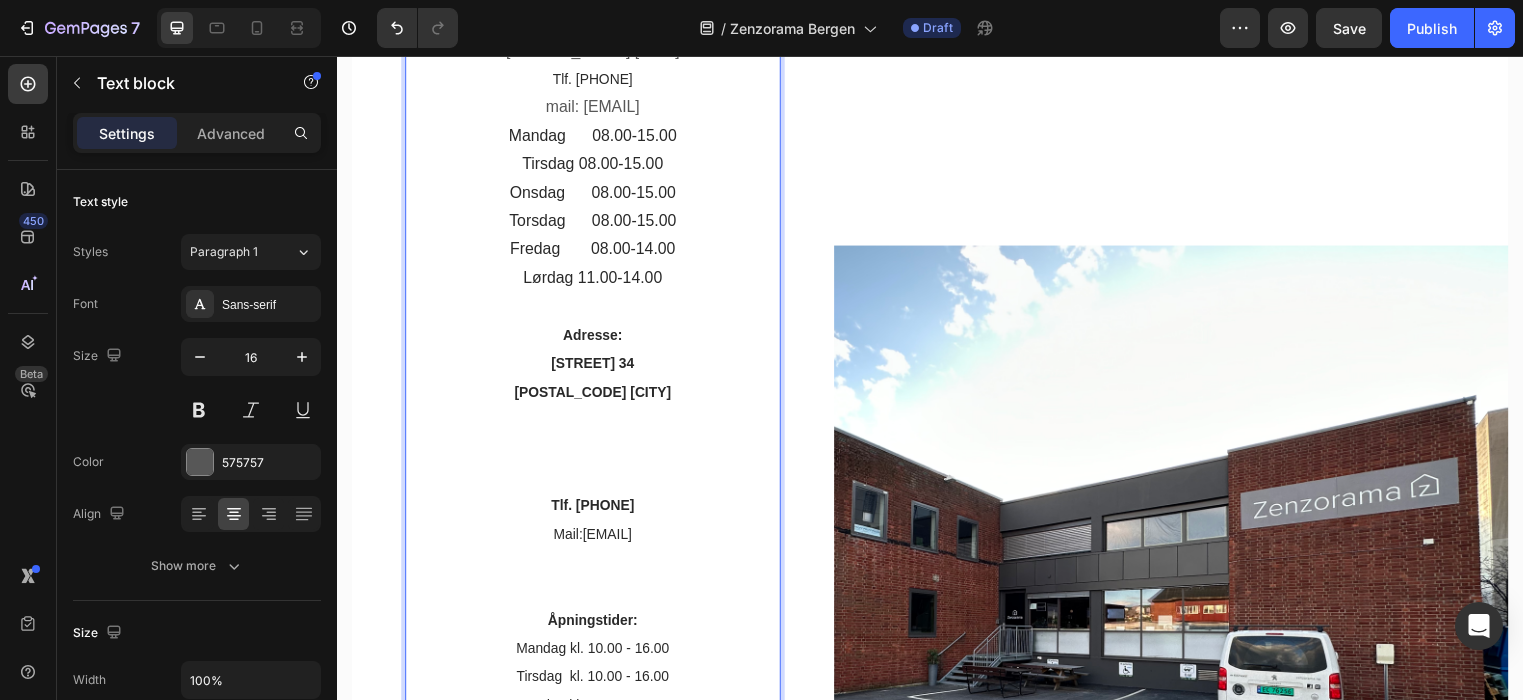 scroll, scrollTop: 727, scrollLeft: 0, axis: vertical 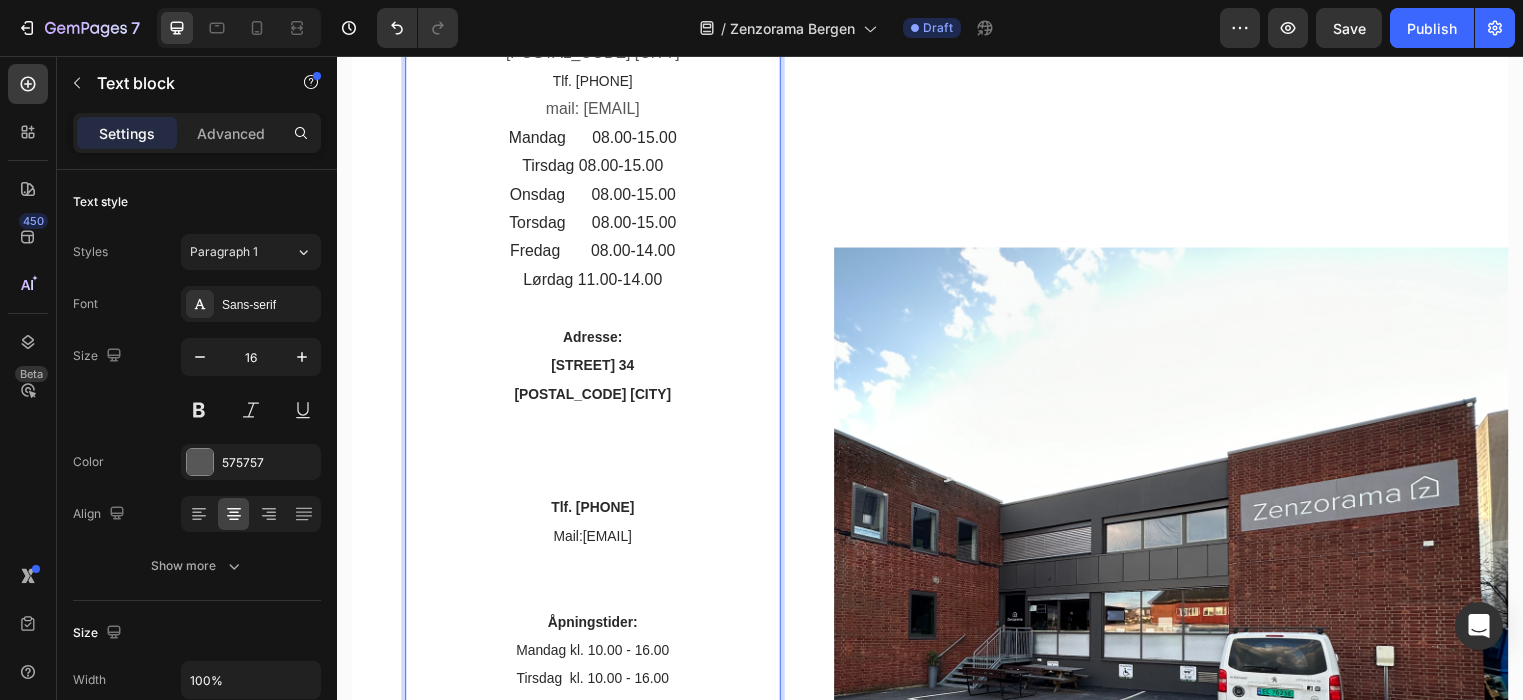 click on "Mandag      08.00-15.00" at bounding box center (596, 138) 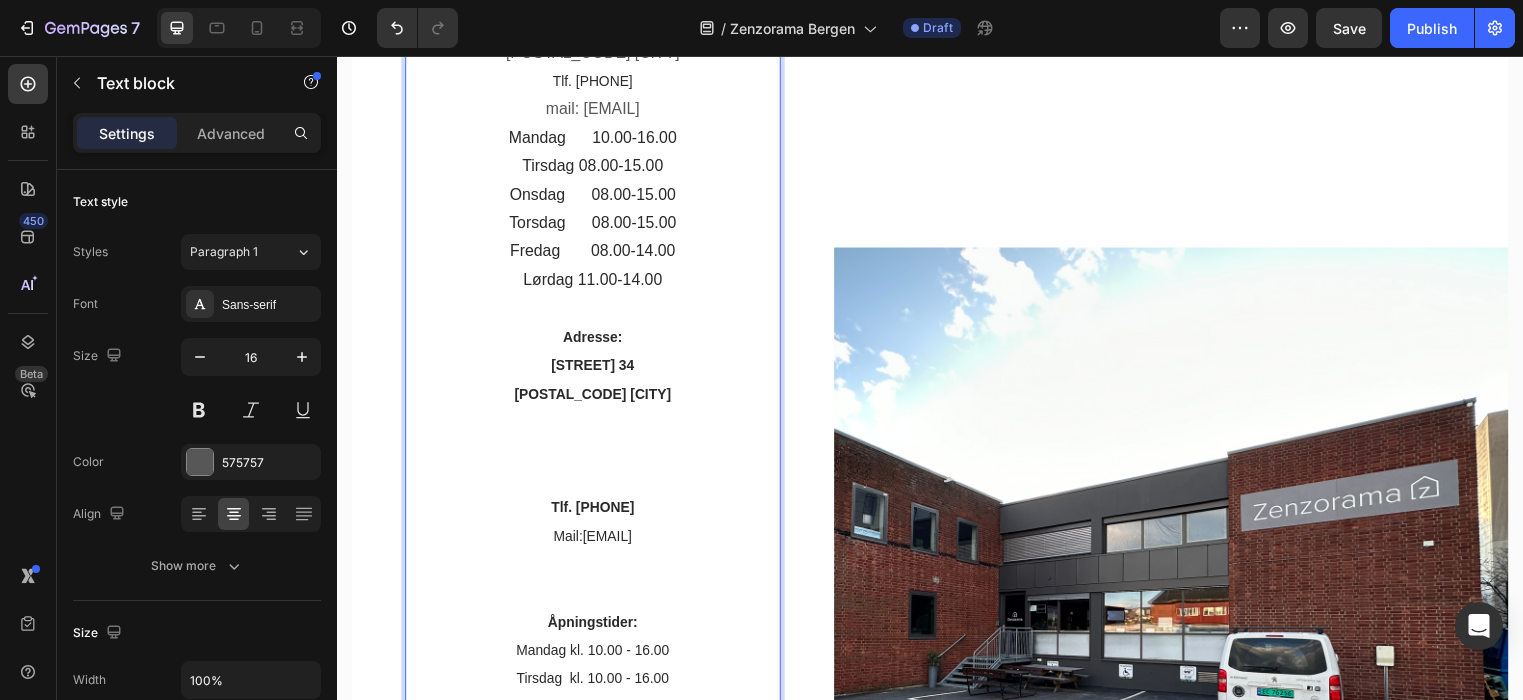 click on "Tirsdag       08.00-15.00" at bounding box center (595, 167) 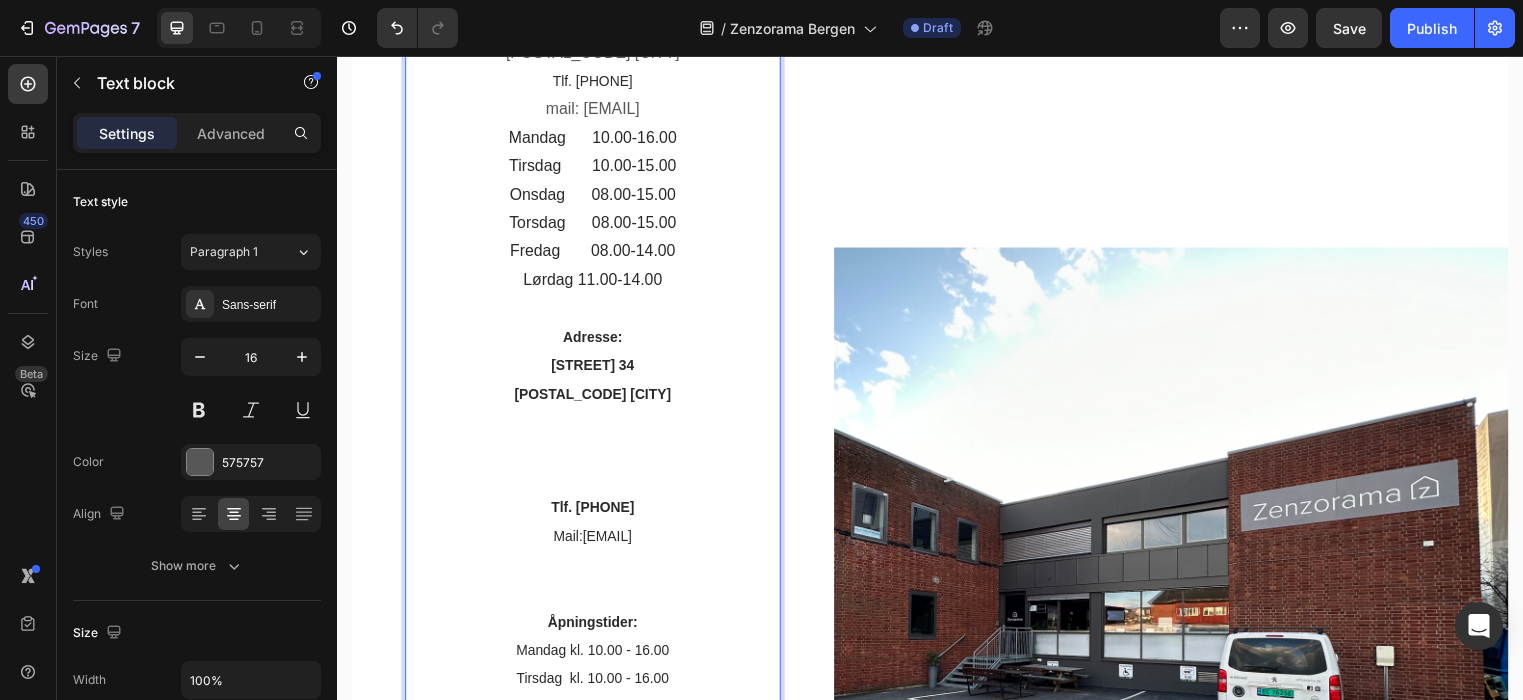 click on "Tirsdag       10.00-15.00" at bounding box center (595, 167) 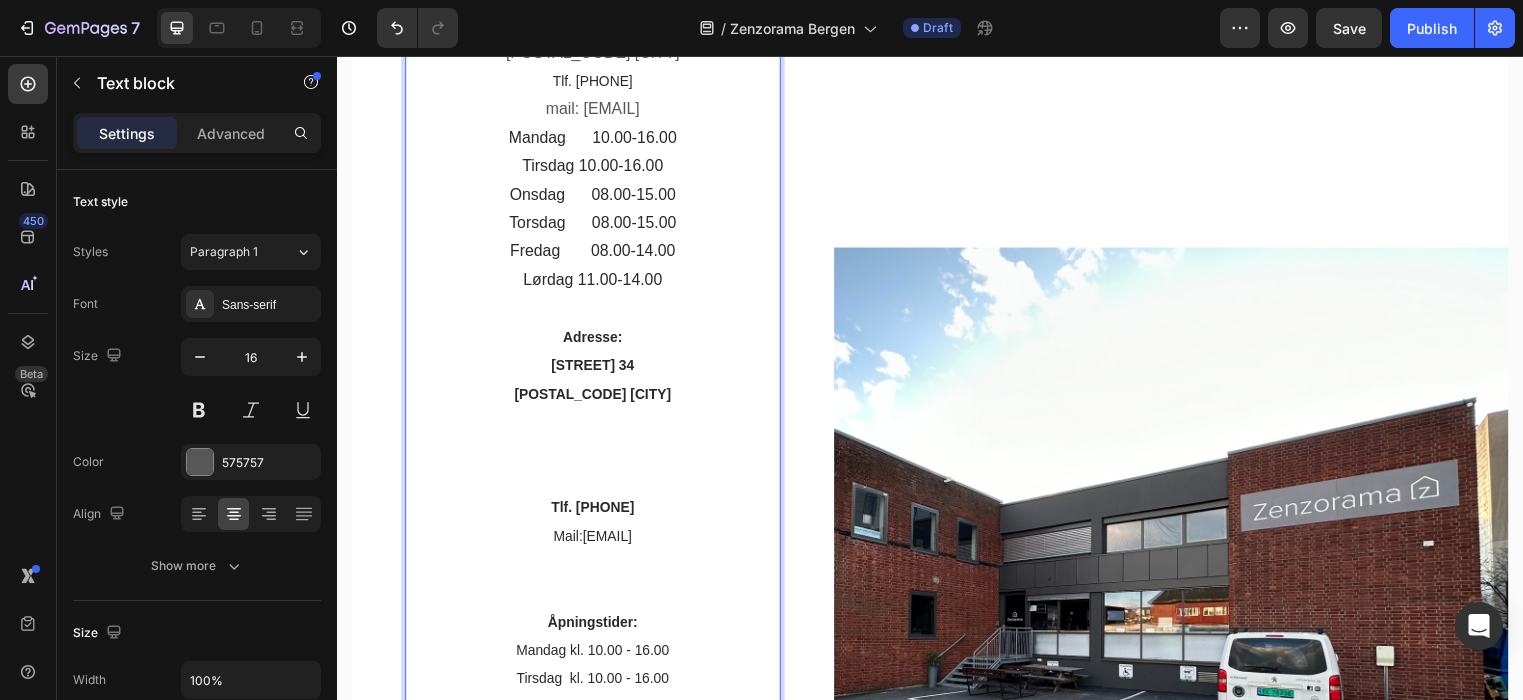 click on "Onsdag      08.00-15.00" at bounding box center [596, 196] 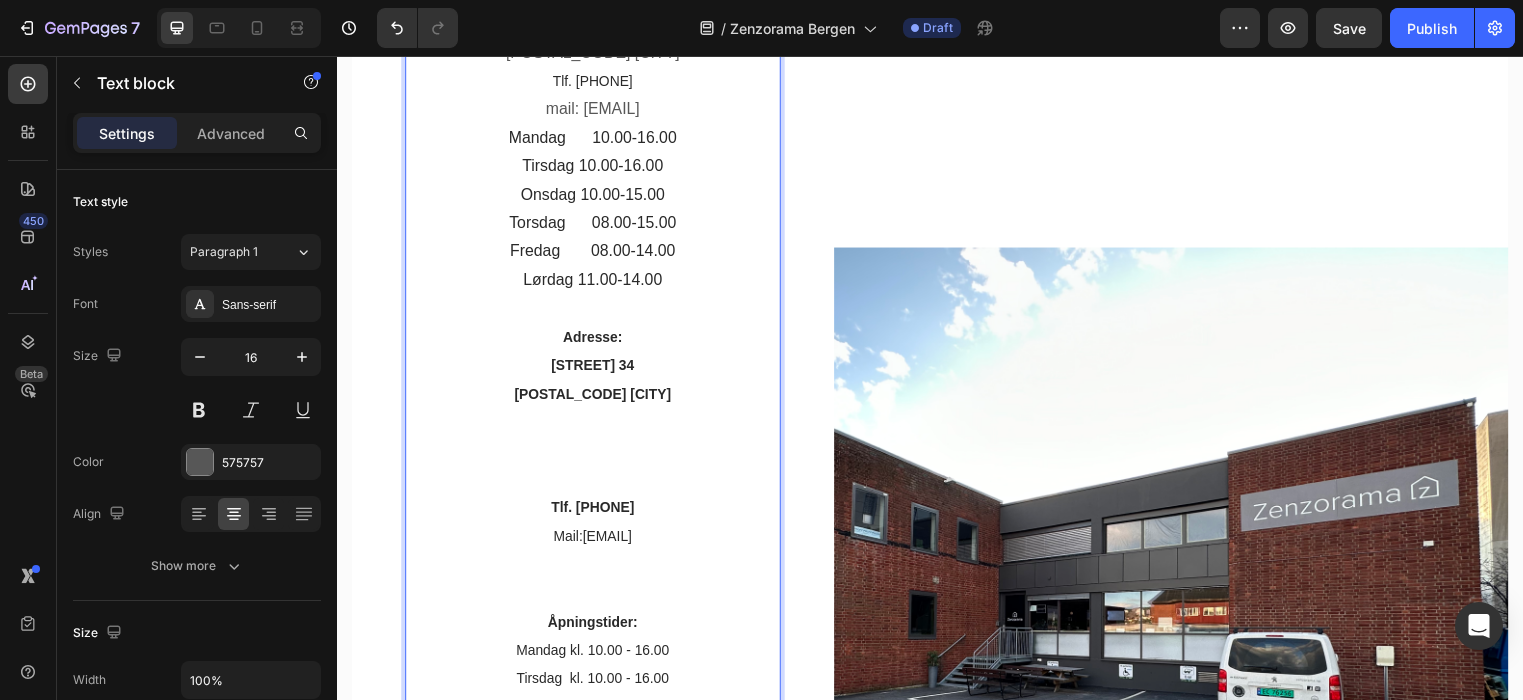 click on "Onsdag      10.00-15.00" at bounding box center [596, 196] 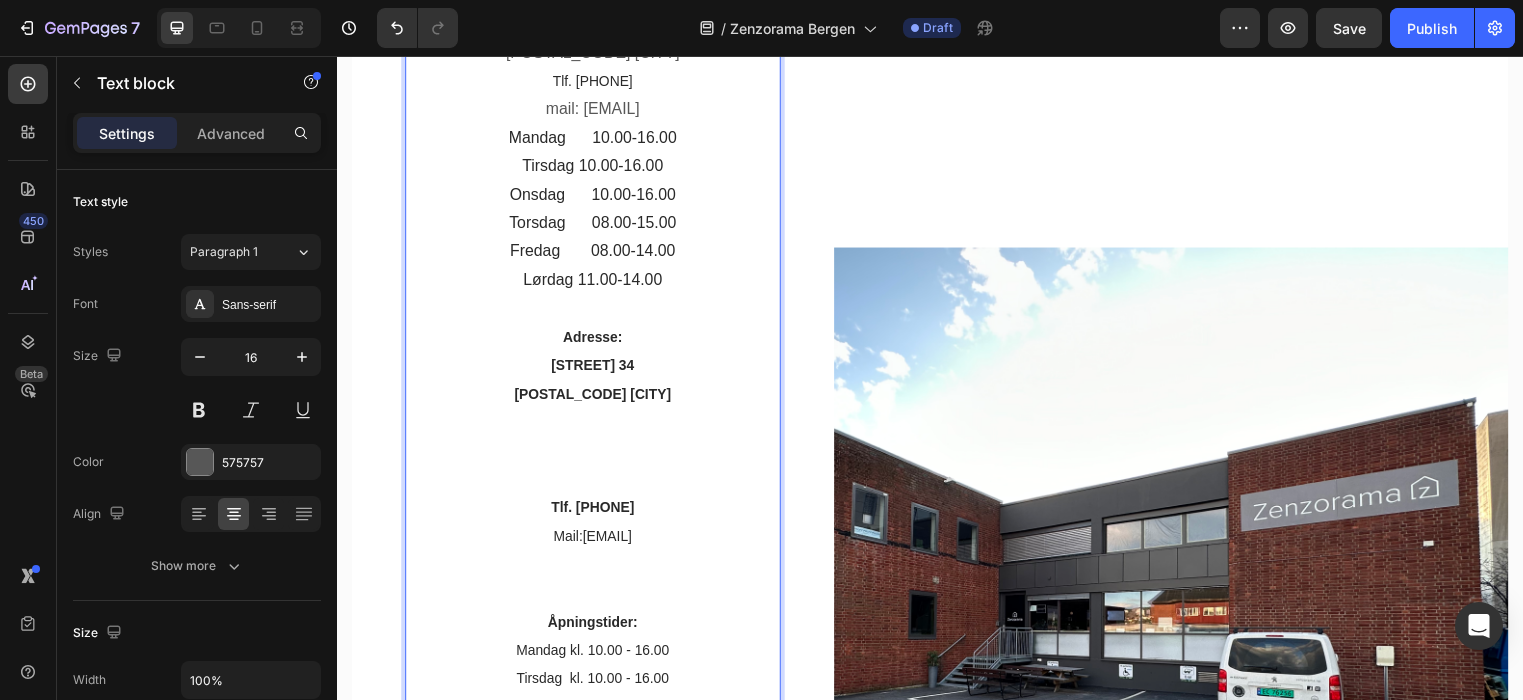 click on "Torsdag      08.00-15.00" at bounding box center [595, 224] 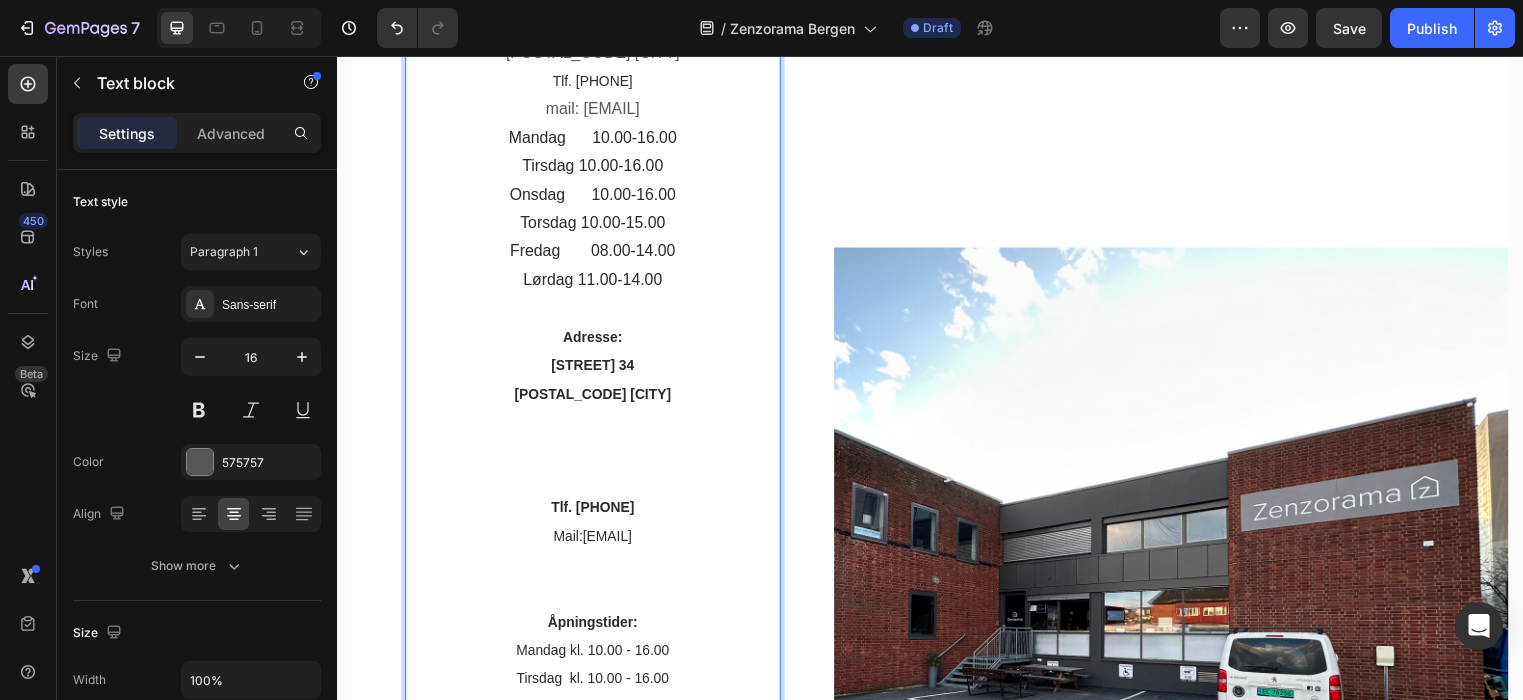 click on "Torsdag      10.00-15.00" at bounding box center [595, 224] 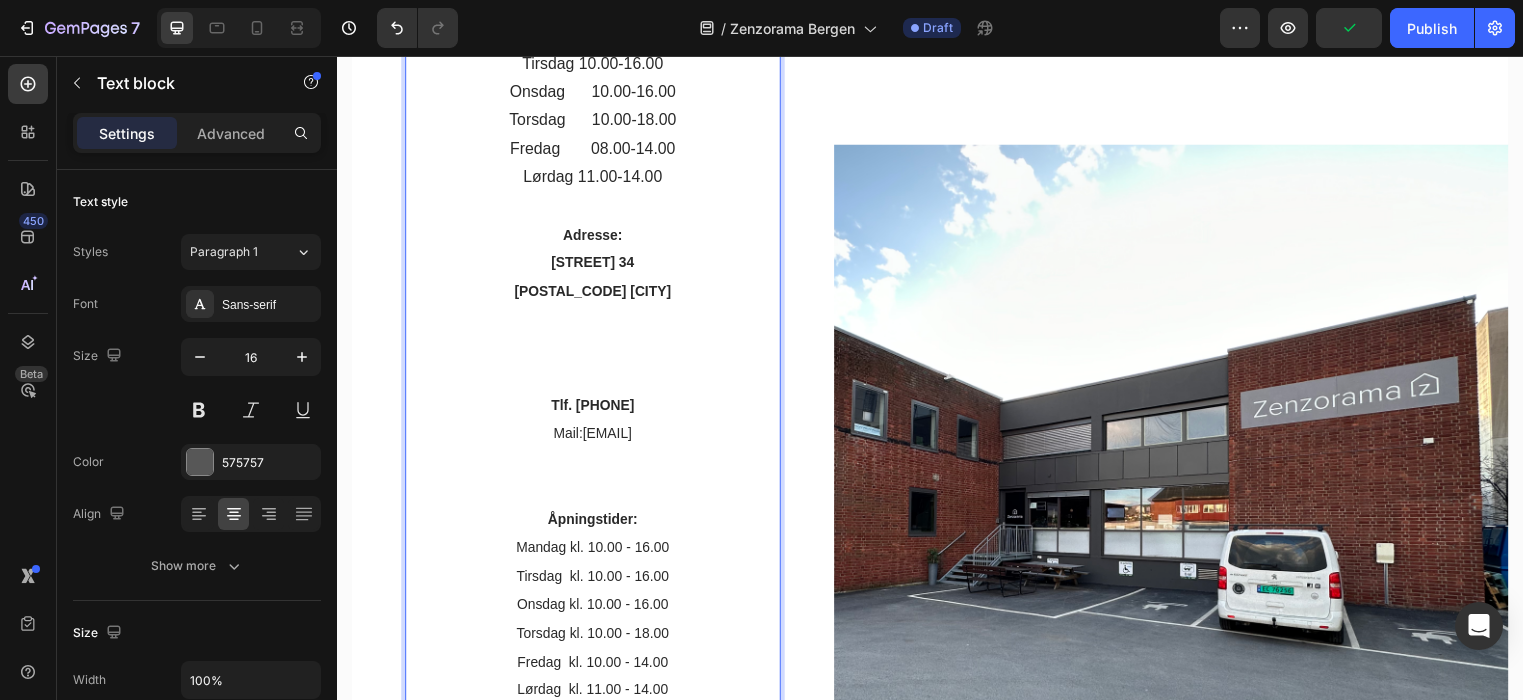 scroll, scrollTop: 802, scrollLeft: 0, axis: vertical 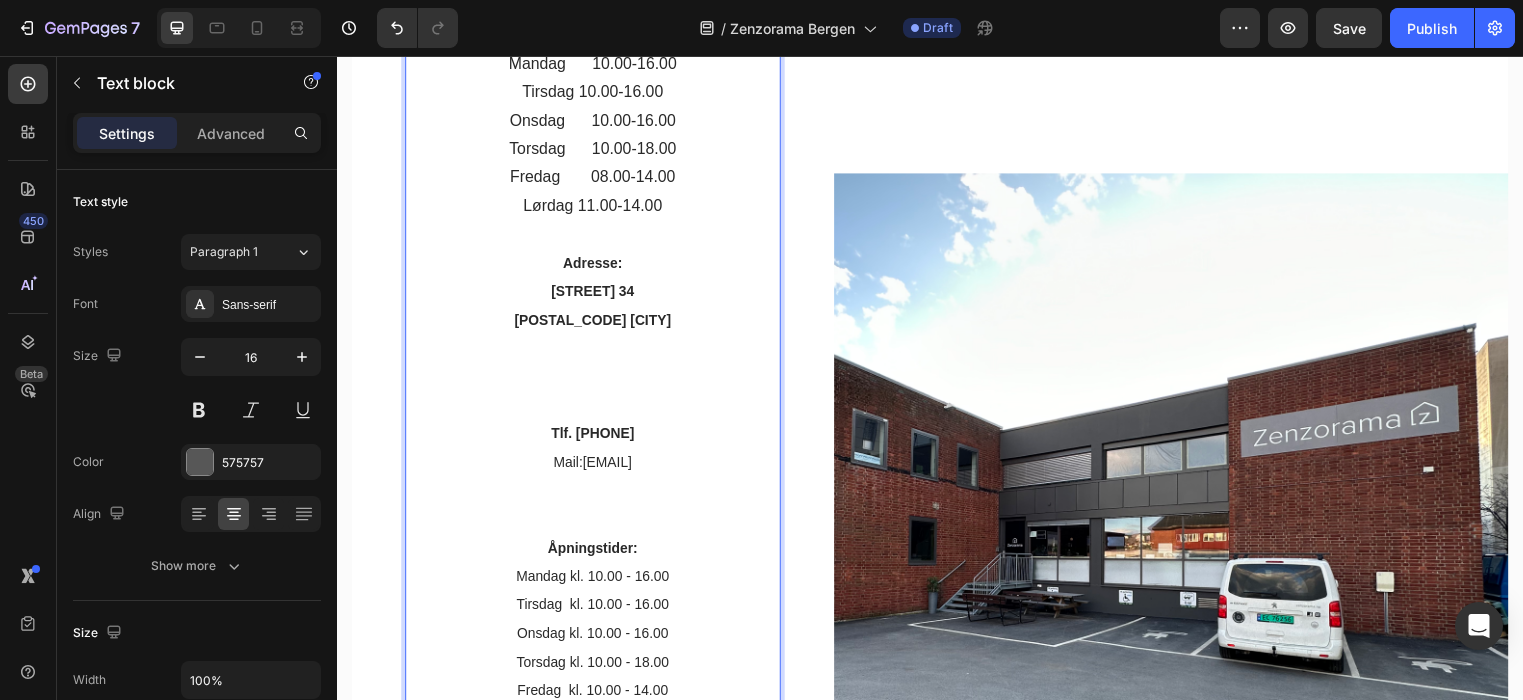 click on "Fredag       08.00-14.00" at bounding box center [595, 178] 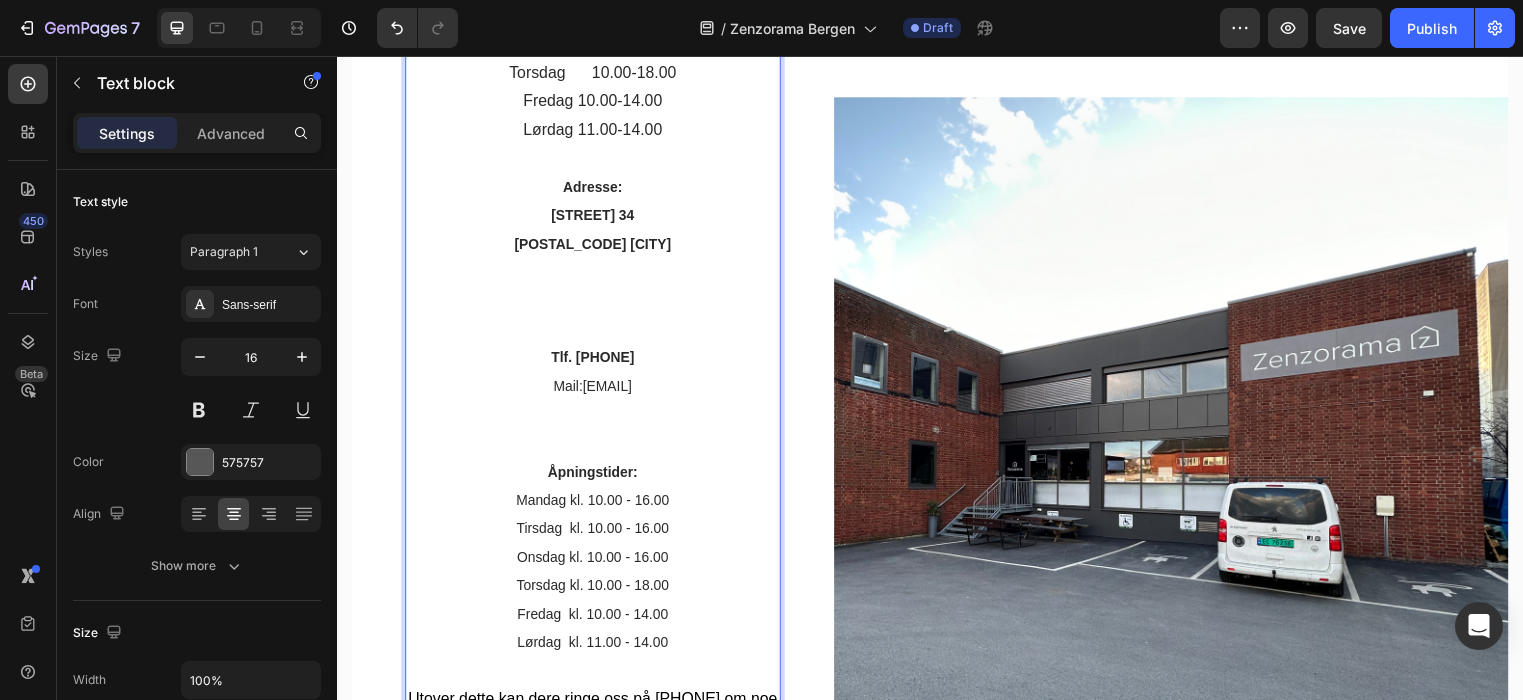 scroll, scrollTop: 906, scrollLeft: 0, axis: vertical 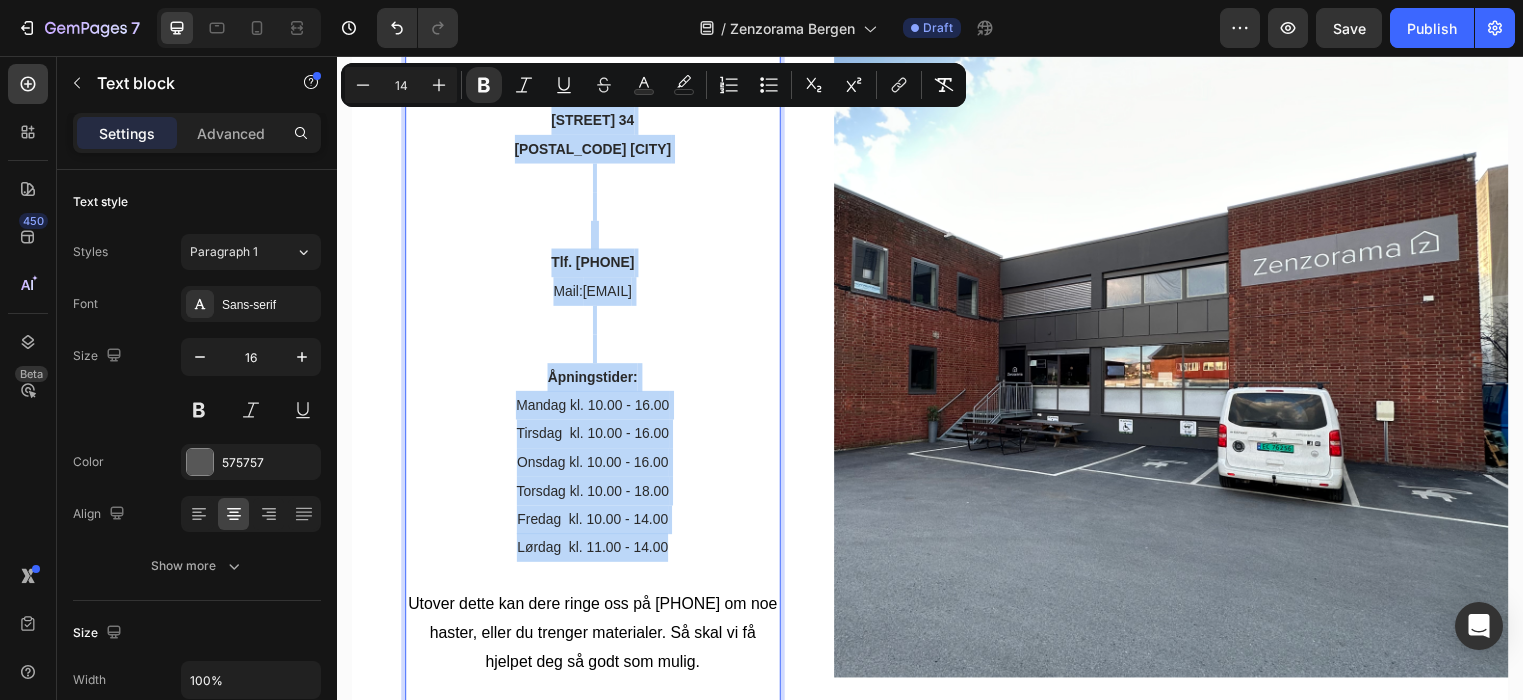 drag, startPoint x: 562, startPoint y: 166, endPoint x: 683, endPoint y: 566, distance: 417.9007 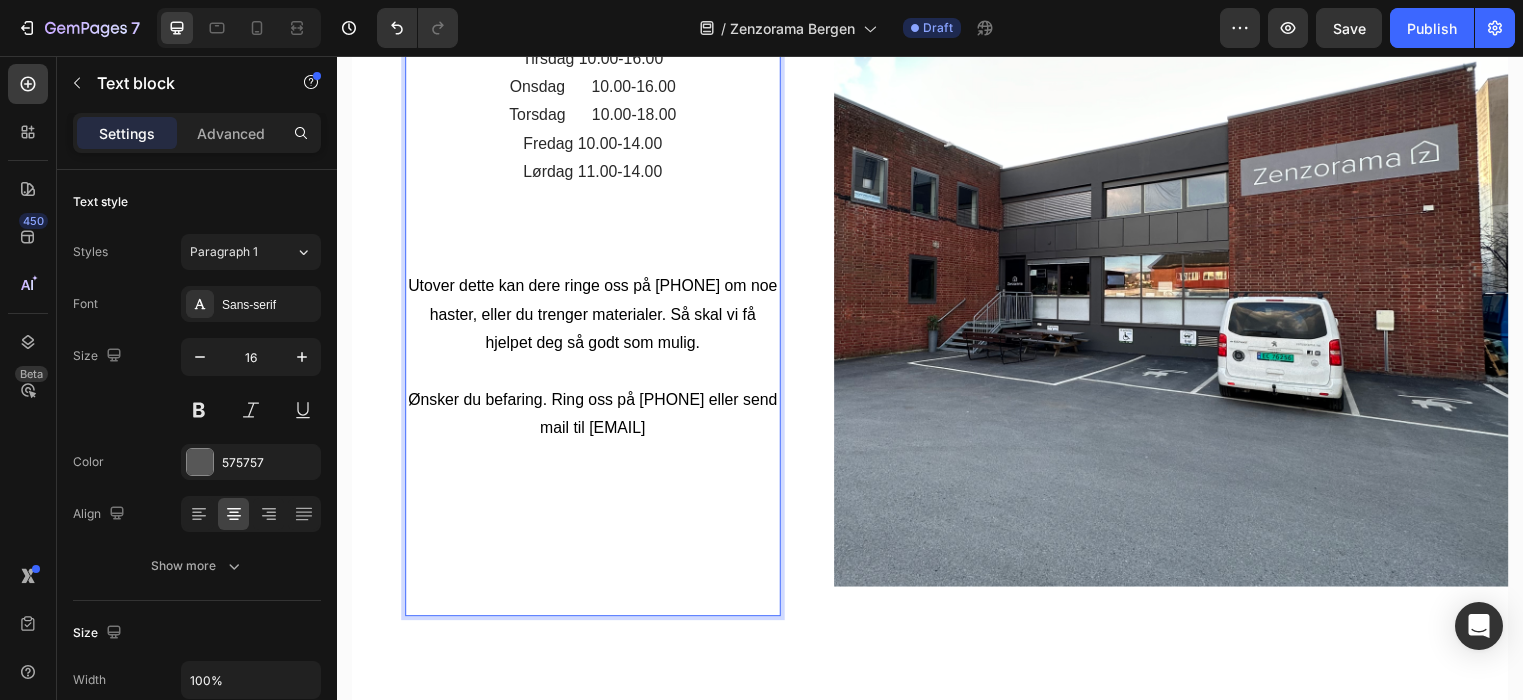 scroll, scrollTop: 832, scrollLeft: 0, axis: vertical 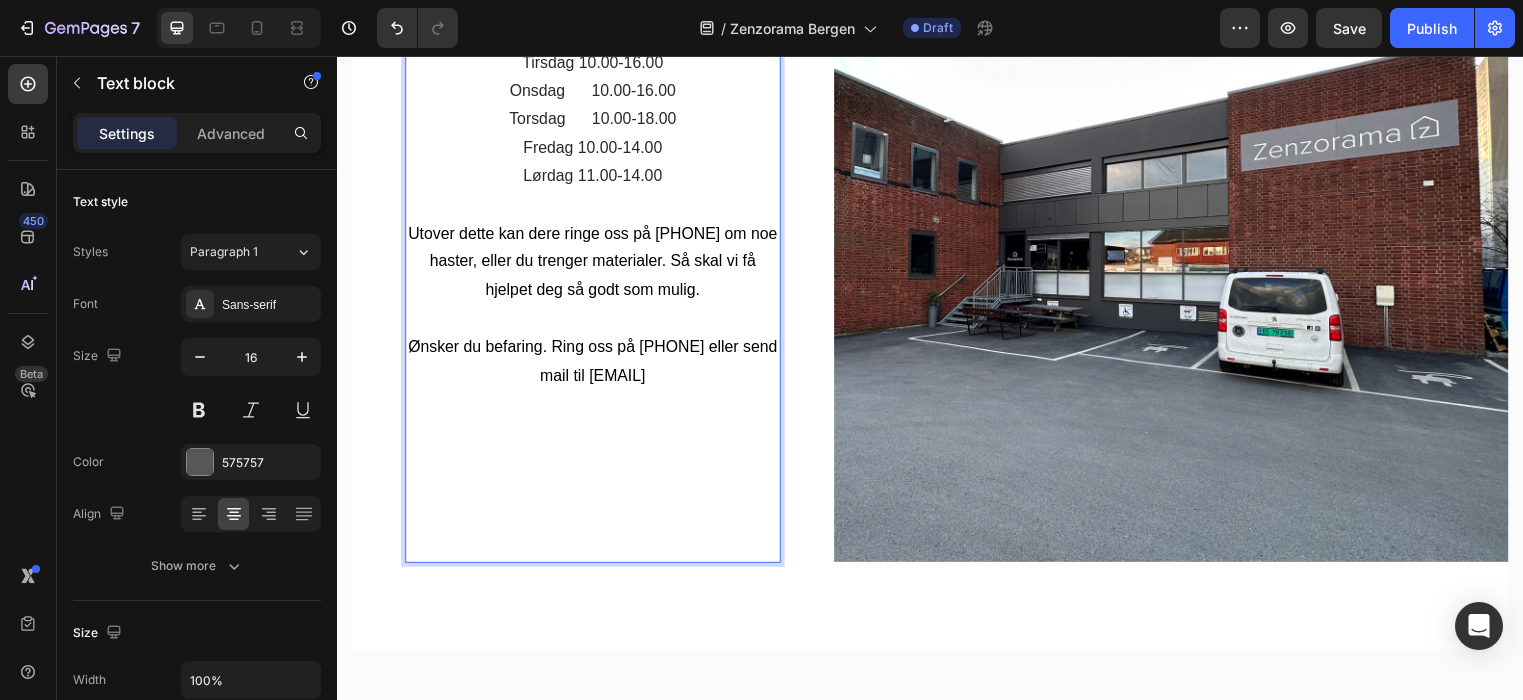 click on "Utover dette kan dere ringe oss på [PHONE] om noe haster, eller du trenger materialer. Så skal vi få hjelpet deg så godt som mulig." at bounding box center (596, 264) 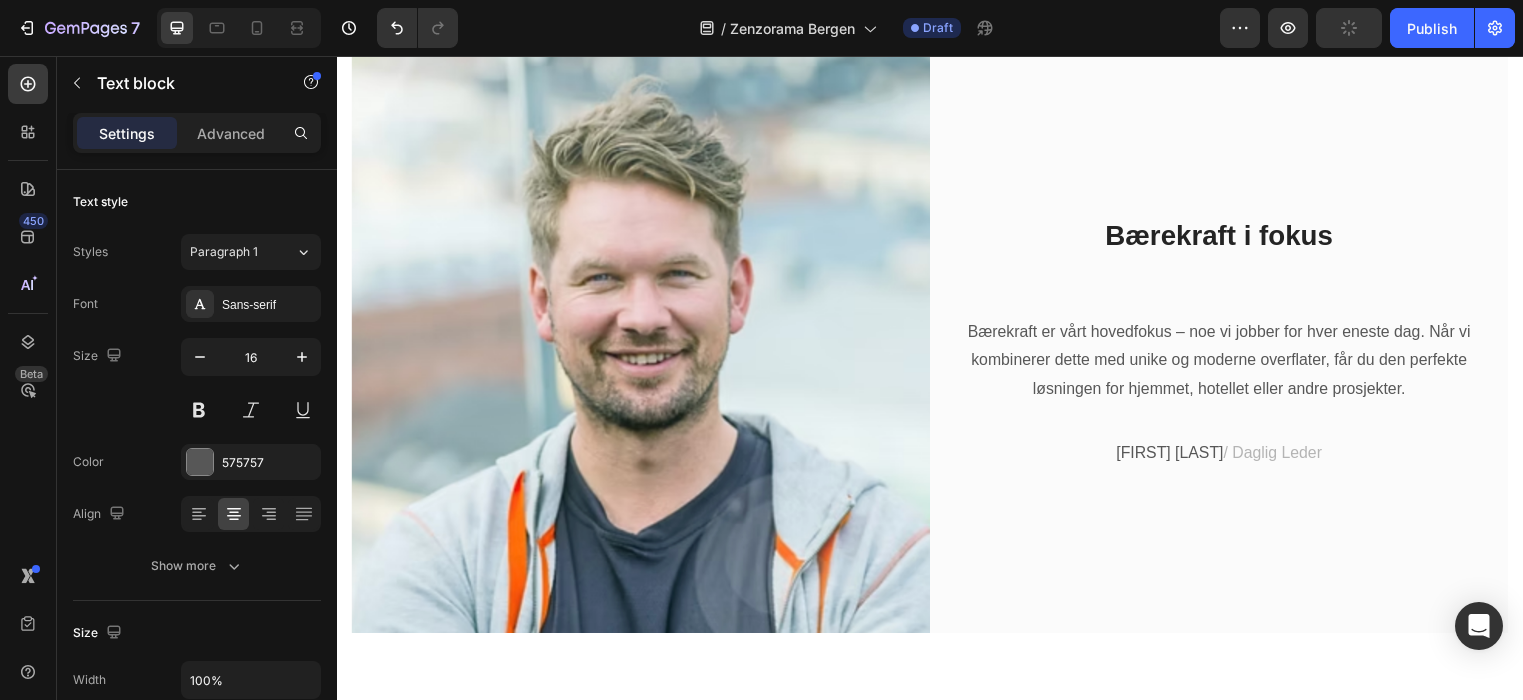 scroll, scrollTop: 1646, scrollLeft: 0, axis: vertical 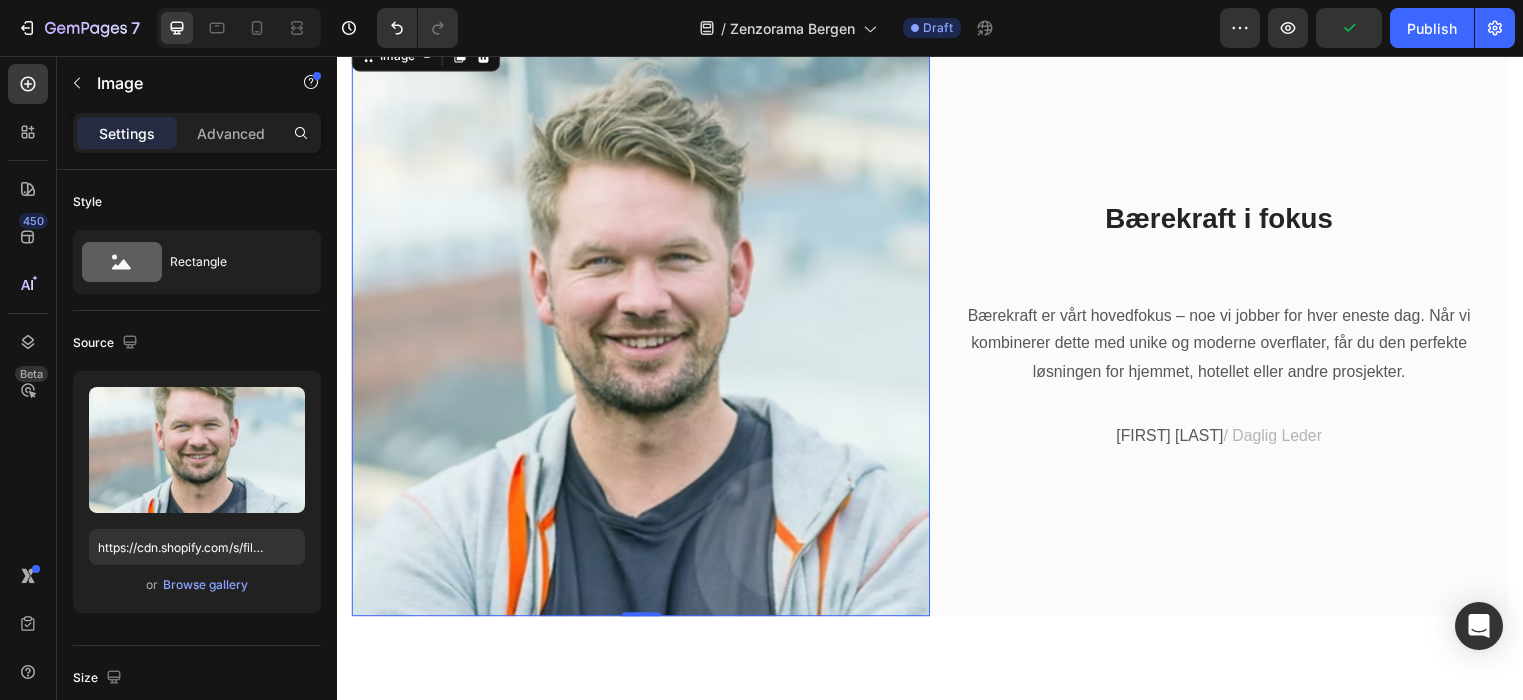 click at bounding box center (644, 329) 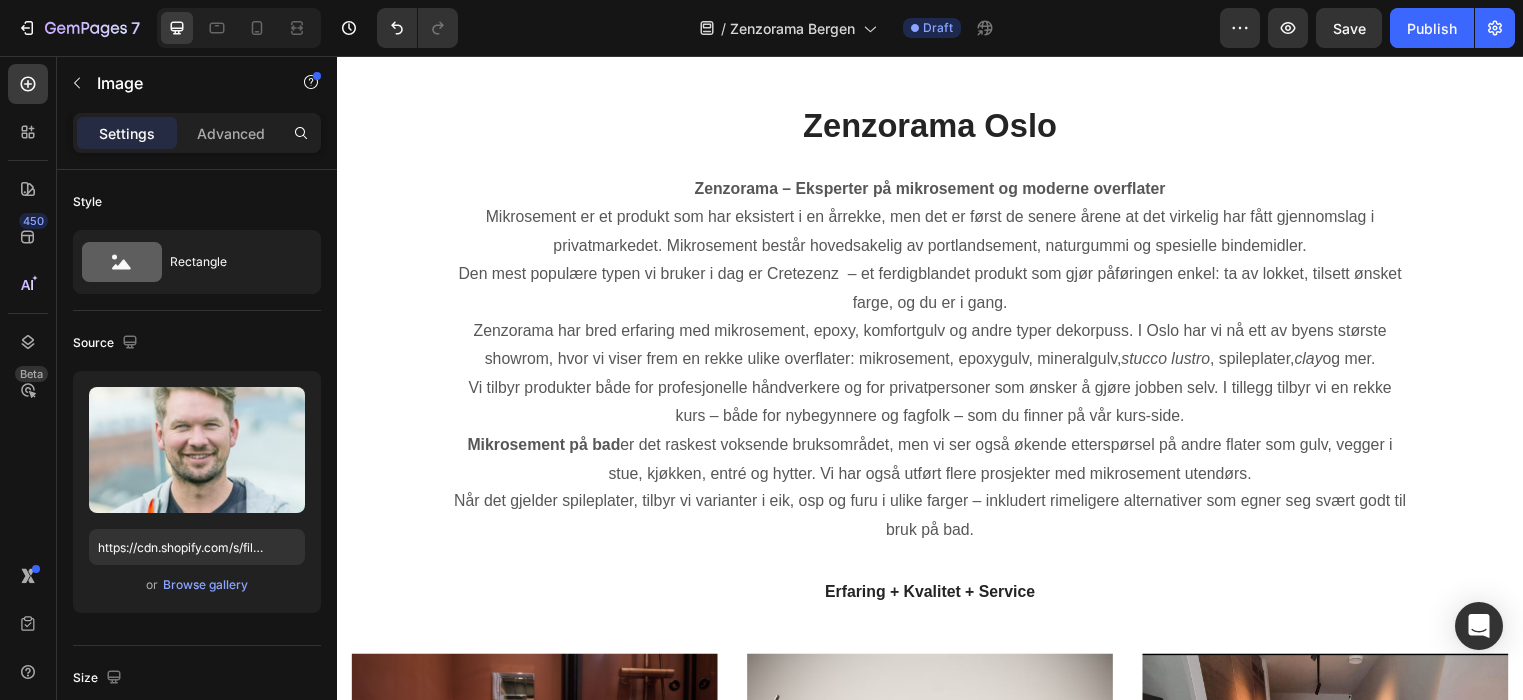 scroll, scrollTop: 2281, scrollLeft: 0, axis: vertical 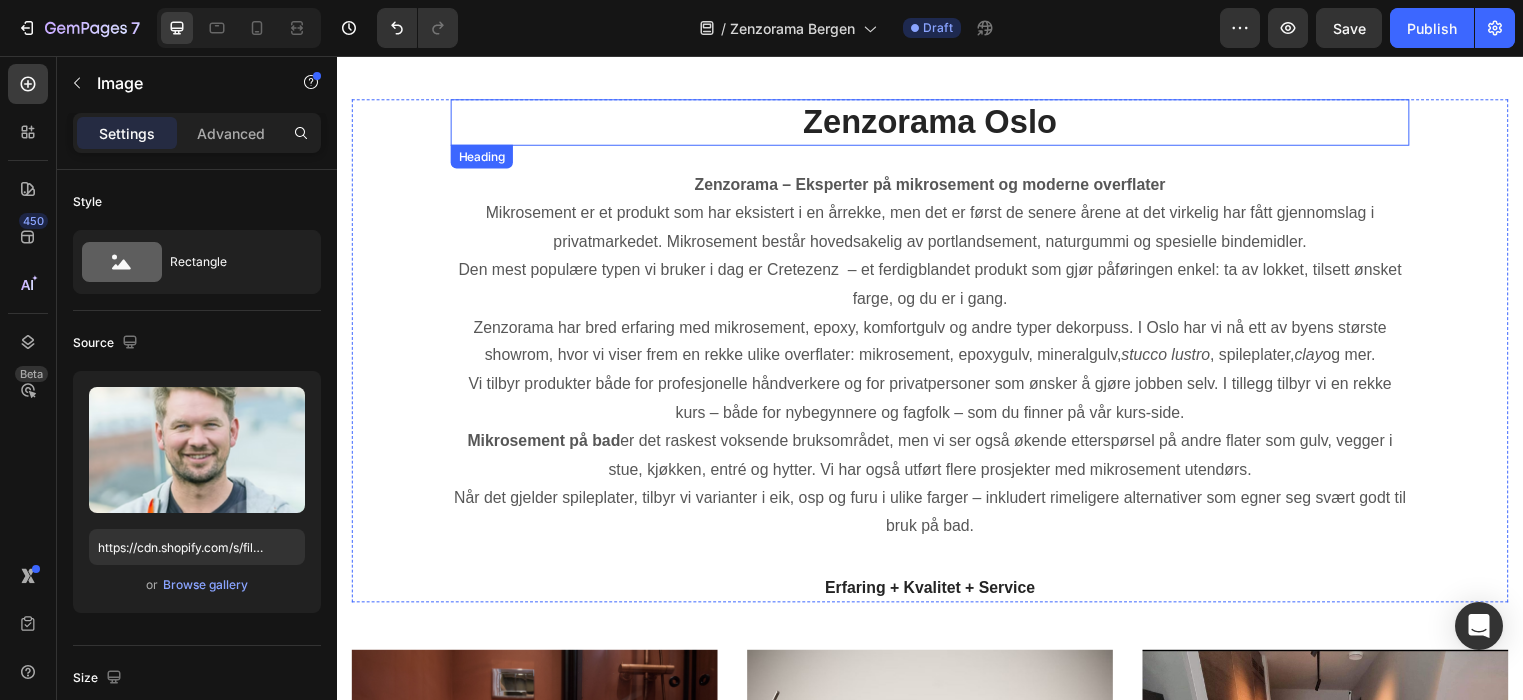 click on "Zenzorama Oslo" at bounding box center (937, 123) 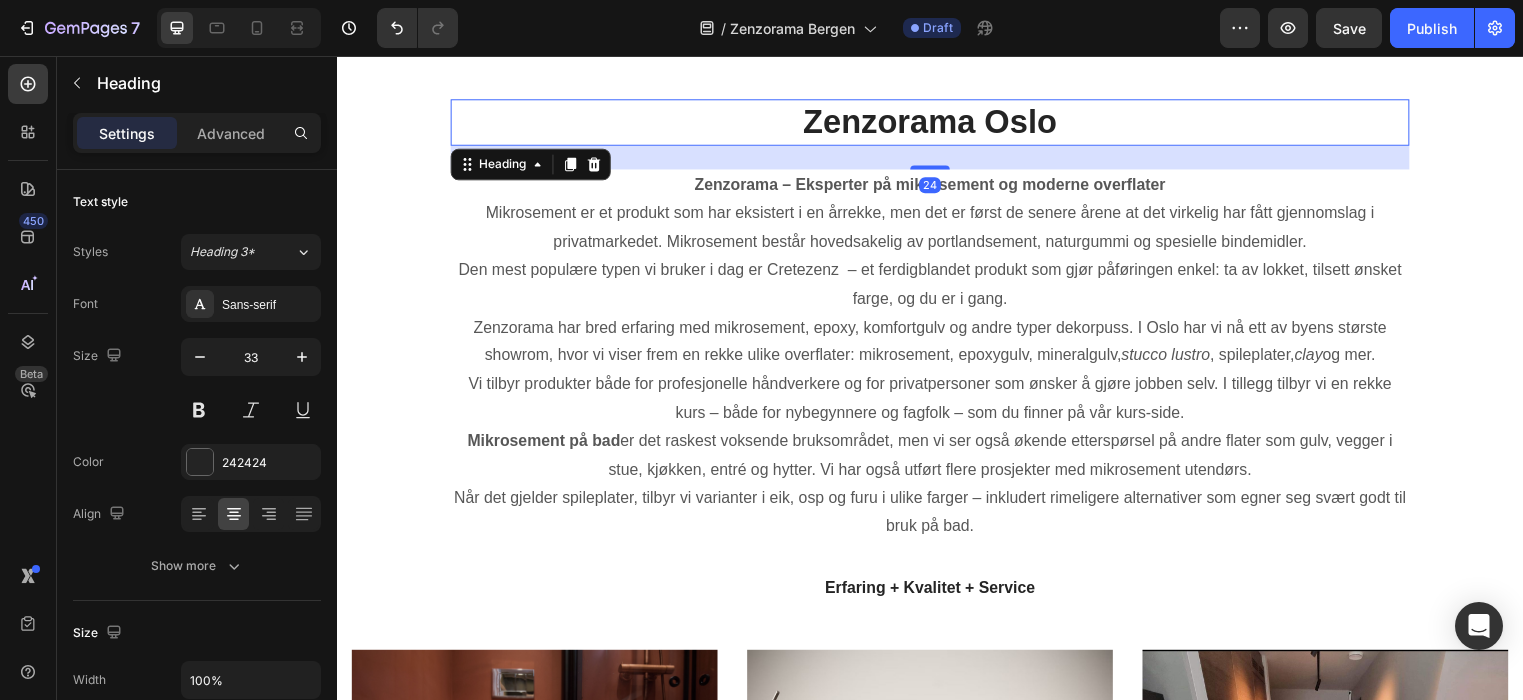click on "Zenzorama Oslo" at bounding box center [937, 123] 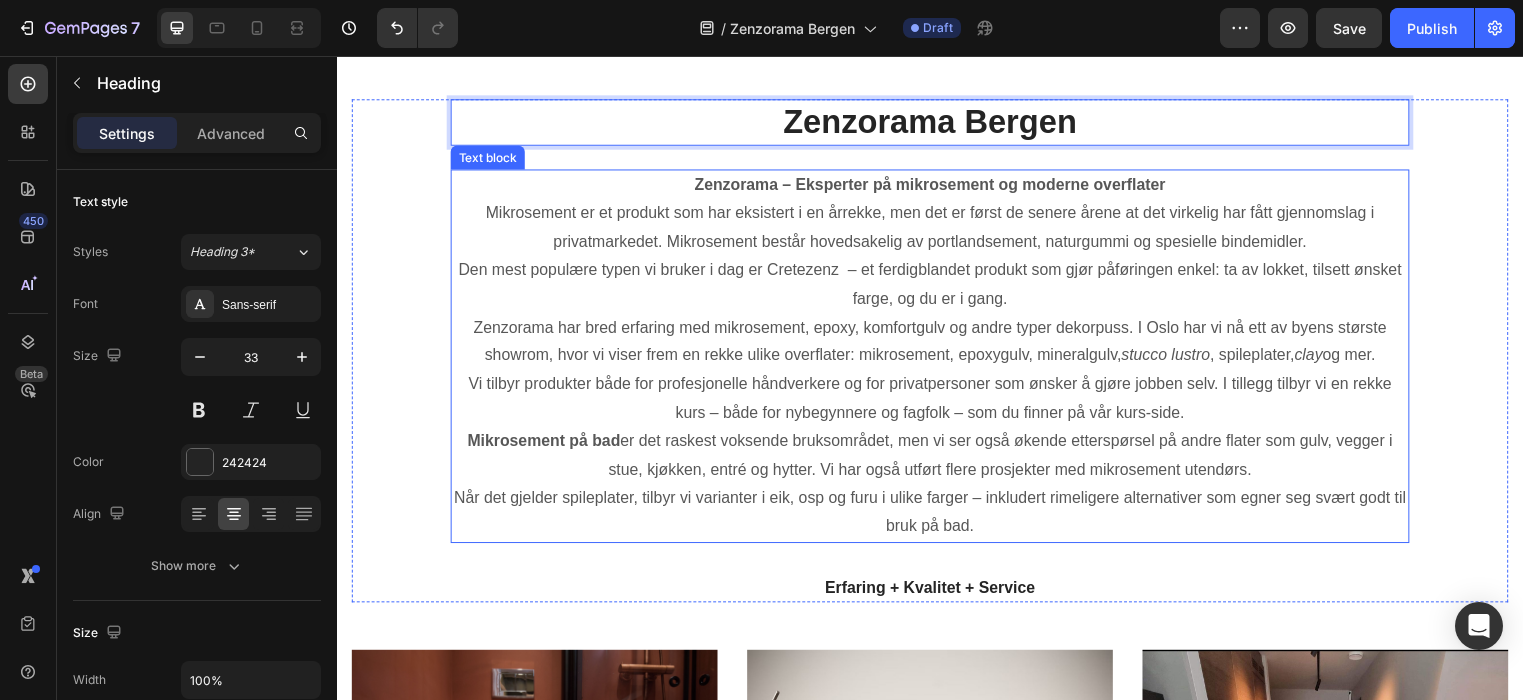 click on "Mikrosement er et produkt som har eksistert i en årrekke, men det er først de senere årene at det virkelig har fått gjennomslag i privatmarkedet. Mikrosement består hovedsakelig av portlandsement, naturgummi og spesielle bindemidler." at bounding box center (937, 230) 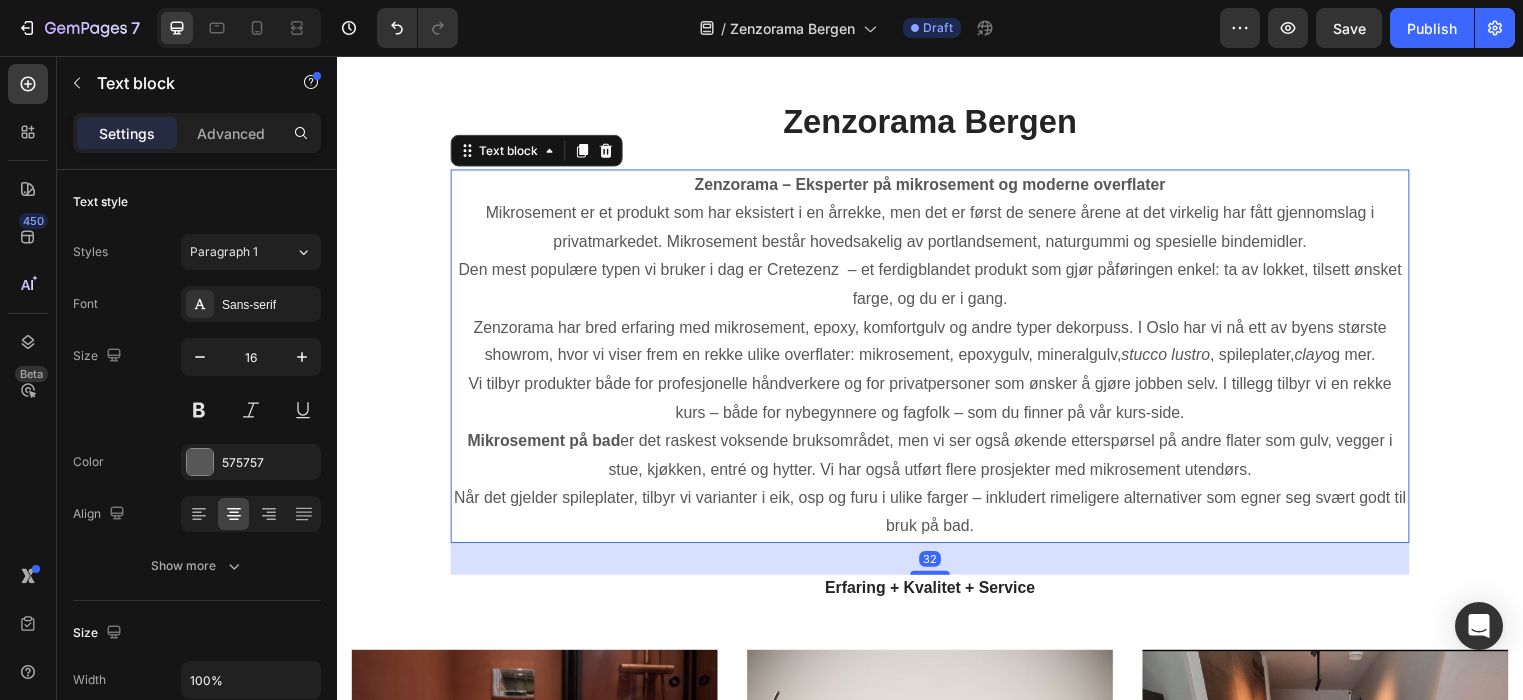 click on "Zenzorama – Eksperter på mikrosement og moderne overflater" at bounding box center (937, 186) 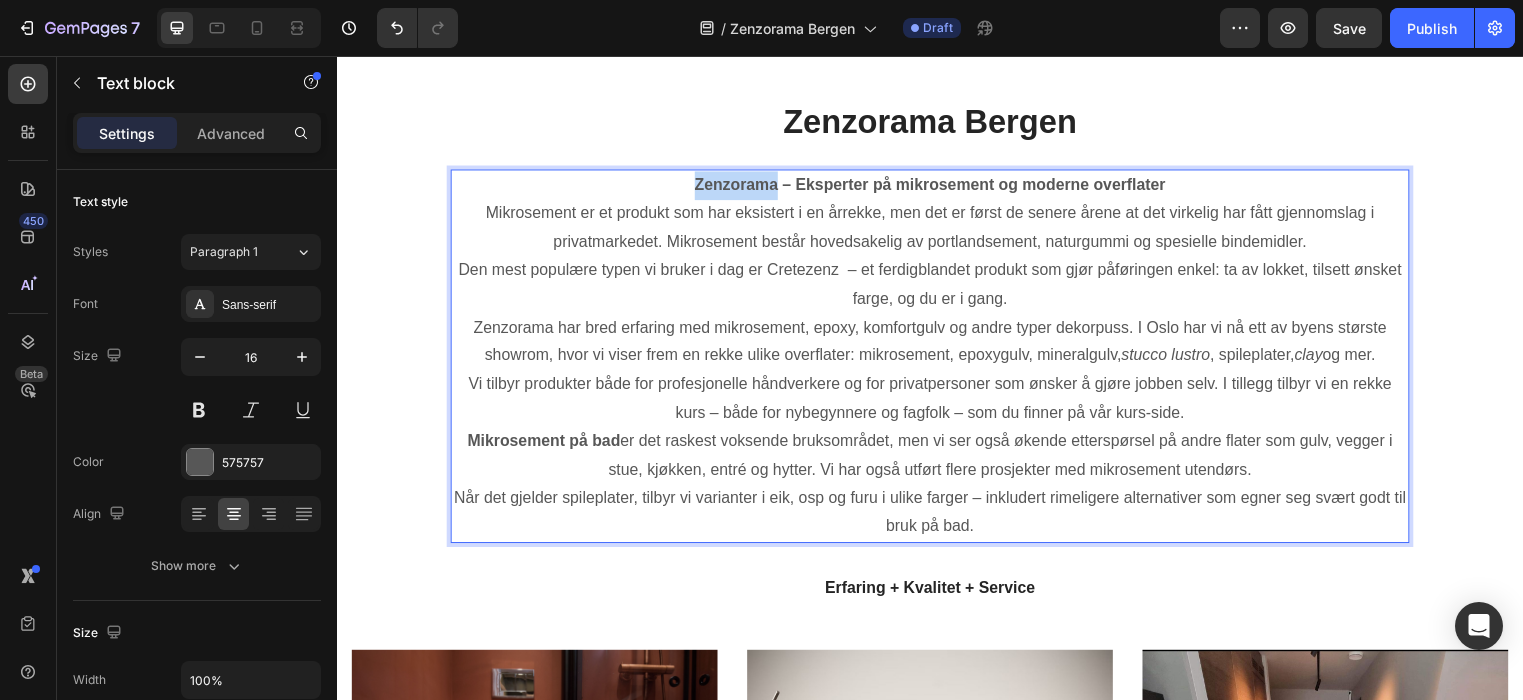 click on "Zenzorama – Eksperter på mikrosement og moderne overflater" at bounding box center (937, 186) 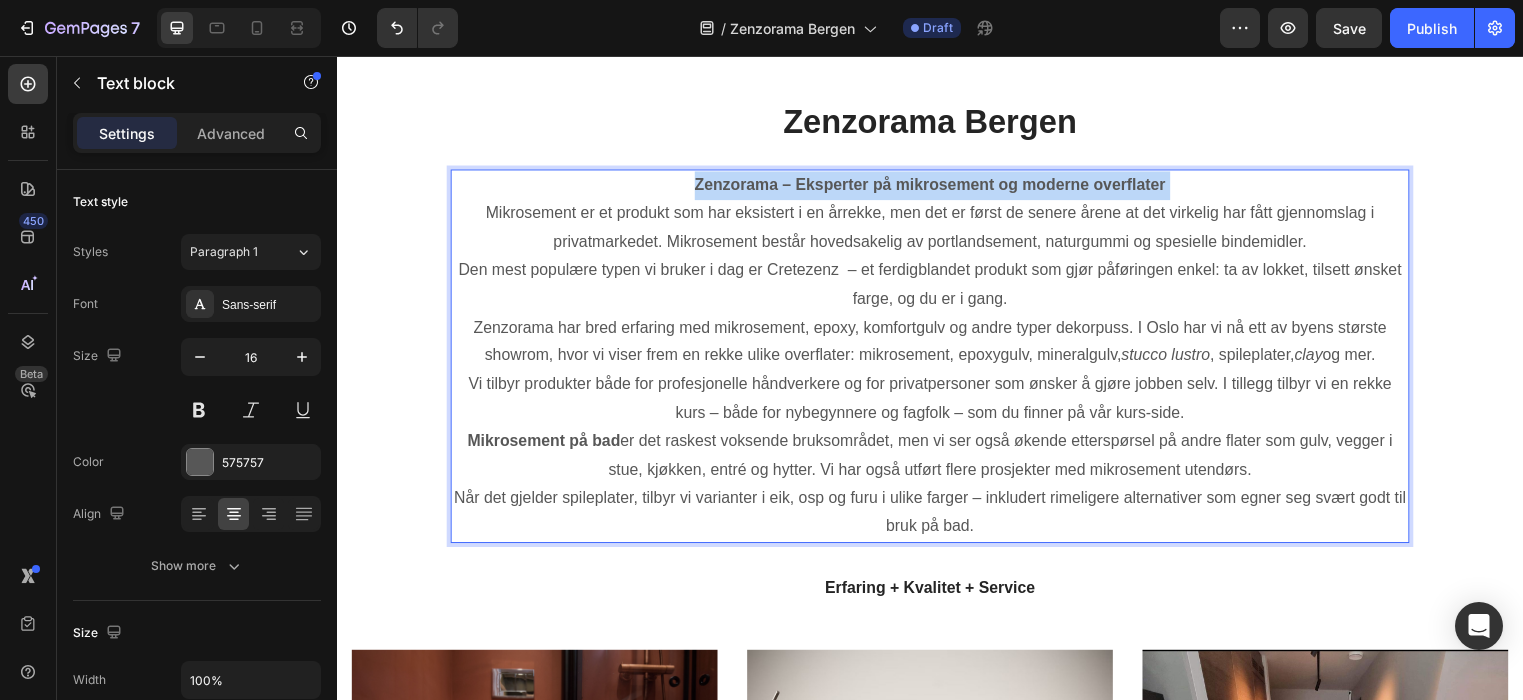click on "Zenzorama – Eksperter på mikrosement og moderne overflater" at bounding box center [937, 186] 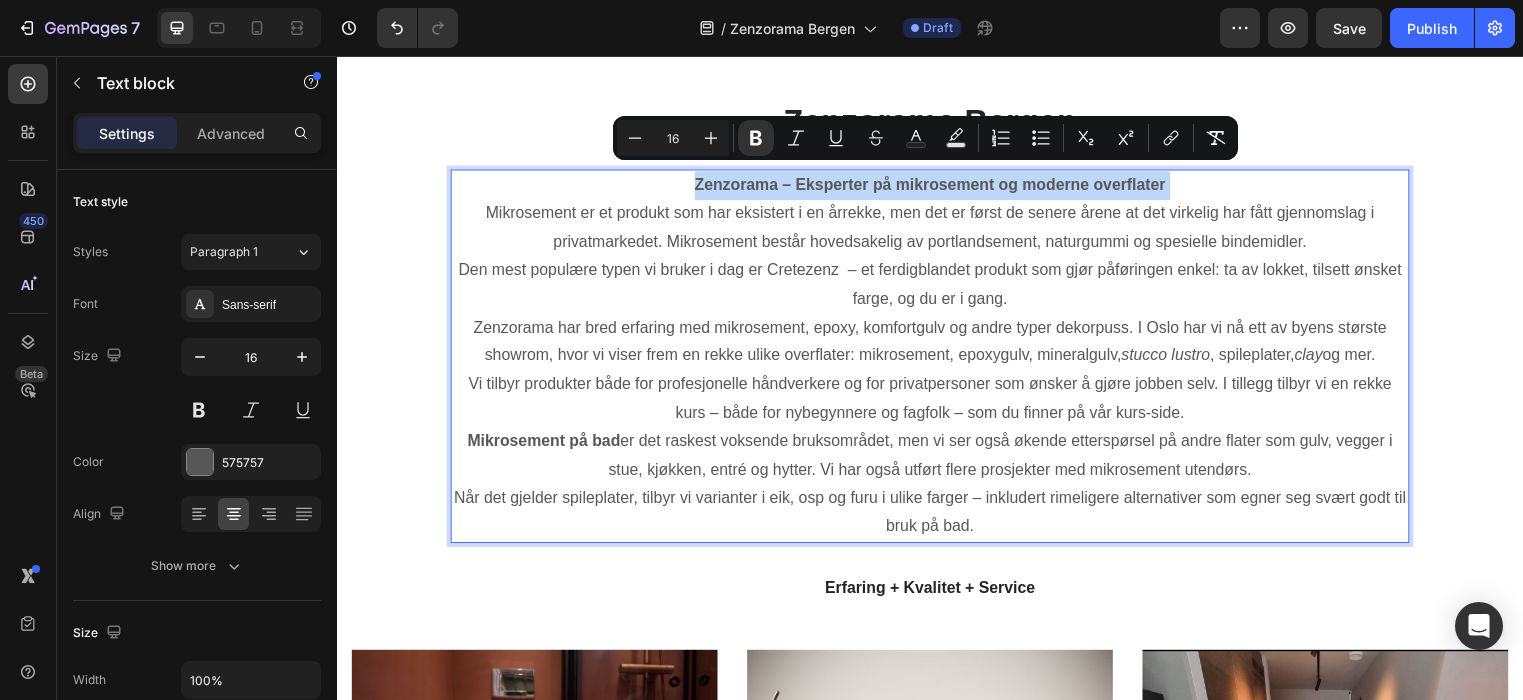 click on "Zenzorama – Eksperter på mikrosement og moderne overflater" at bounding box center [937, 186] 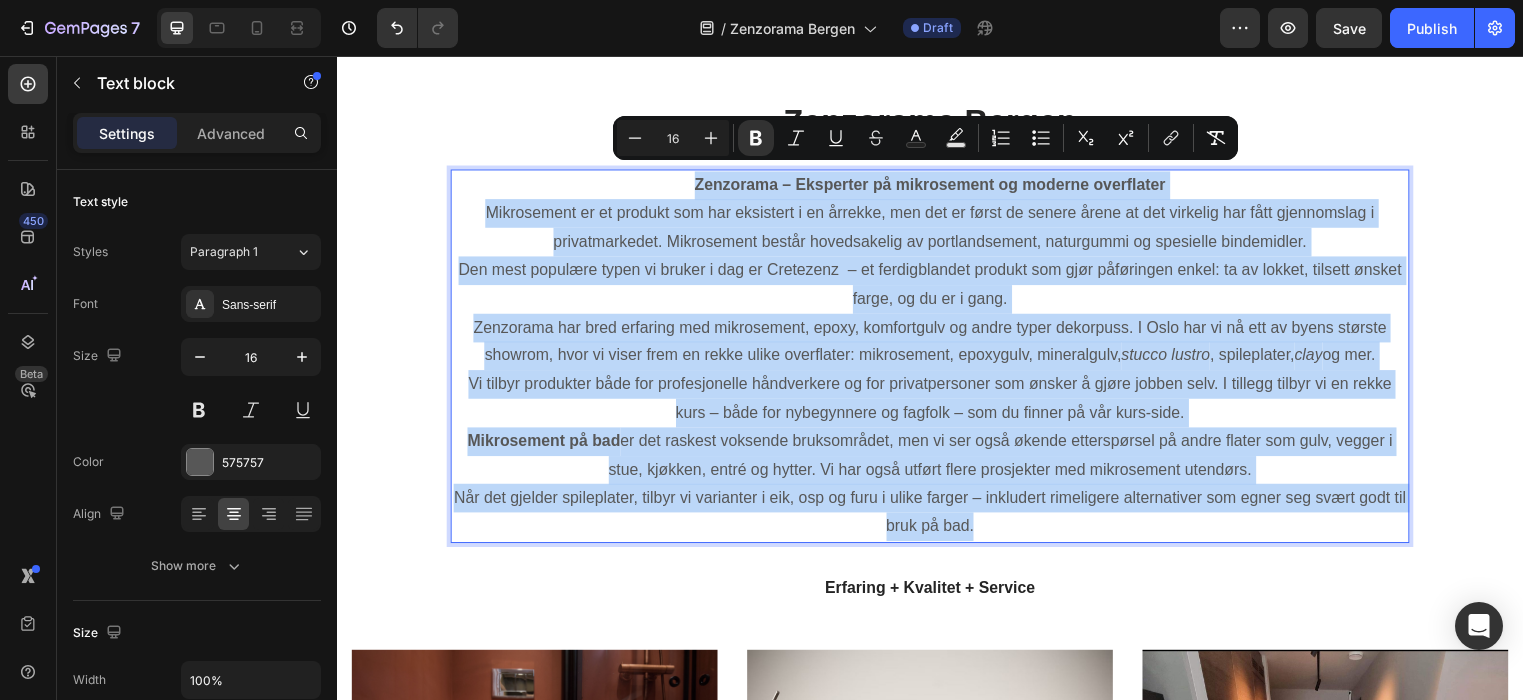 drag, startPoint x: 693, startPoint y: 177, endPoint x: 1081, endPoint y: 536, distance: 528.6067 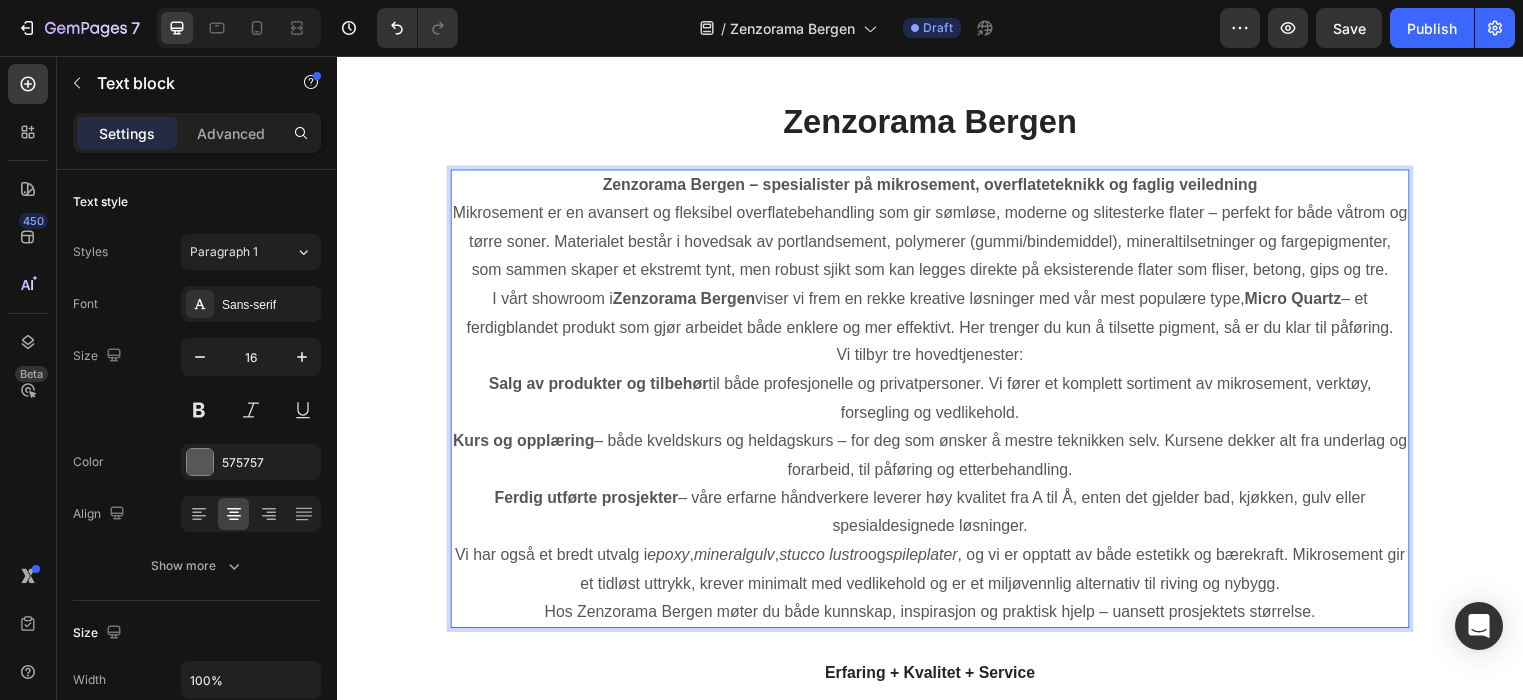 click on "Micro Quartz" at bounding box center [1304, 301] 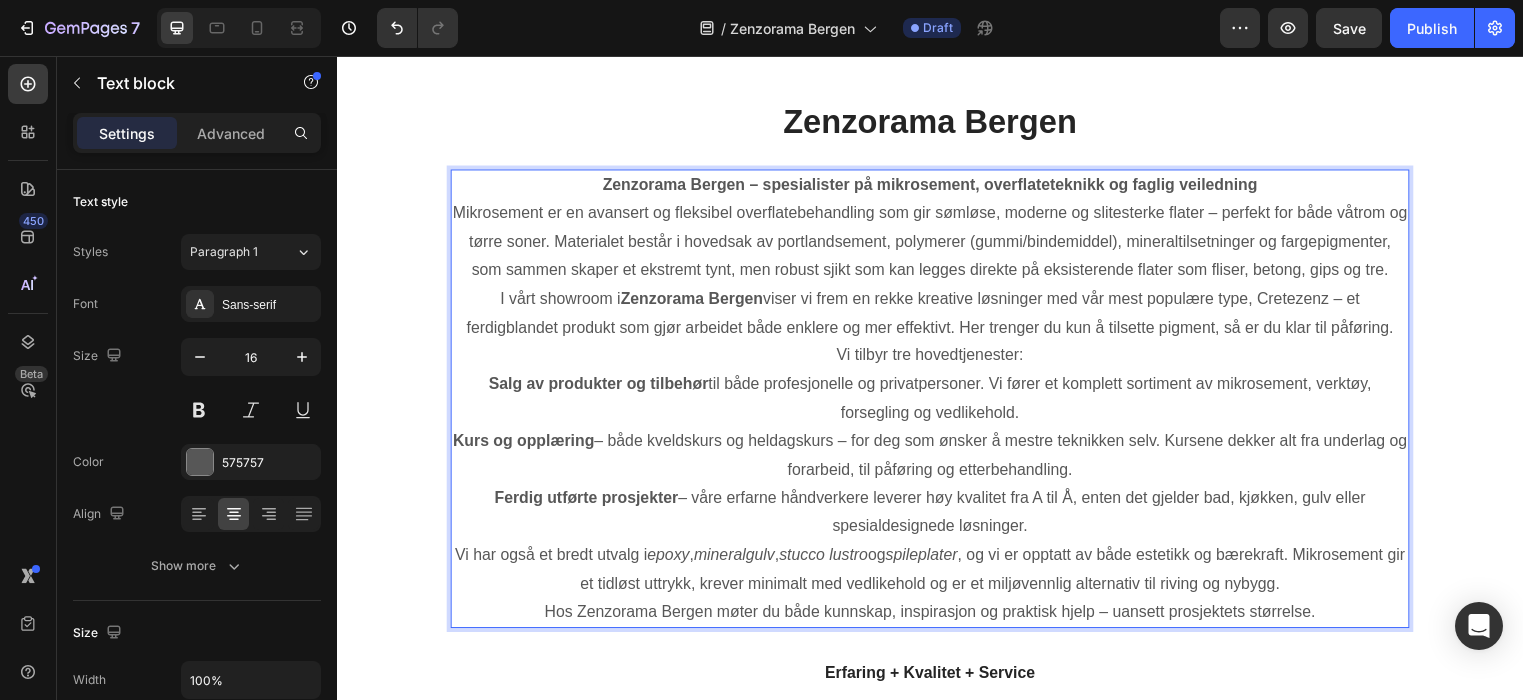 click on "Zenzorama Bergen – spesialister på mikrosement, overflateteknikk og faglig veiledning" at bounding box center (937, 187) 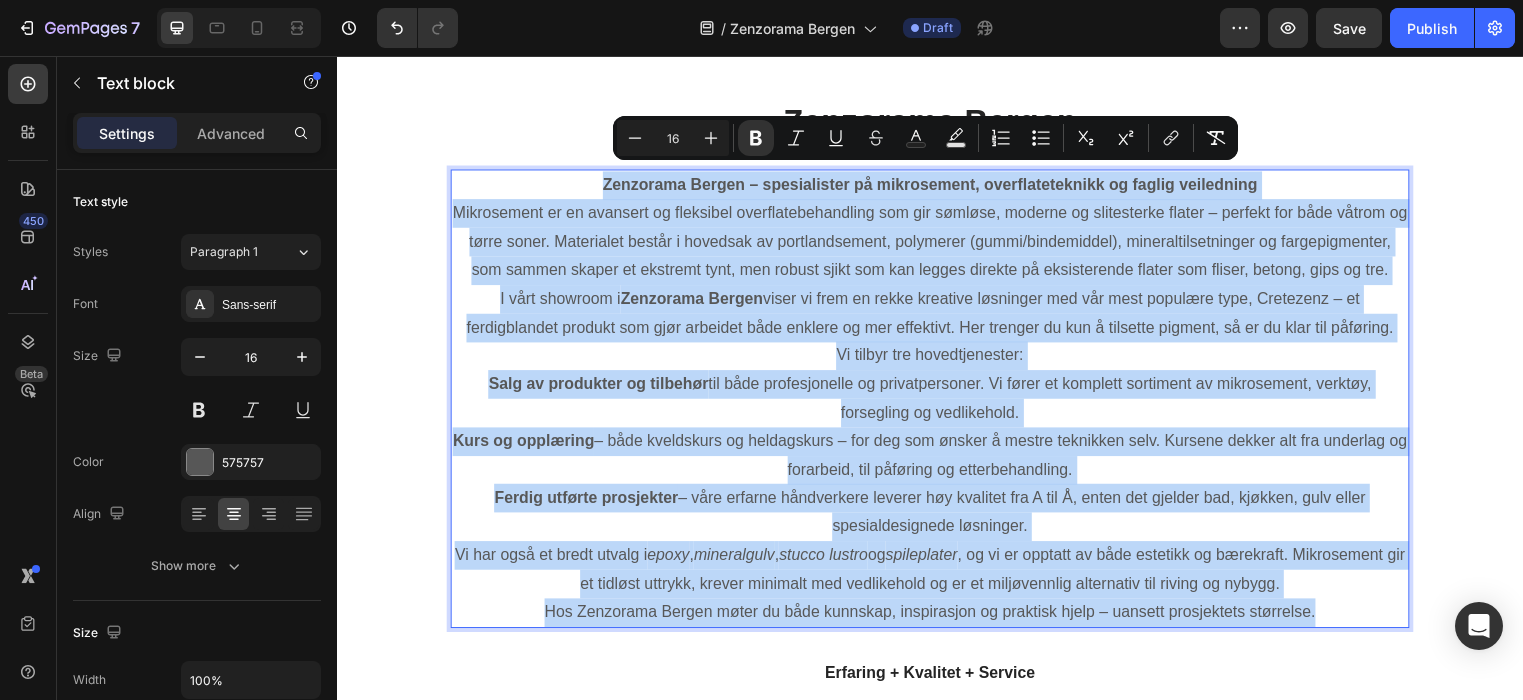 drag, startPoint x: 596, startPoint y: 175, endPoint x: 1354, endPoint y: 649, distance: 894.00226 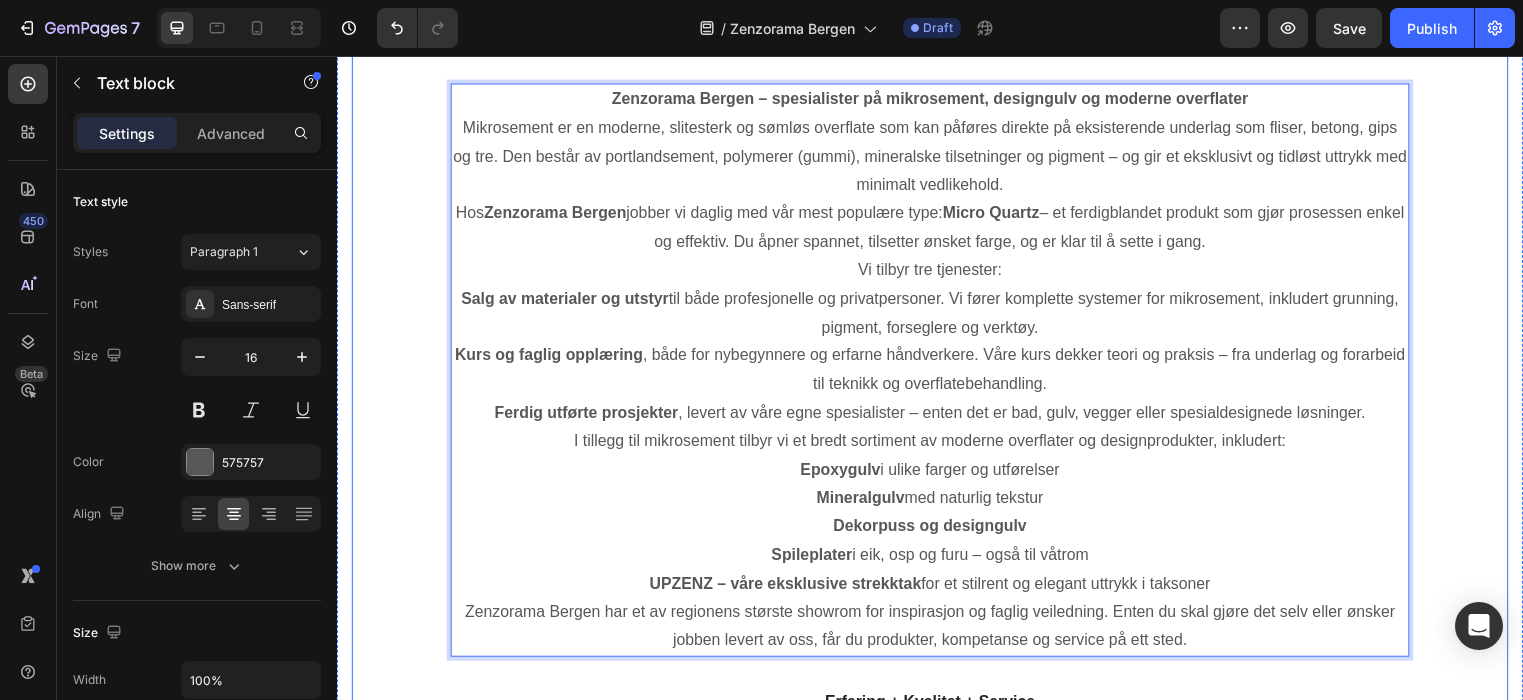 scroll, scrollTop: 2362, scrollLeft: 0, axis: vertical 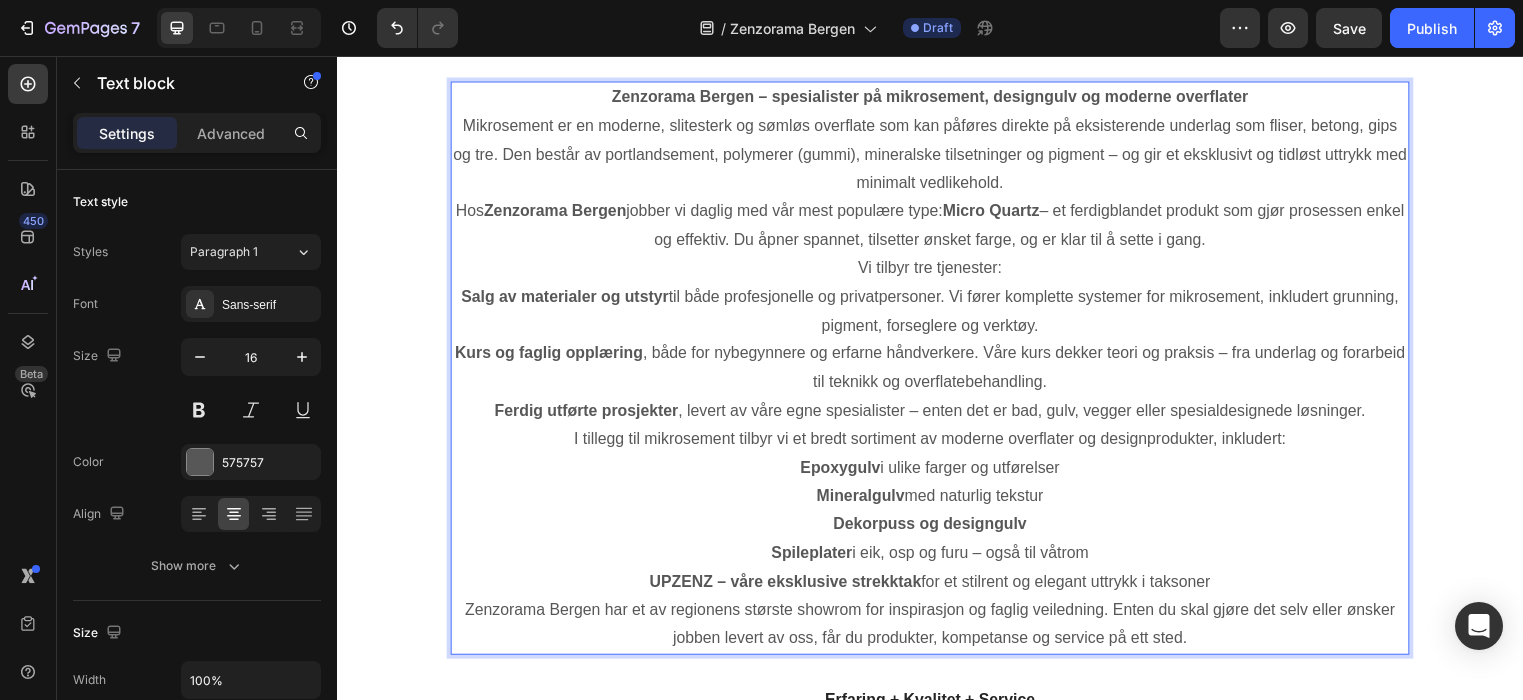 click on "Zenzorama Bergen har et av regionens største showrom for inspirasjon og faglig veiledning. Enten du skal gjøre det selv eller ønsker jobben levert av oss, får du produkter, kompetanse og service på ett sted." at bounding box center (937, 632) 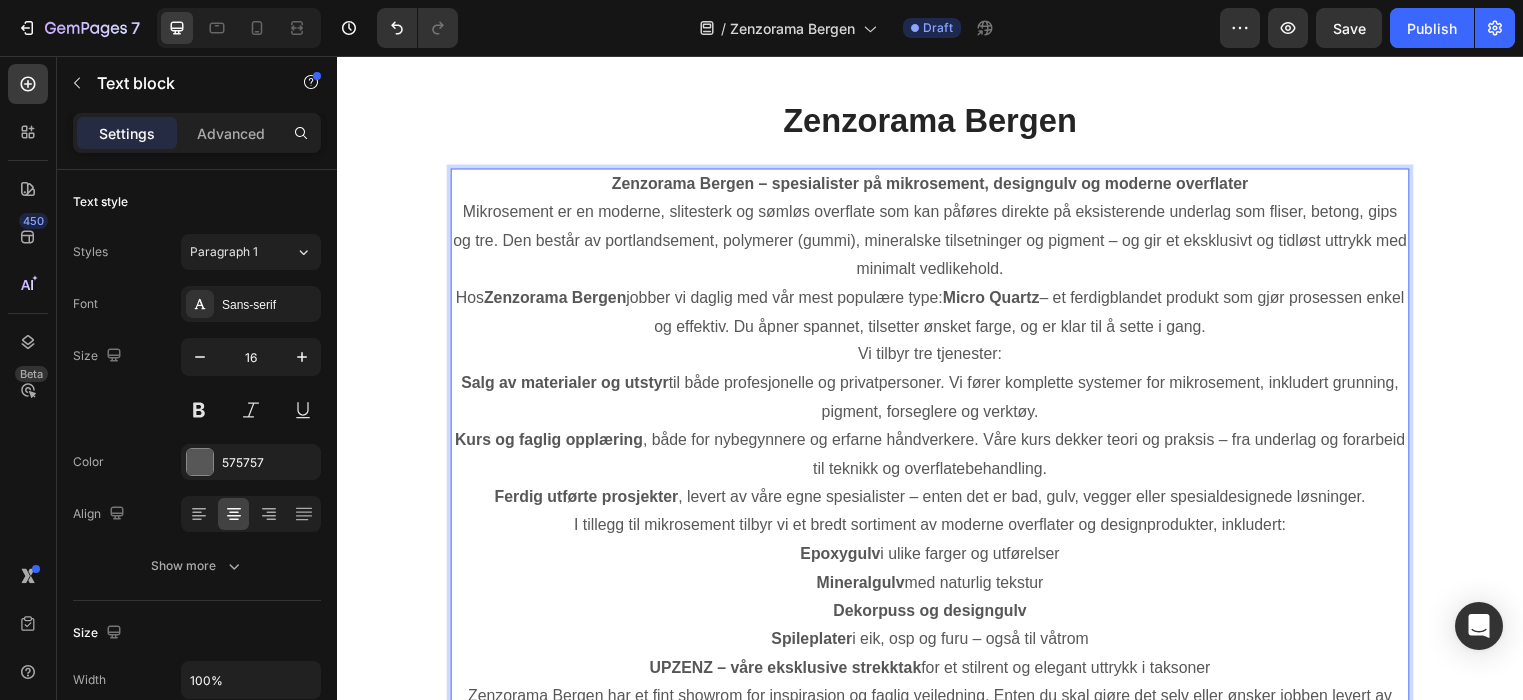 scroll, scrollTop: 2269, scrollLeft: 0, axis: vertical 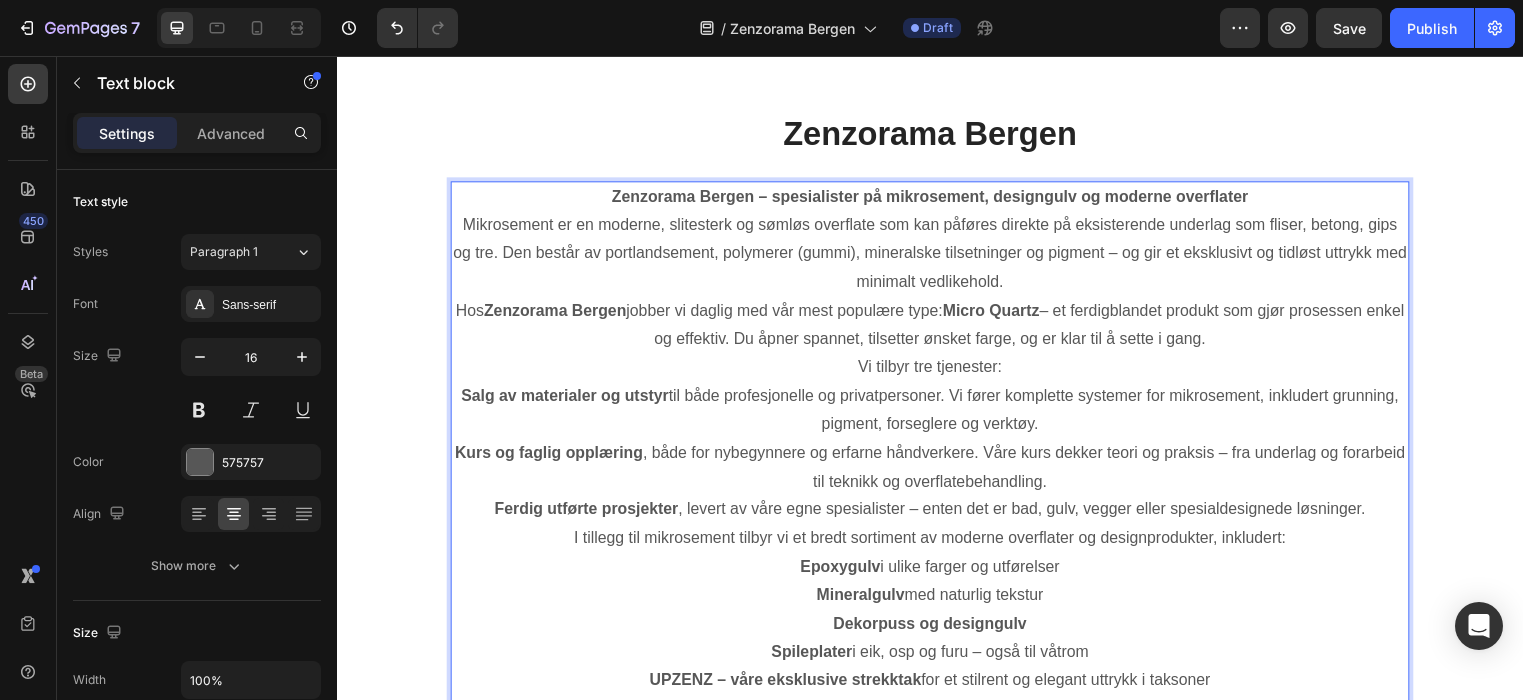 click on "Micro Quartz" at bounding box center [999, 313] 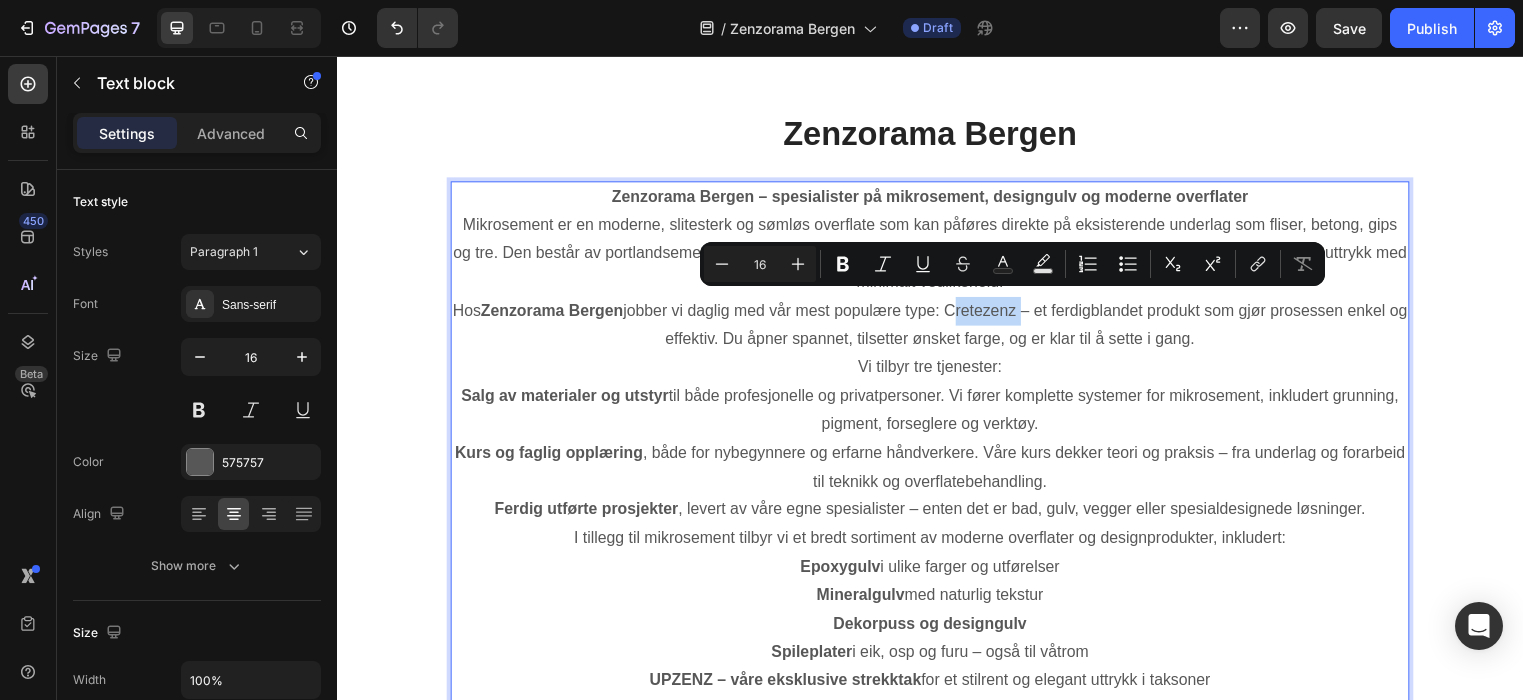 drag, startPoint x: 984, startPoint y: 308, endPoint x: 1052, endPoint y: 307, distance: 68.007355 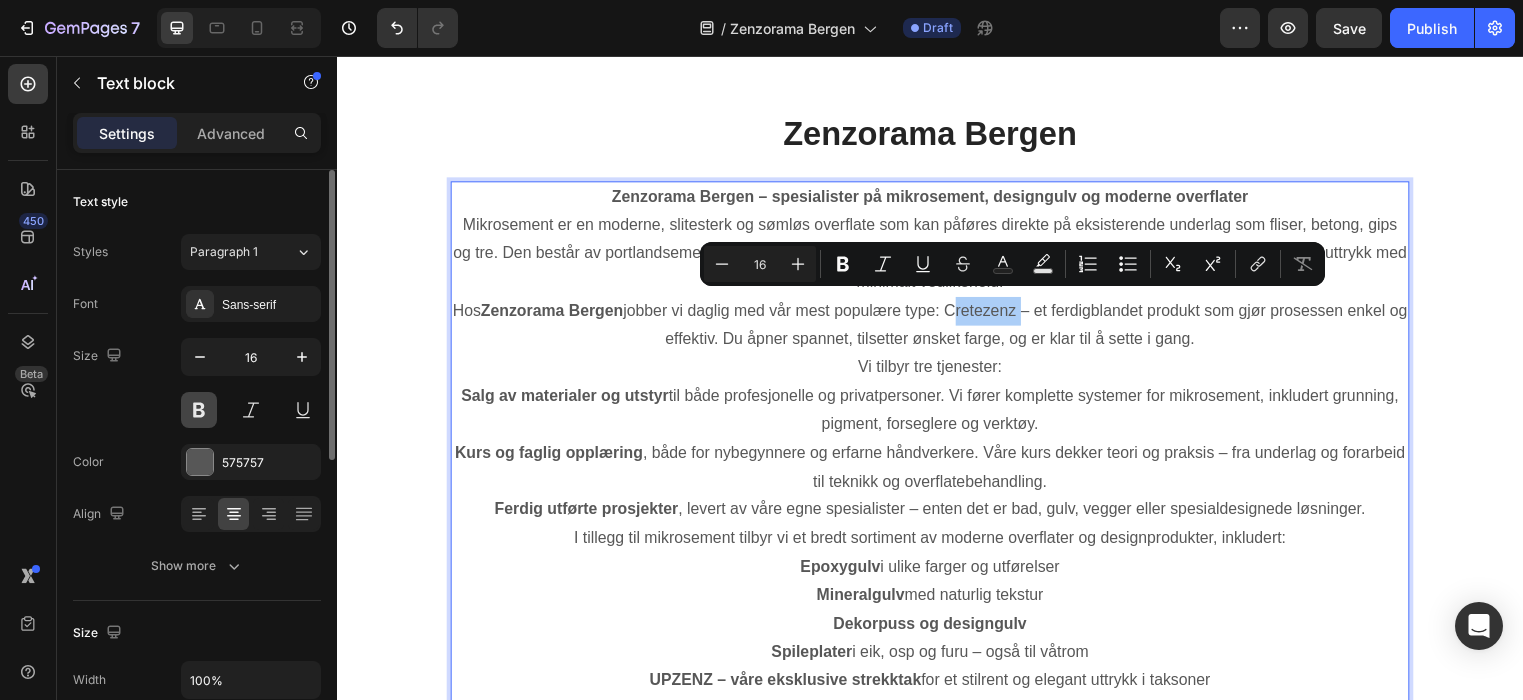 click at bounding box center (199, 410) 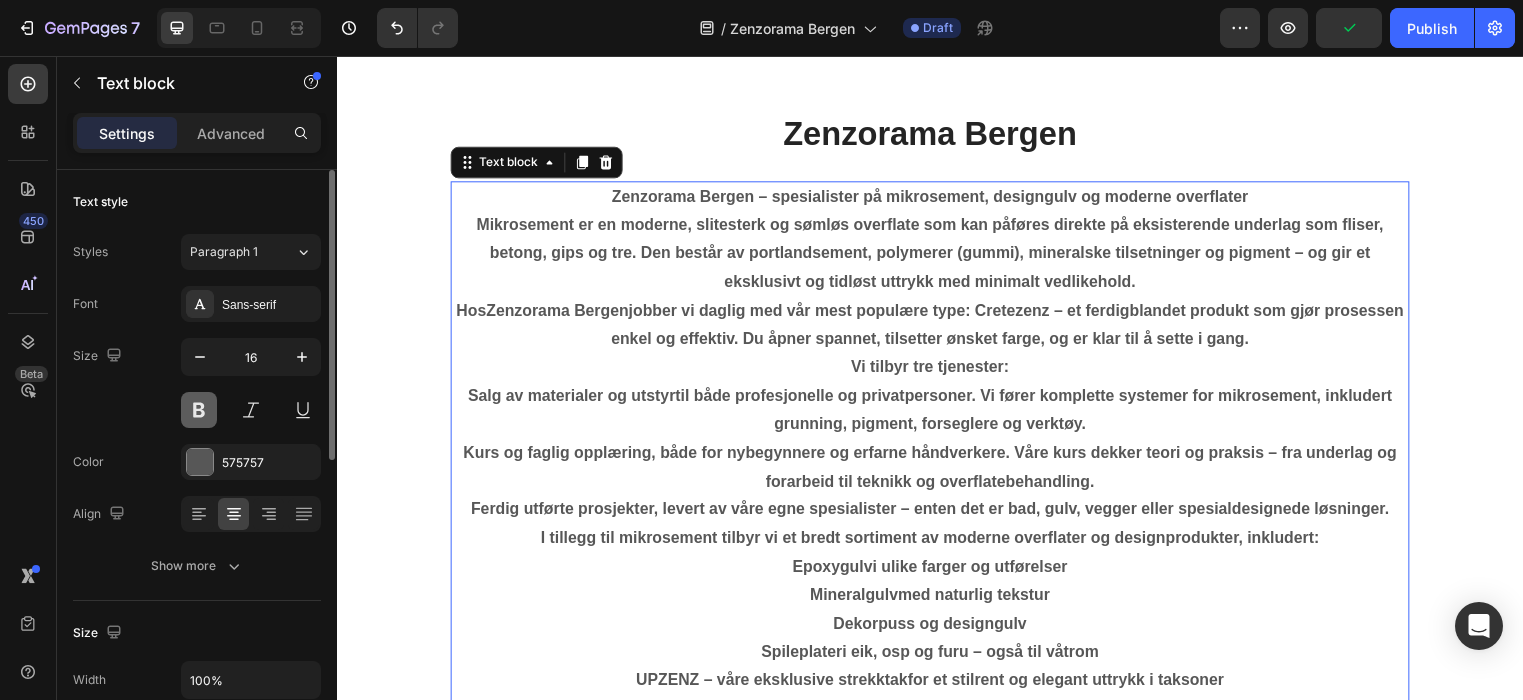 click at bounding box center (199, 410) 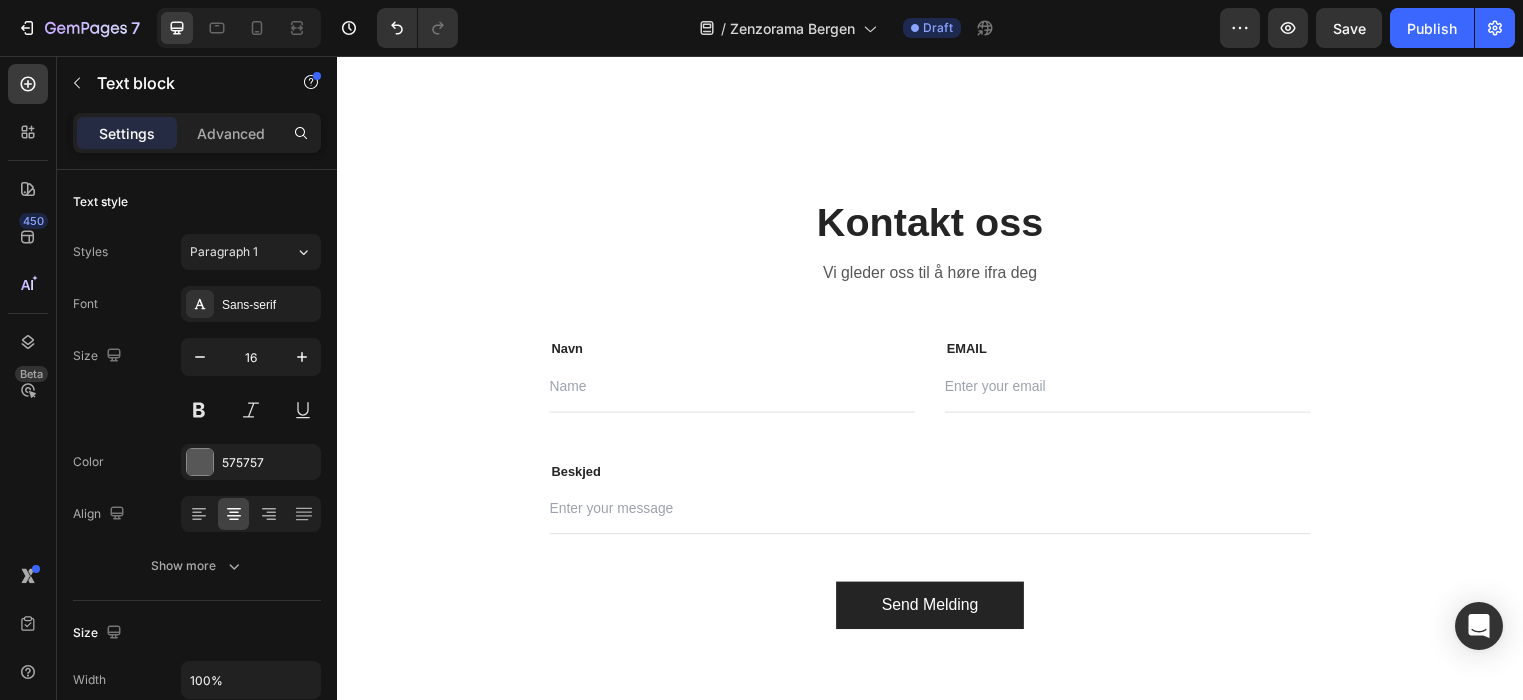 scroll, scrollTop: 3616, scrollLeft: 0, axis: vertical 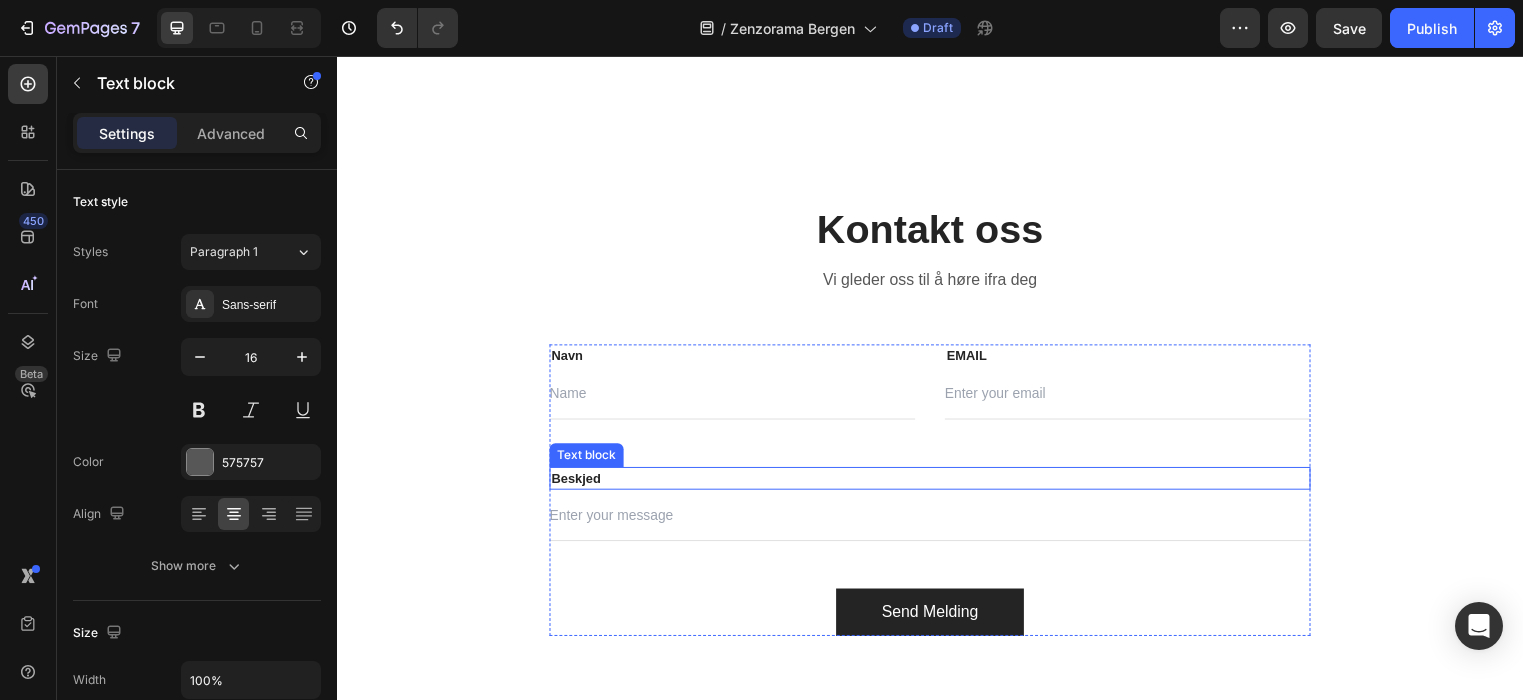 click on "Beskjed" at bounding box center (937, 484) 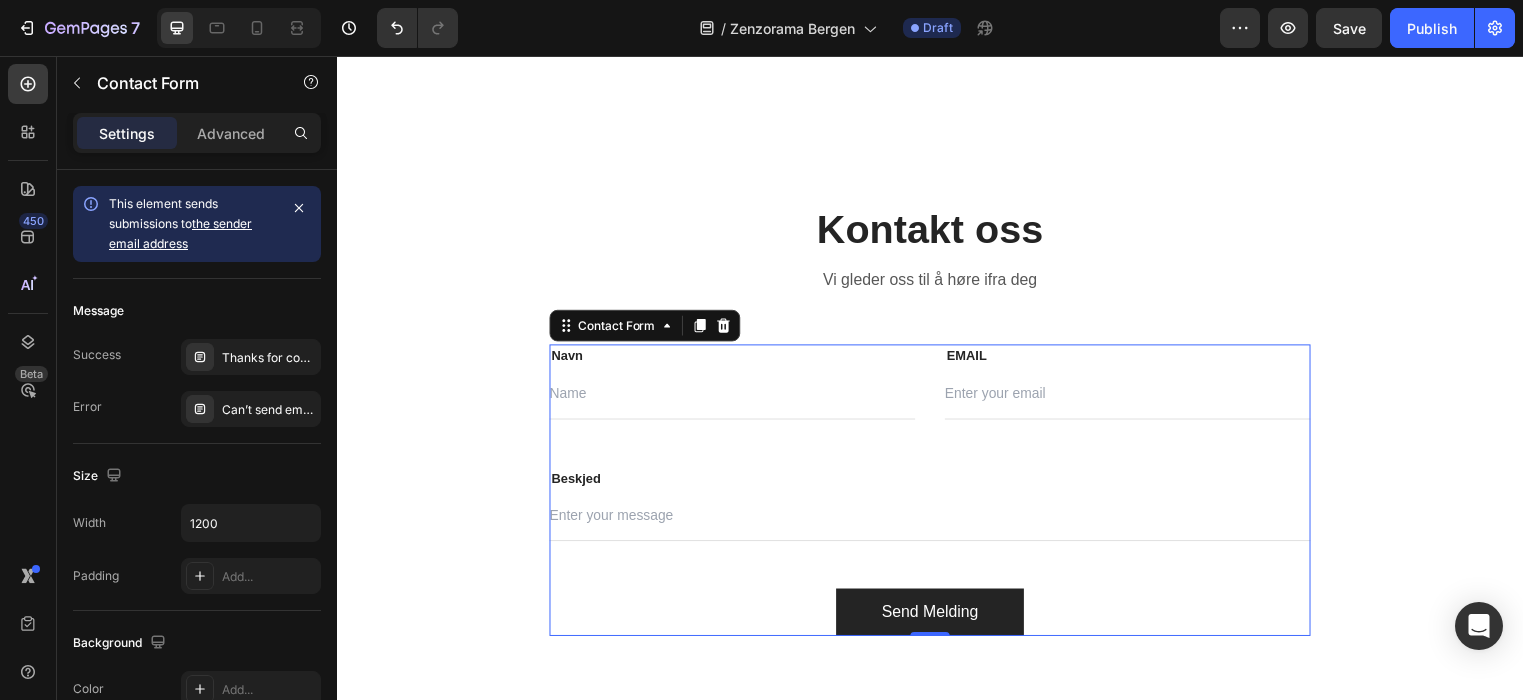 click on "Navn Text block Text Field EMAIL Text block Email Field Row Beskjed Text block Text Field   Send Melding   Submit Button Contact Form   0" at bounding box center [937, 495] 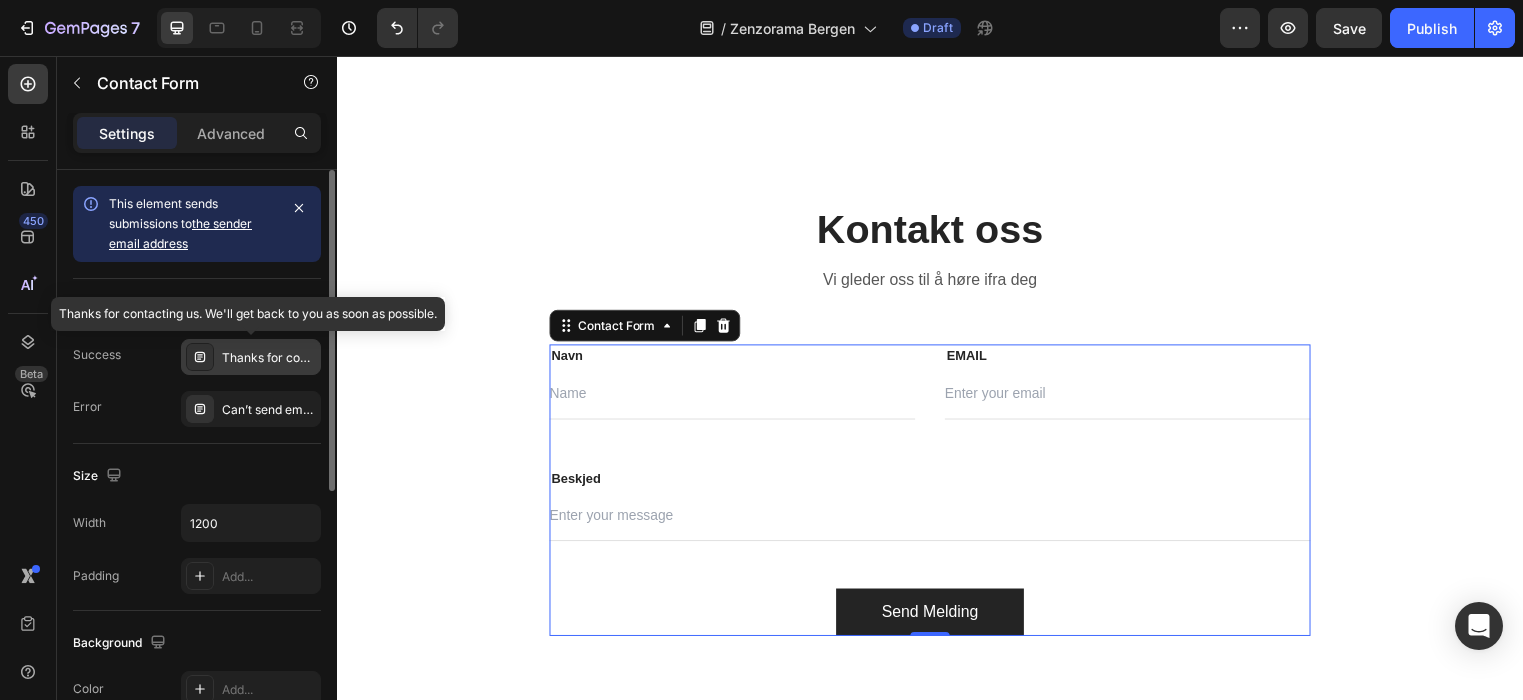 click on "Thanks for contacting us. We'll get back to you as soon as possible." at bounding box center [251, 357] 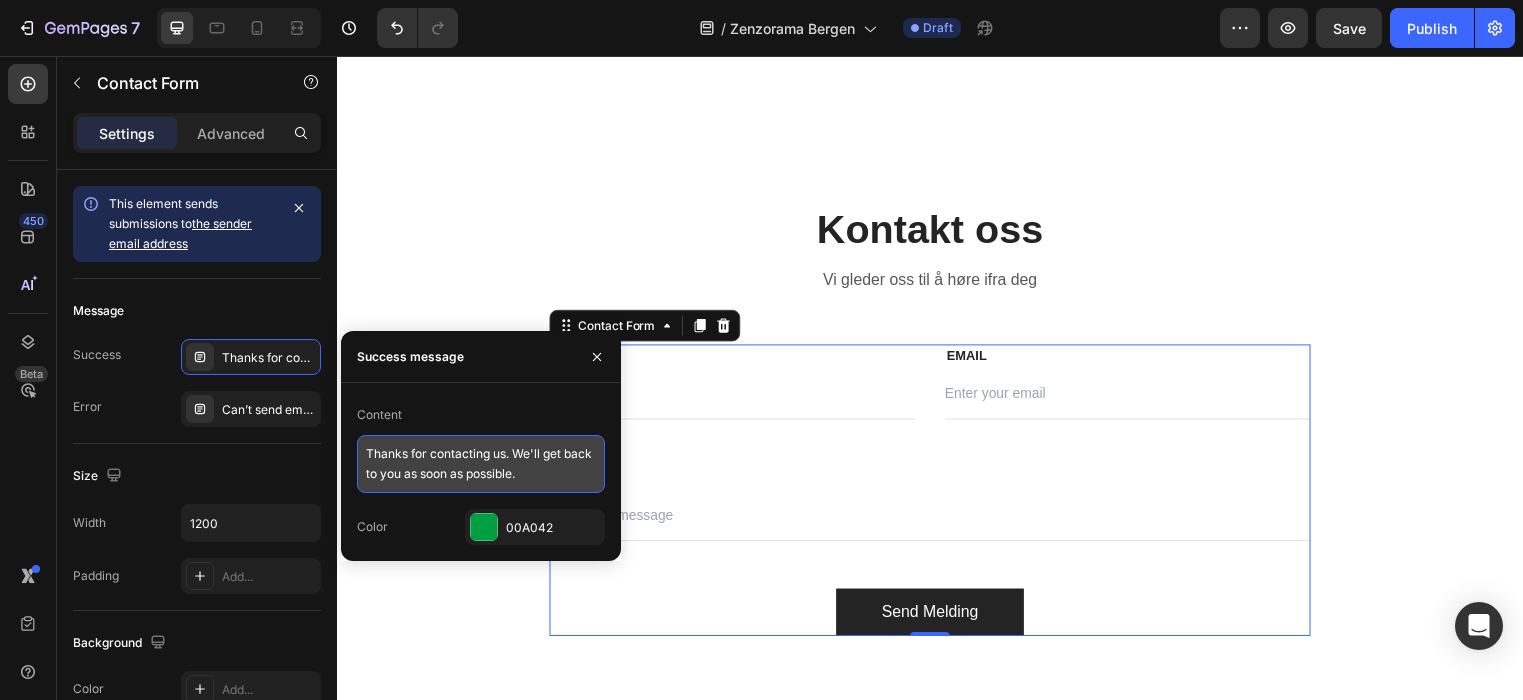 click on "Thanks for contacting us. We'll get back to you as soon as possible." at bounding box center [481, 464] 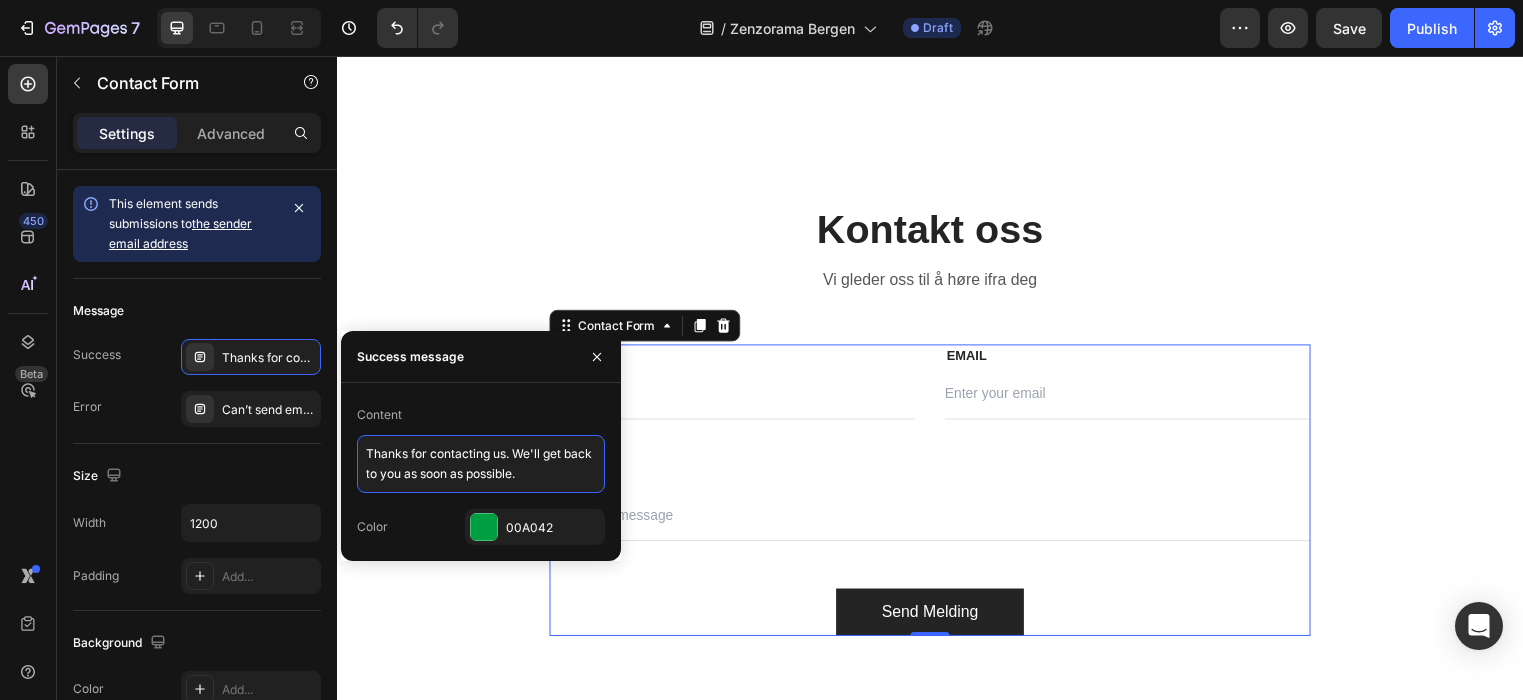 click on "Thanks for contacting us. We'll get back to you as soon as possible." at bounding box center (481, 464) 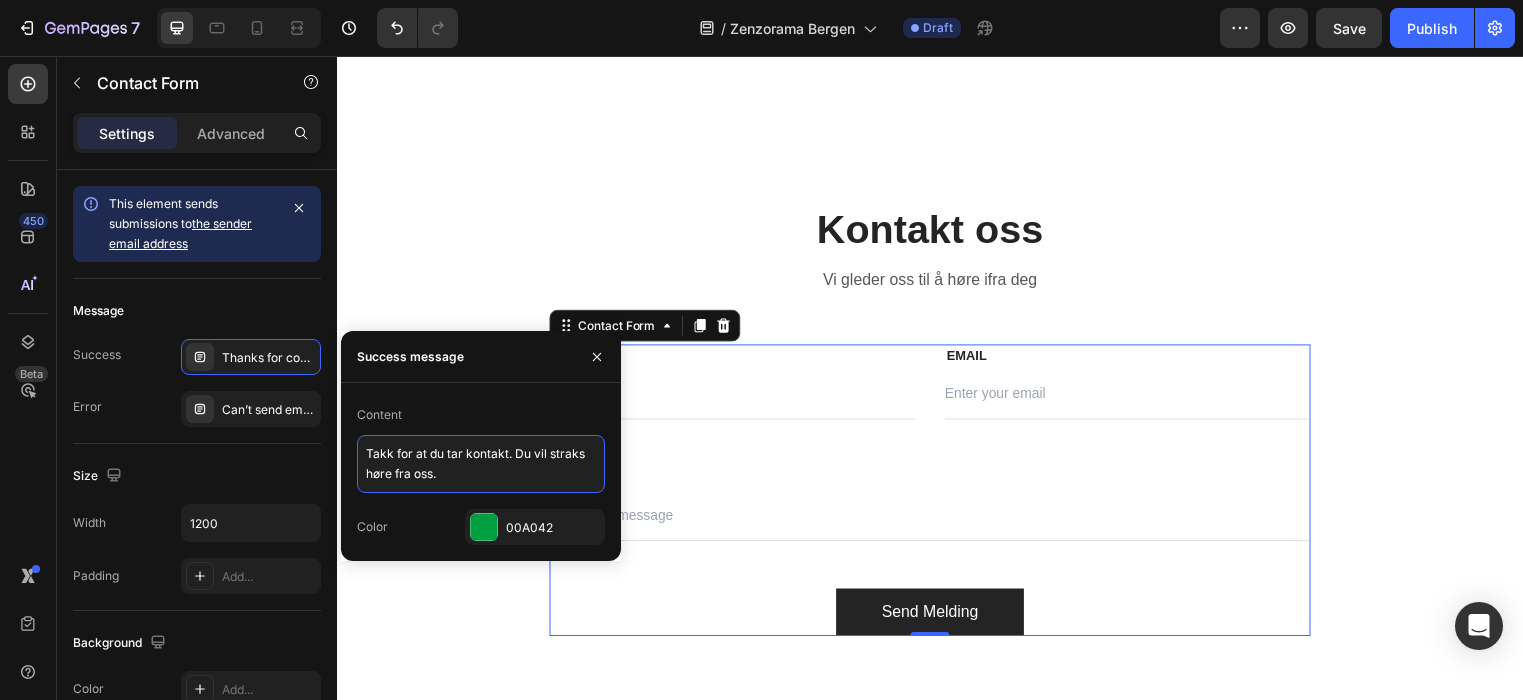 type on "Takk for at du tar kontakt. Du vil straks høre fra oss." 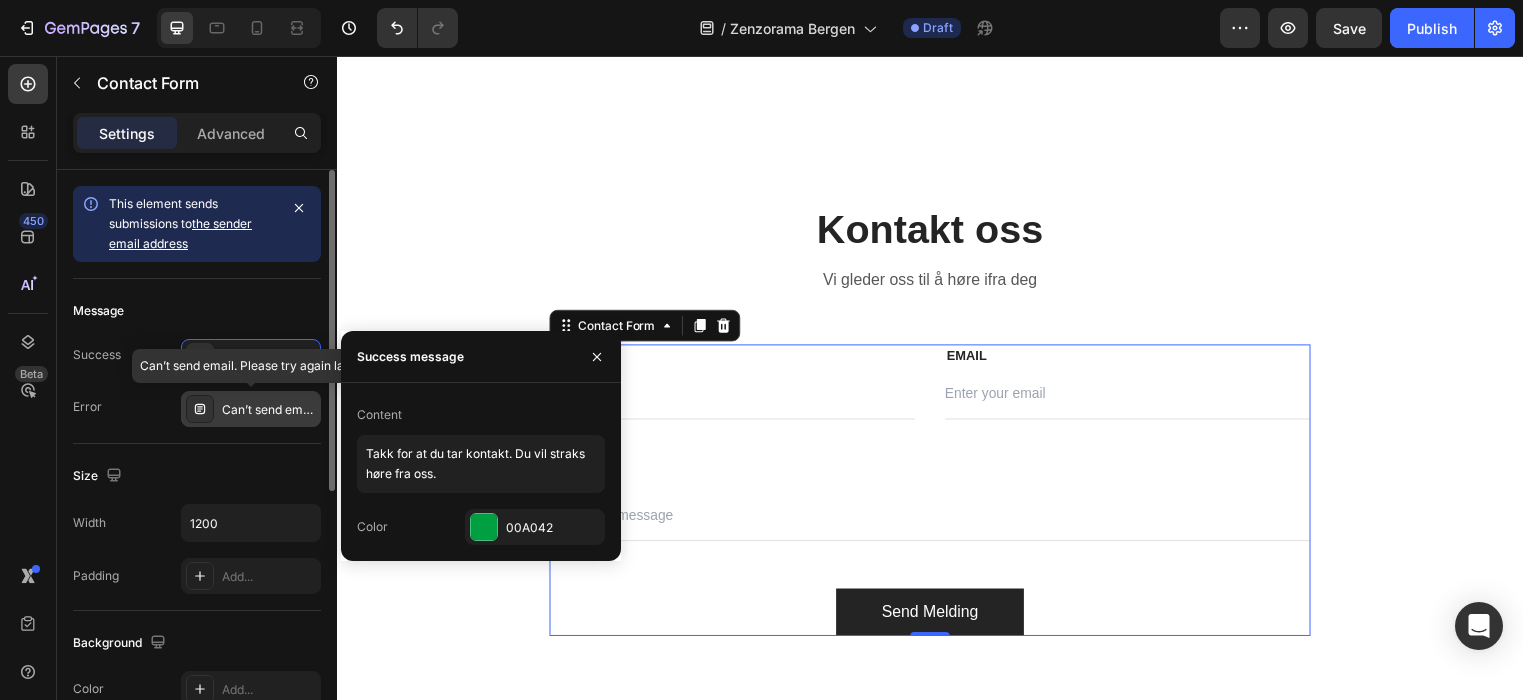 click on "Can’t send email. Please try again later." at bounding box center (269, 410) 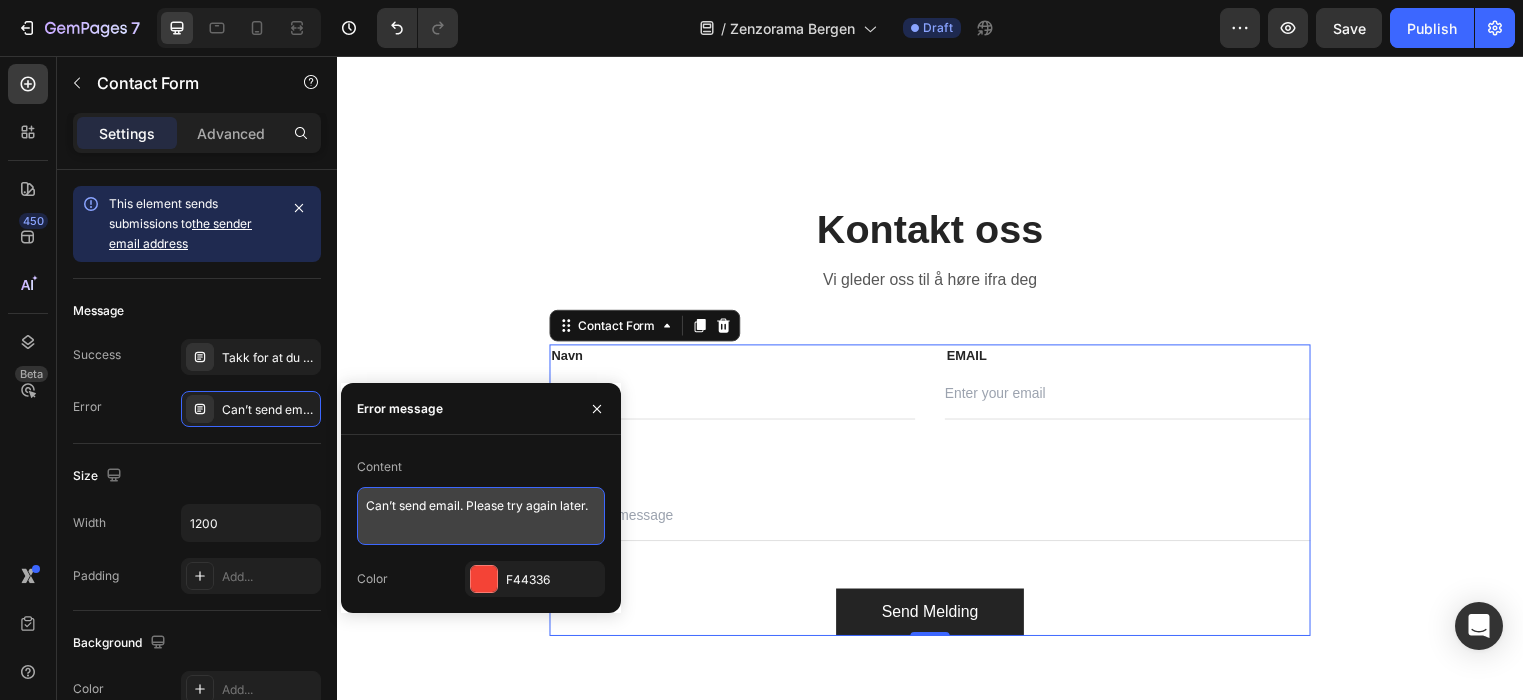 click on "Can’t send email. Please try again later." at bounding box center (481, 516) 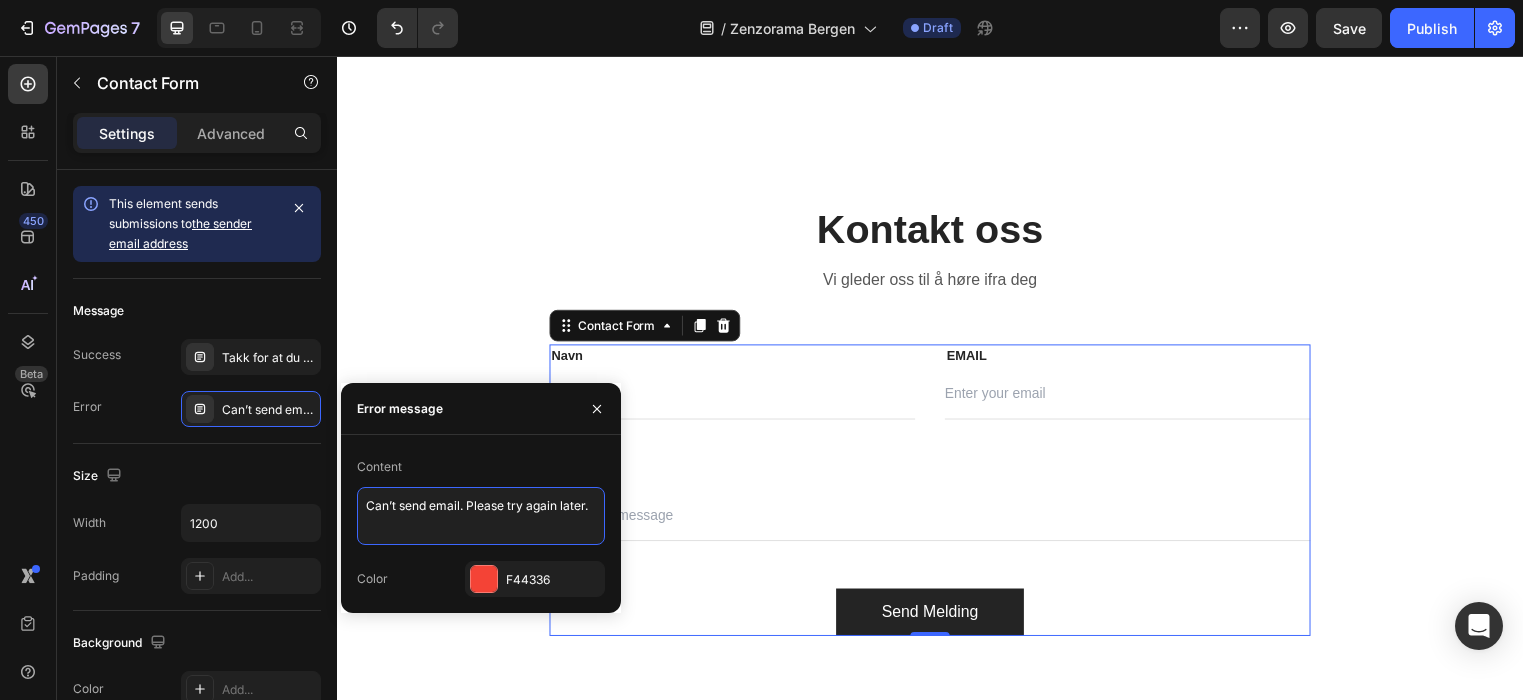 click on "Can’t send email. Please try again later." at bounding box center (481, 516) 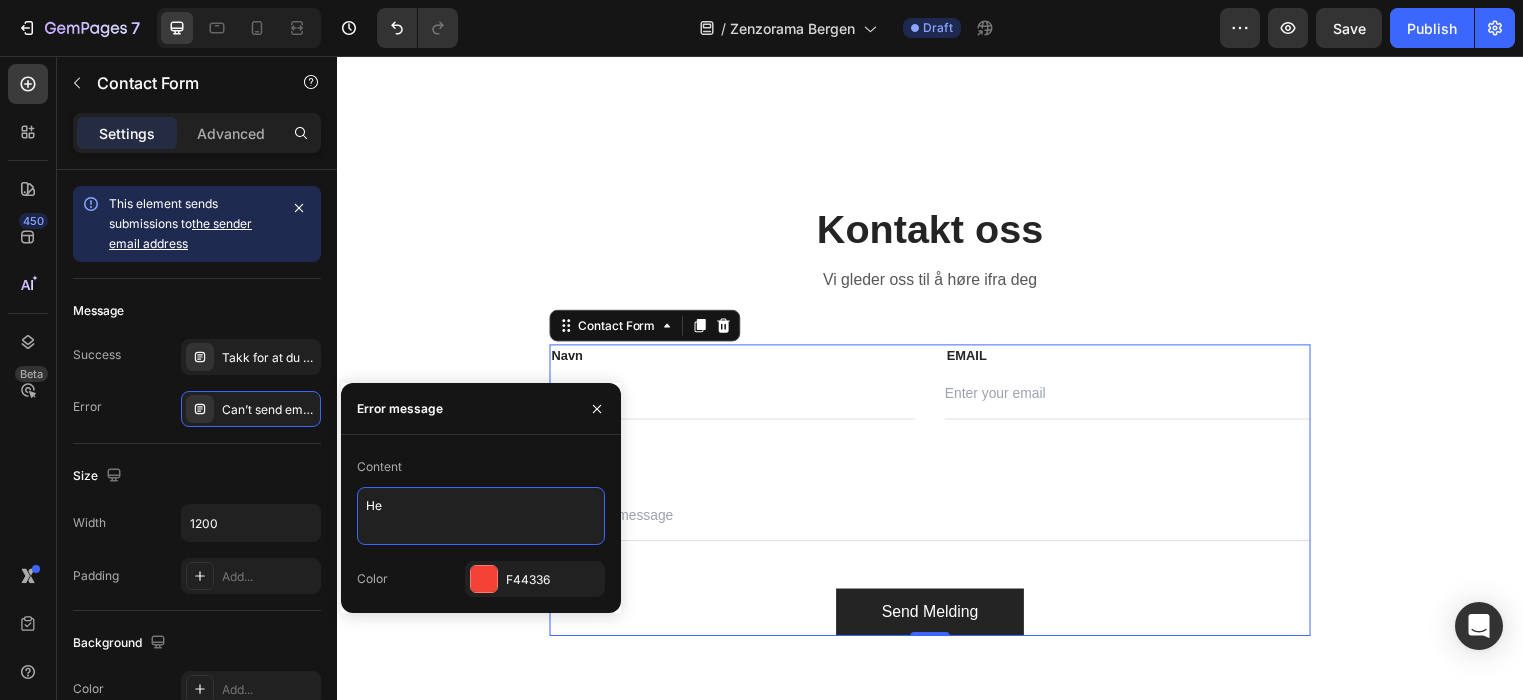 type on "H" 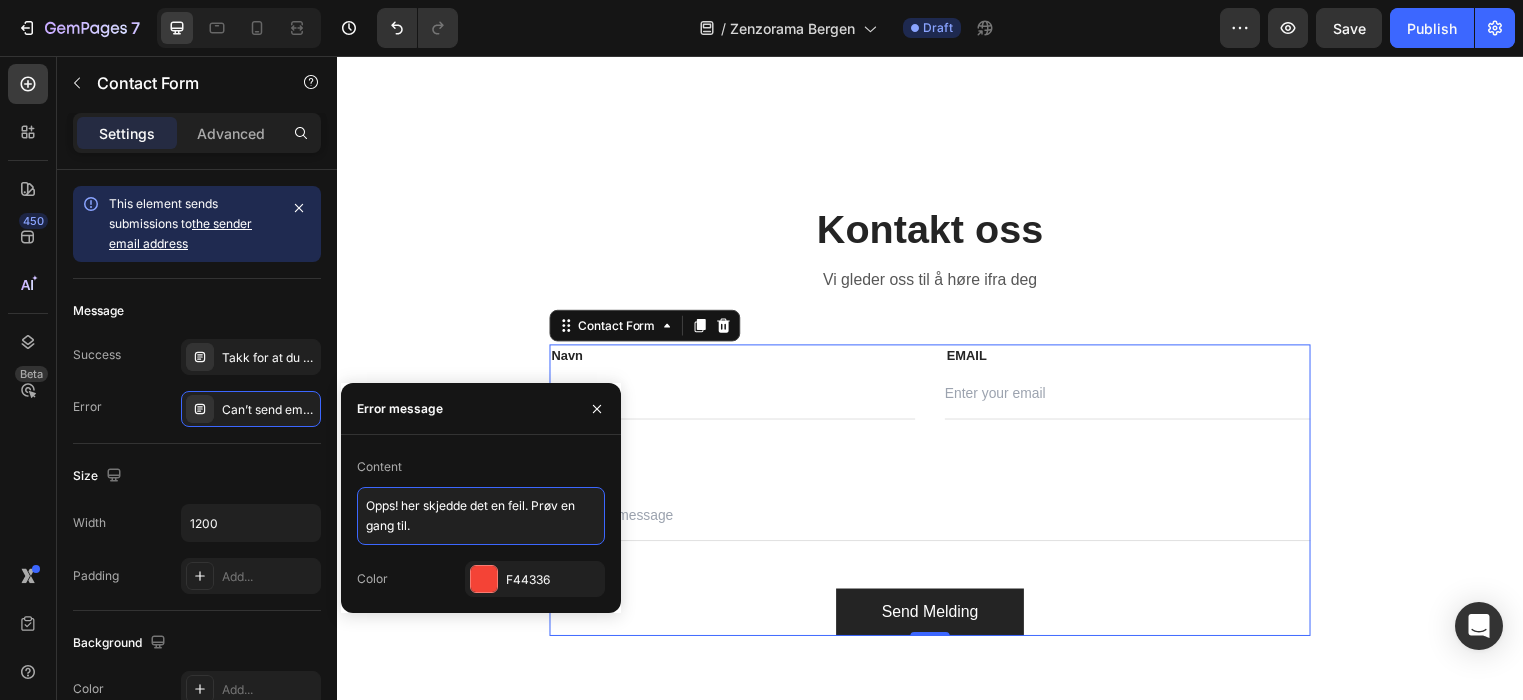 type on "Opps! her skjedde det en feil. Prøv en gang til." 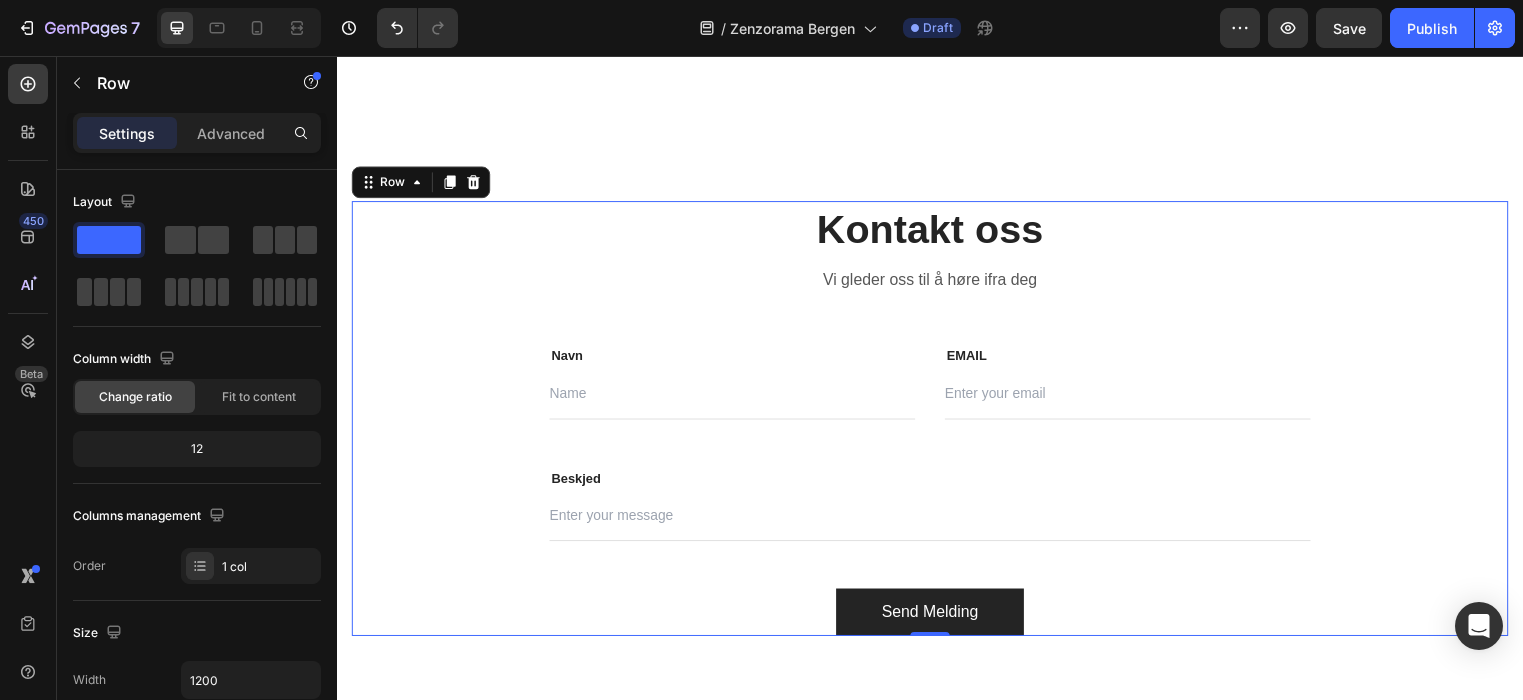 click on "Kontakt oss Heading Vi gleder oss til å høre ifra deg Text block Row Navn Text block Text Field EMAIL Text block Email Field Row Beskjed Text block Text Field   Send Melding   Submit Button Contact Form Row   0" at bounding box center (937, 423) 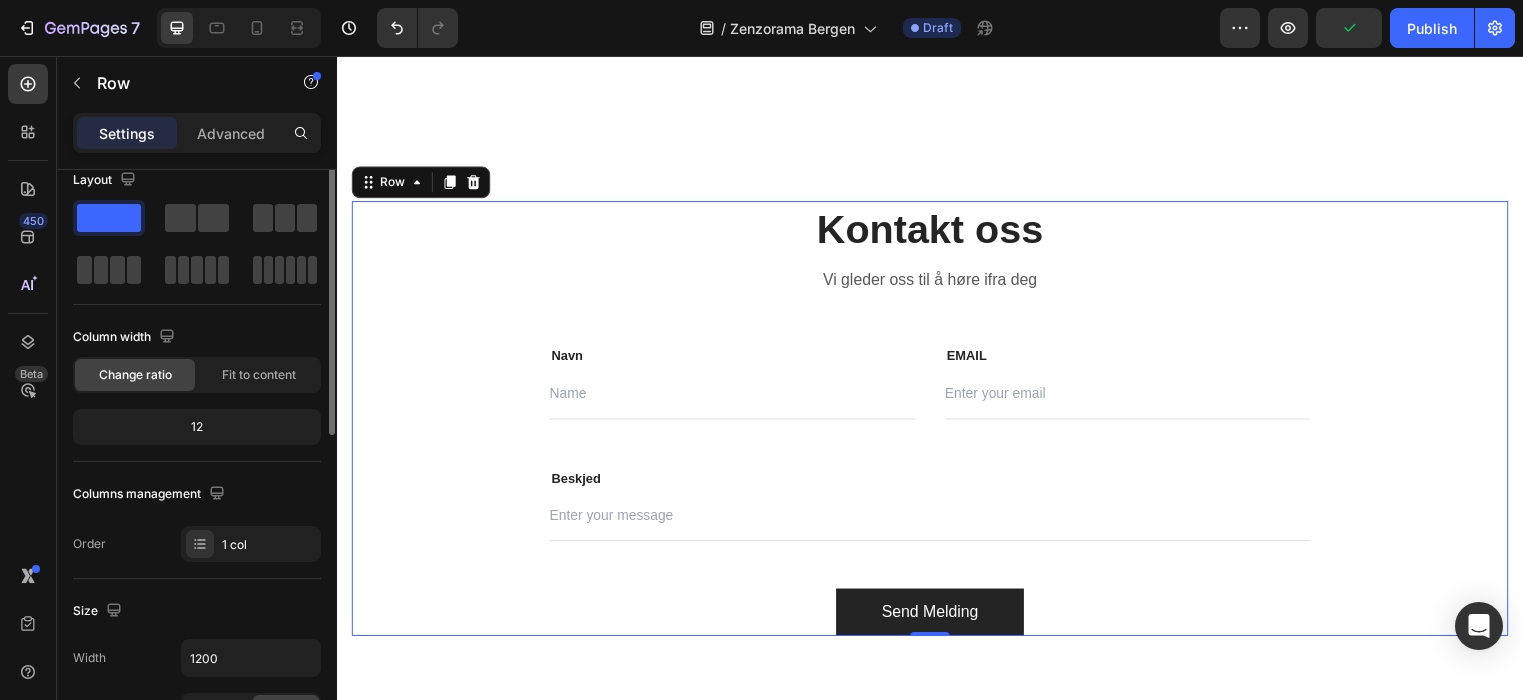 scroll, scrollTop: 0, scrollLeft: 0, axis: both 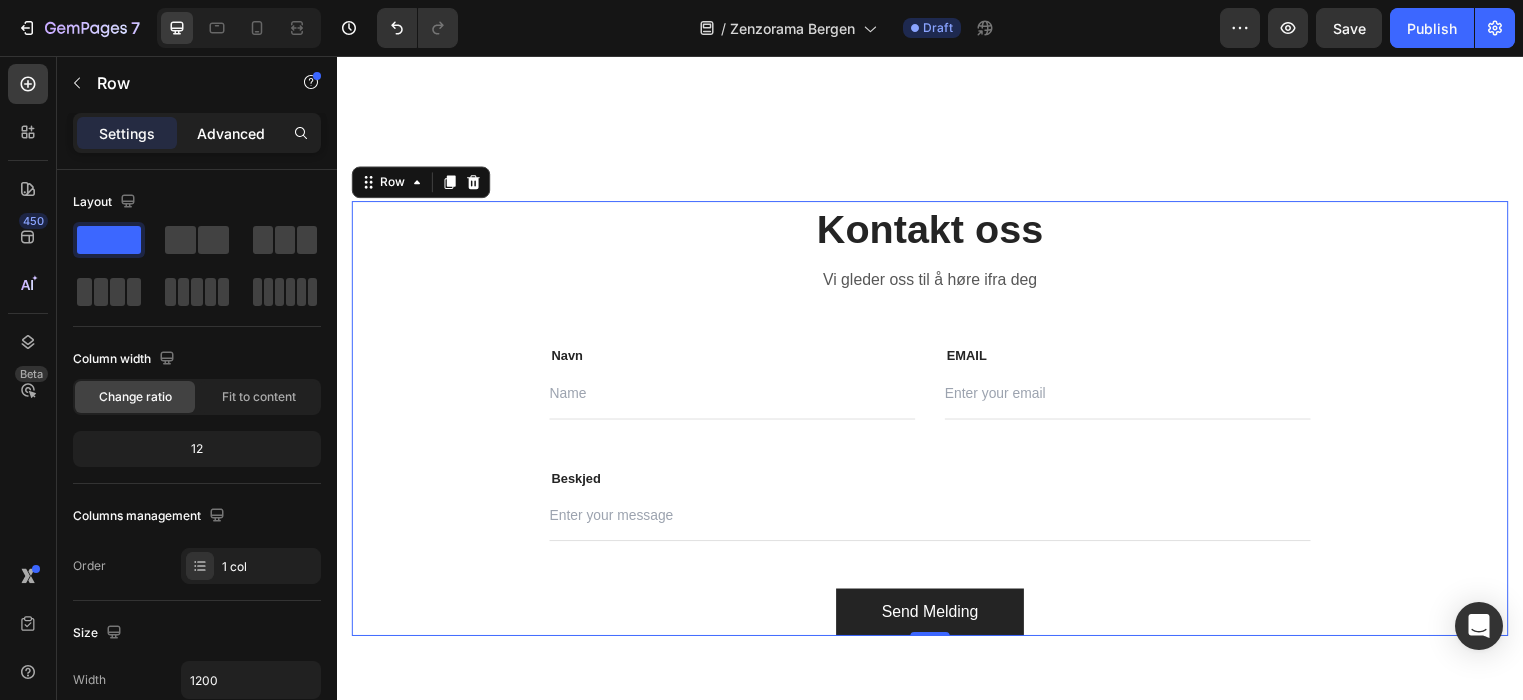 click on "Advanced" at bounding box center (231, 133) 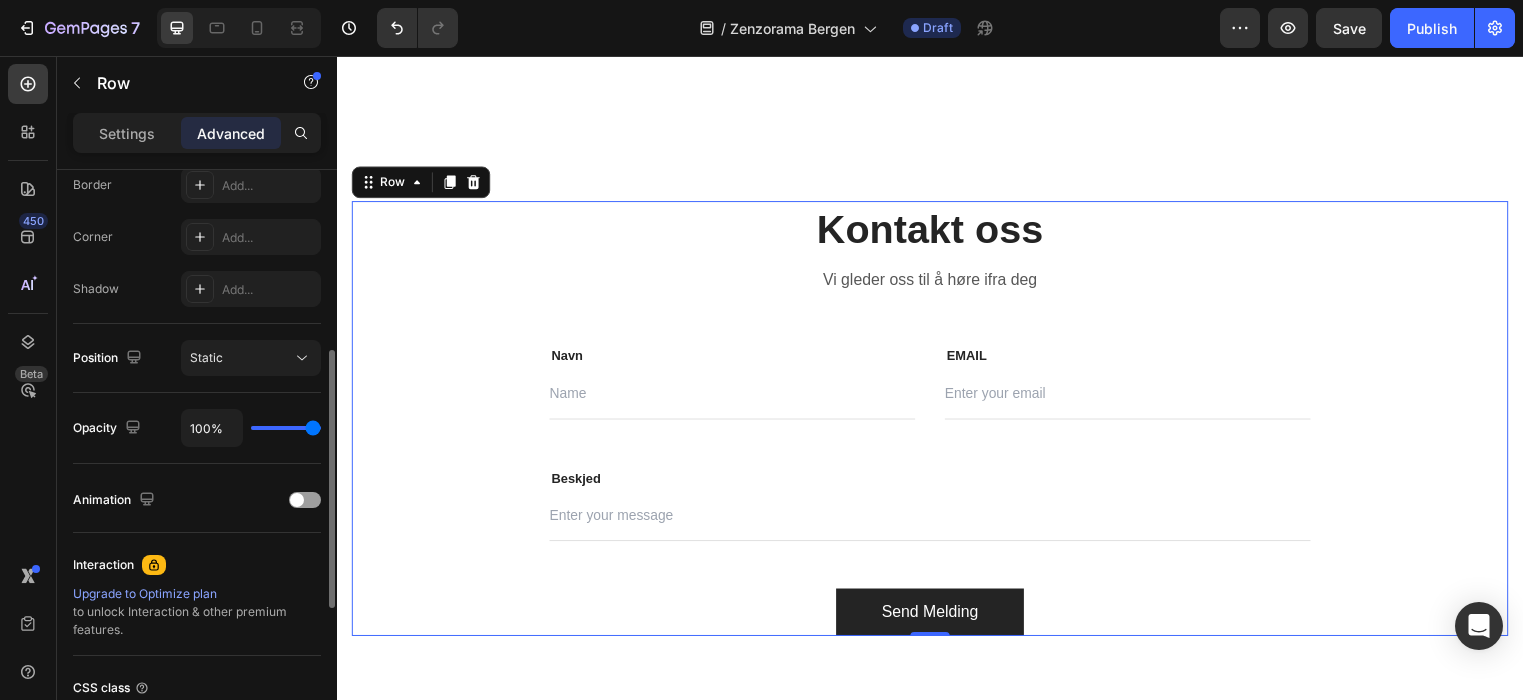 scroll, scrollTop: 0, scrollLeft: 0, axis: both 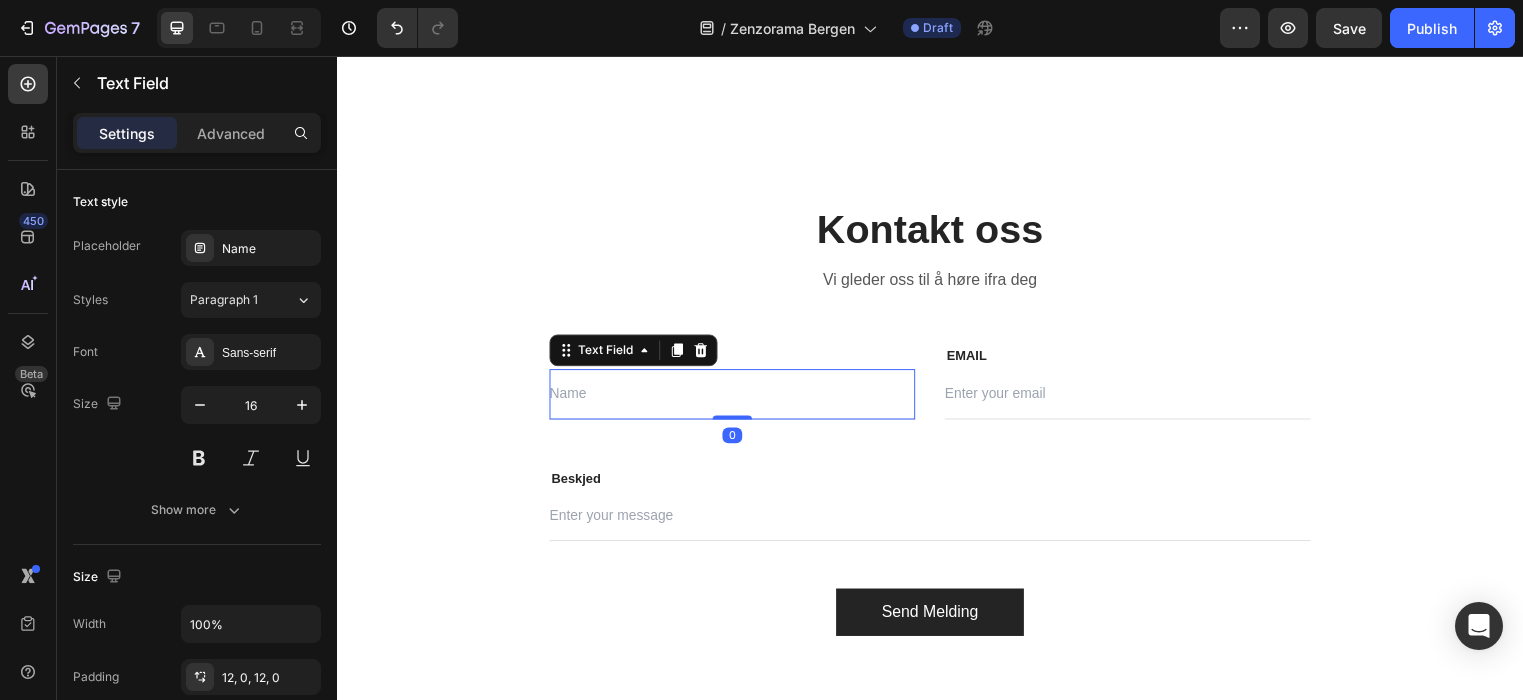 click at bounding box center (737, 398) 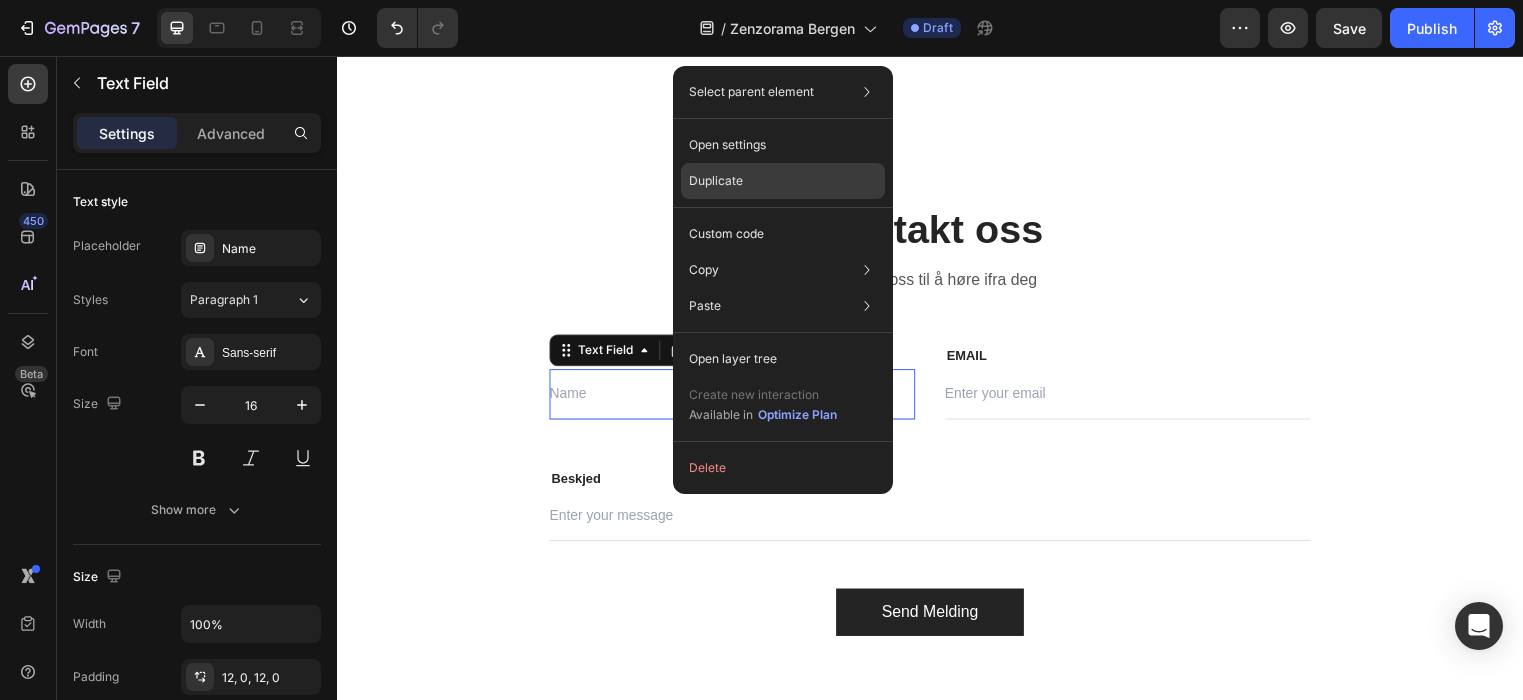 click on "Duplicate" 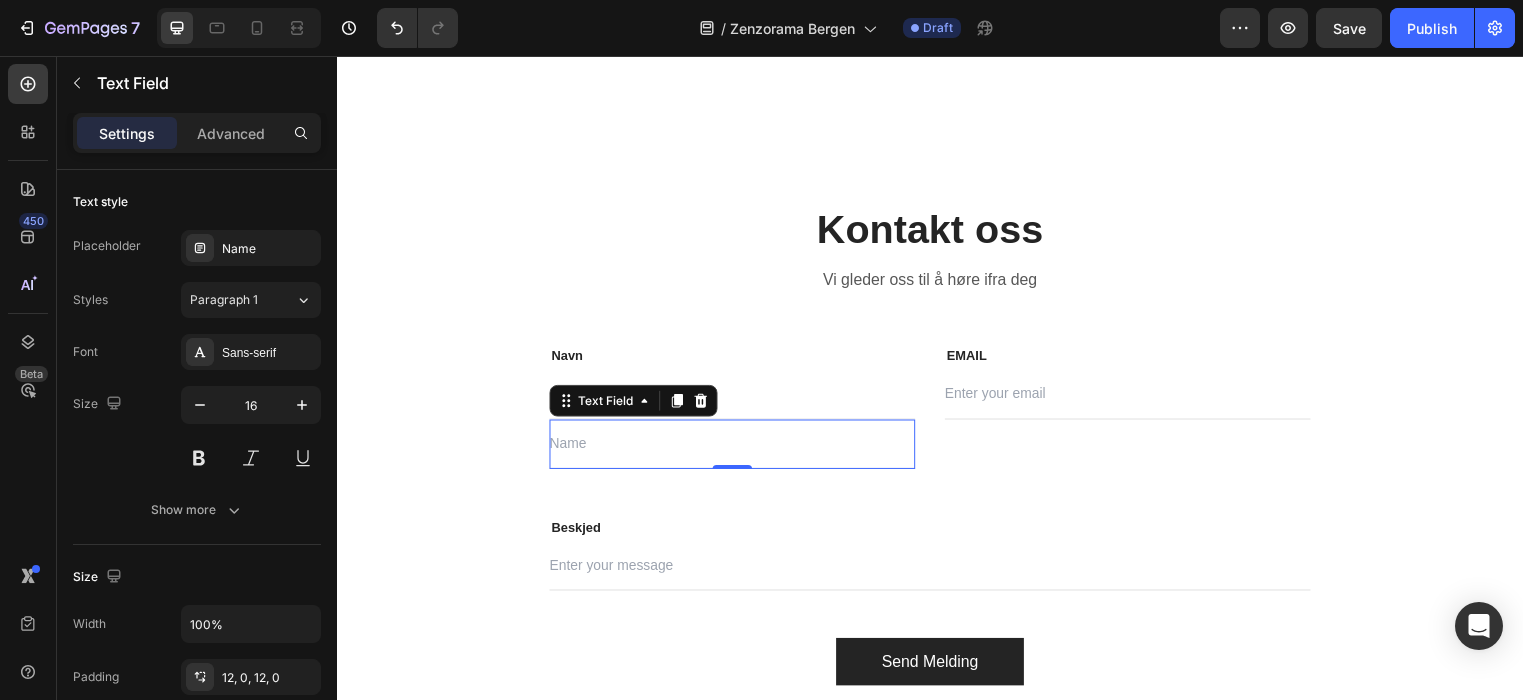 click at bounding box center (737, 449) 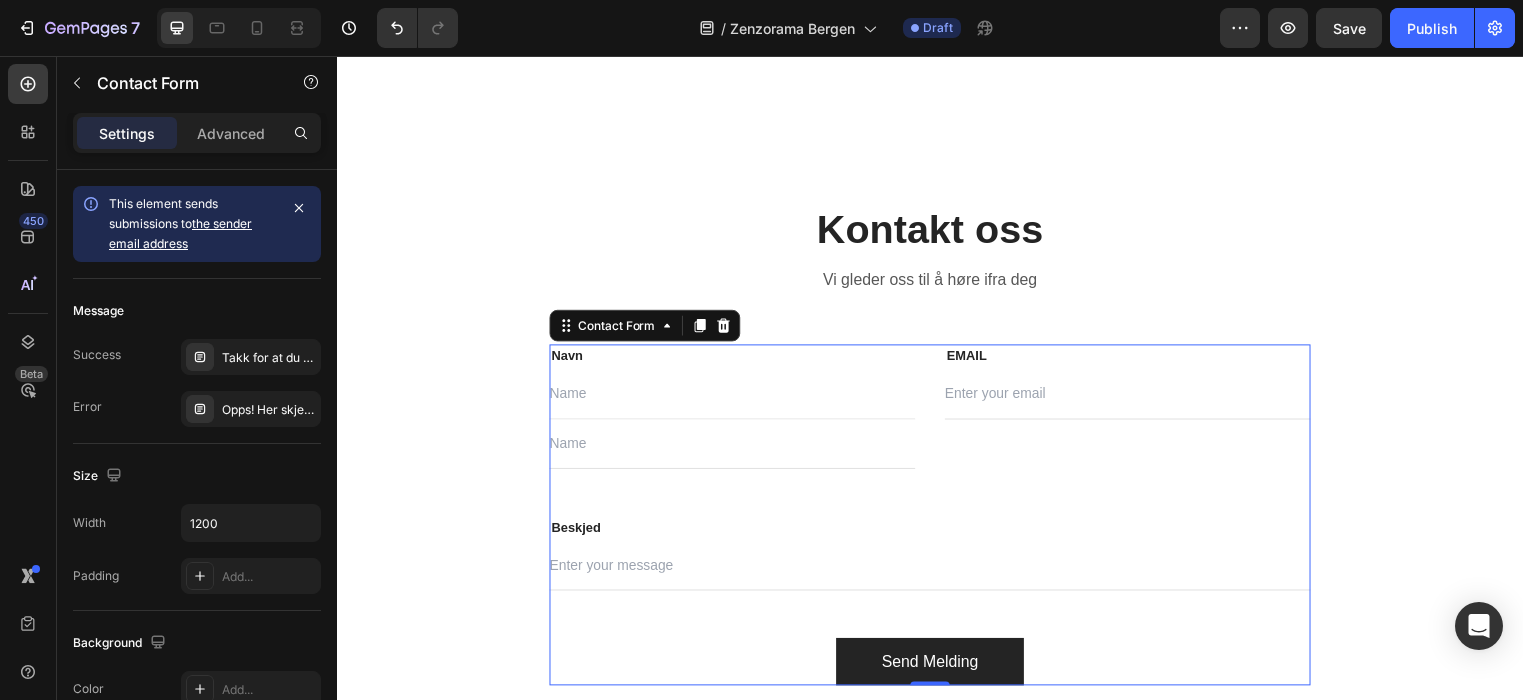 click on "Navn Text block Text Field Text Field EMAIL Text block Email Field Row Beskjed Text block Text Field   Send Melding   Submit Button Contact Form   0" at bounding box center [937, 521] 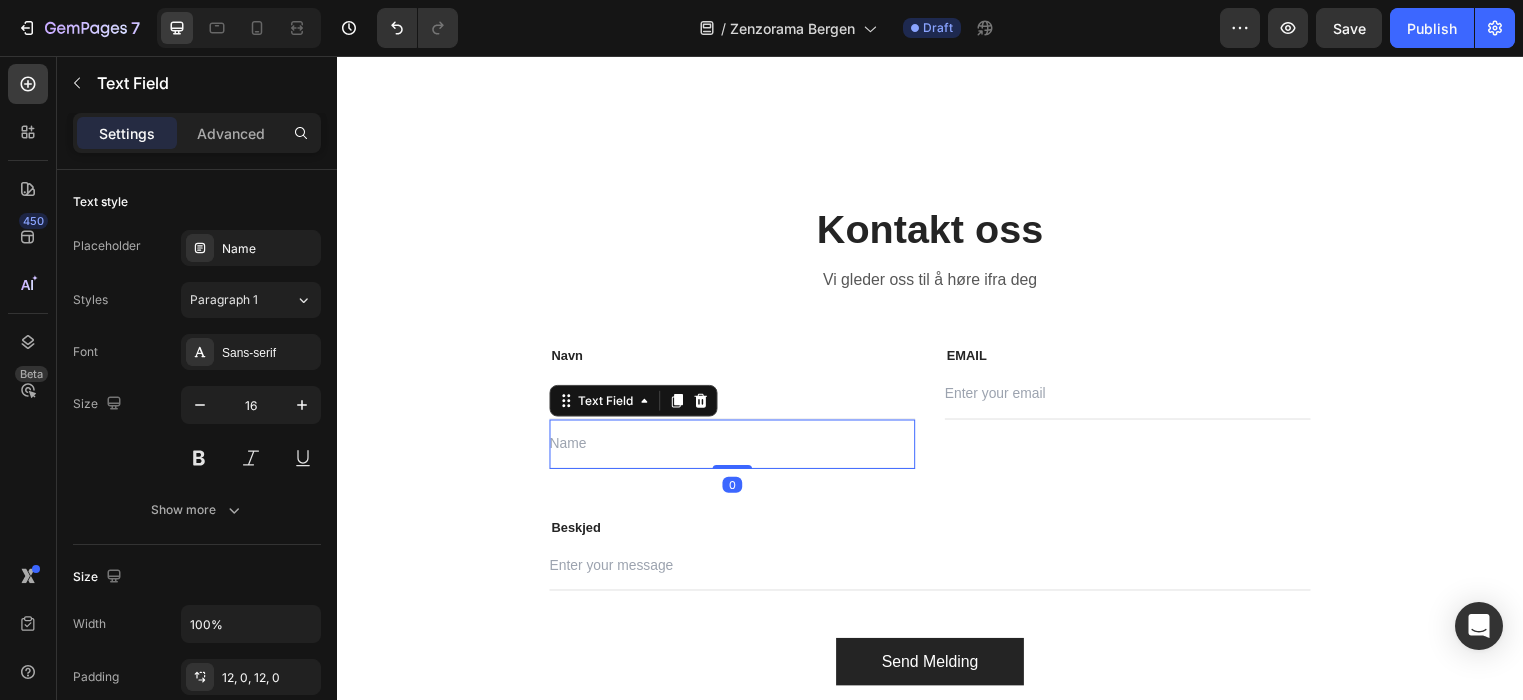click at bounding box center (737, 449) 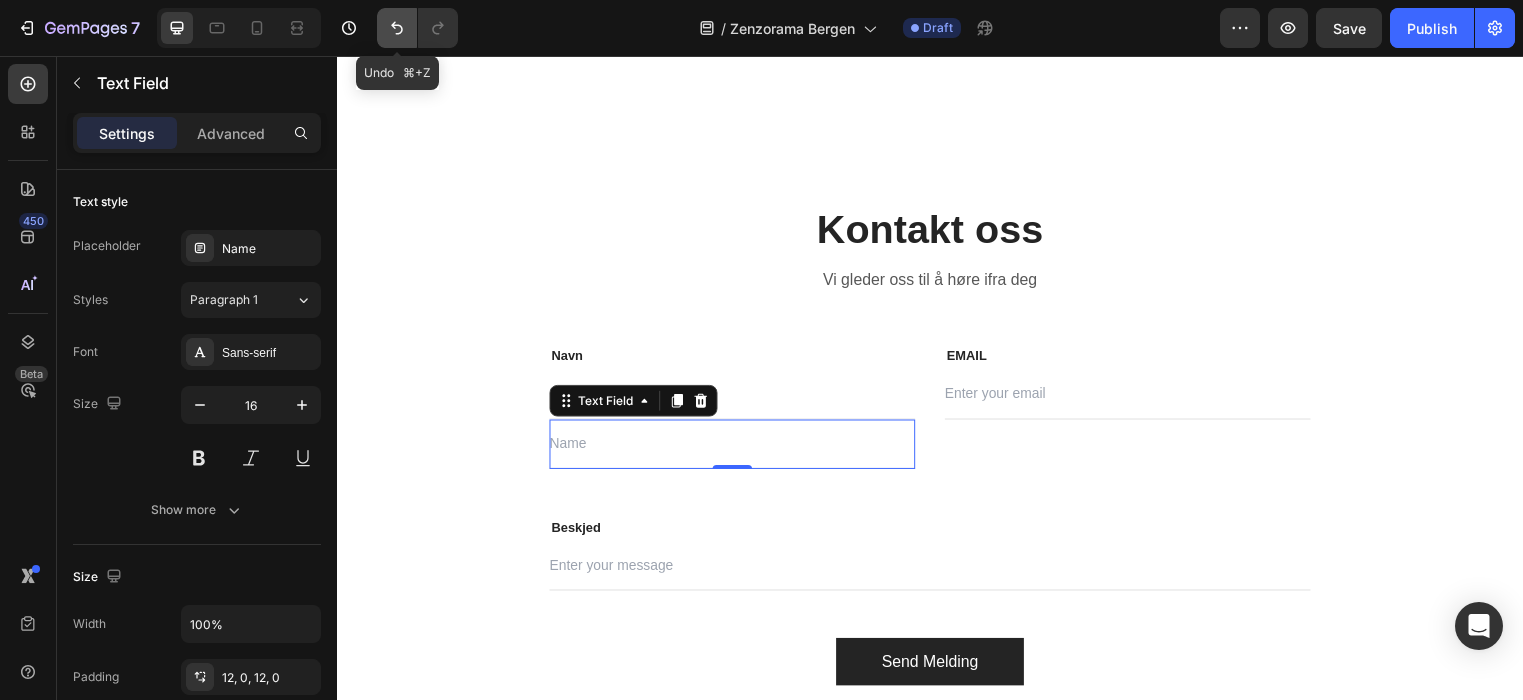 click 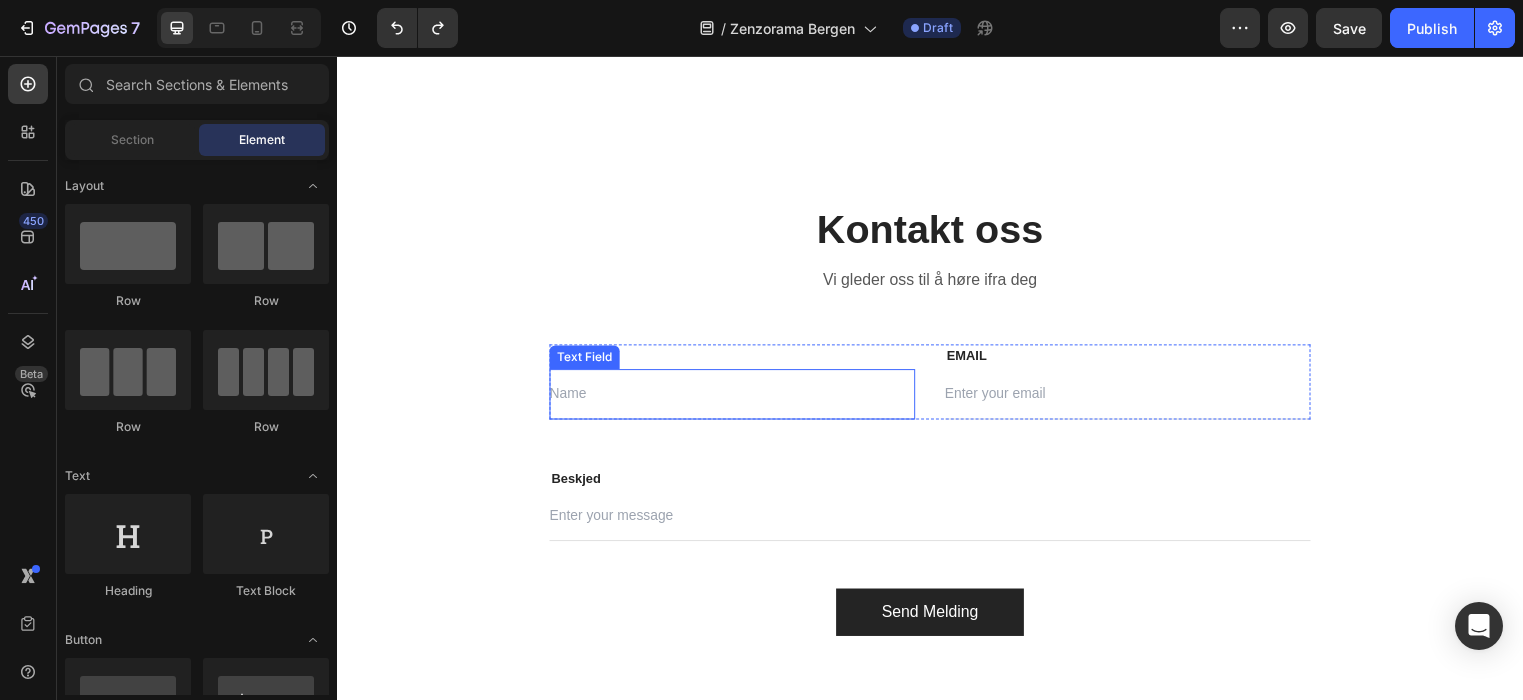 click at bounding box center (737, 398) 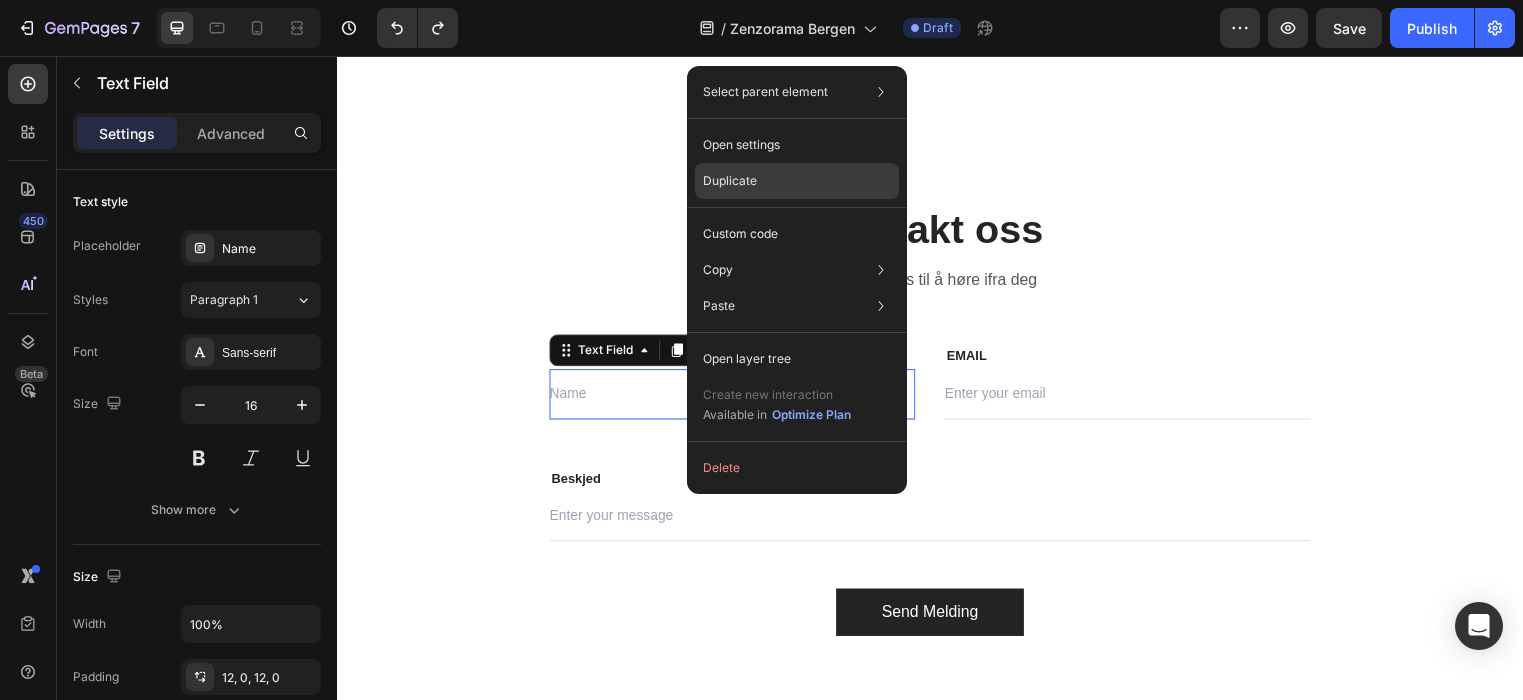 click on "Duplicate" at bounding box center (730, 181) 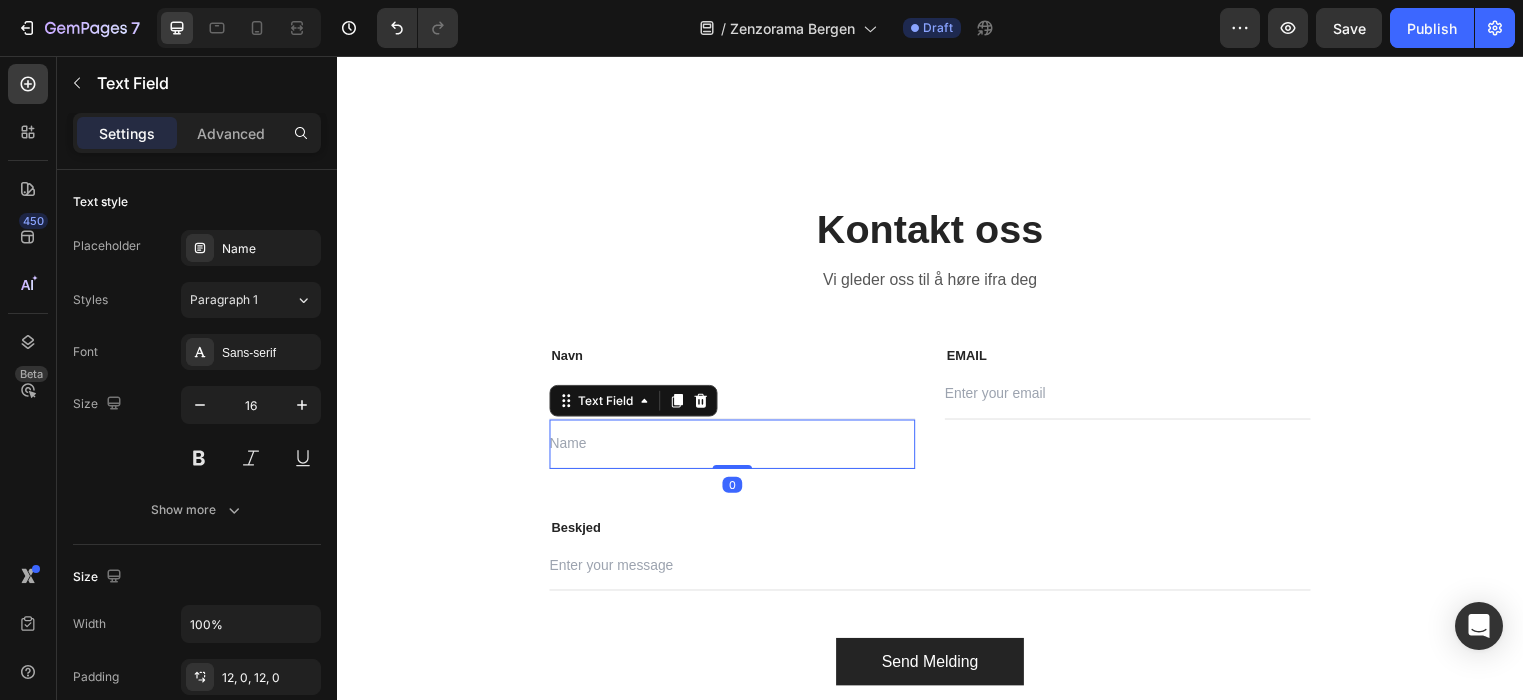 click at bounding box center [737, 449] 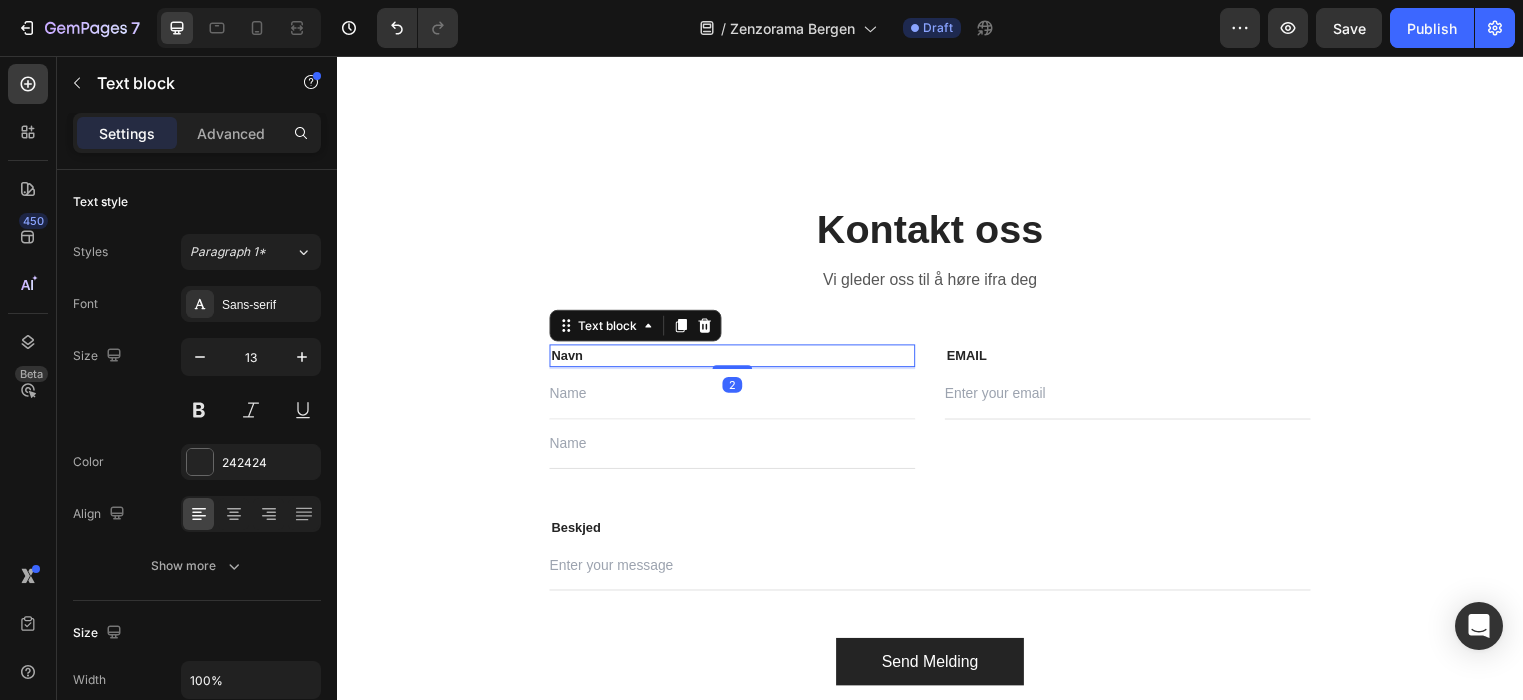 click on "Navn" at bounding box center (737, 360) 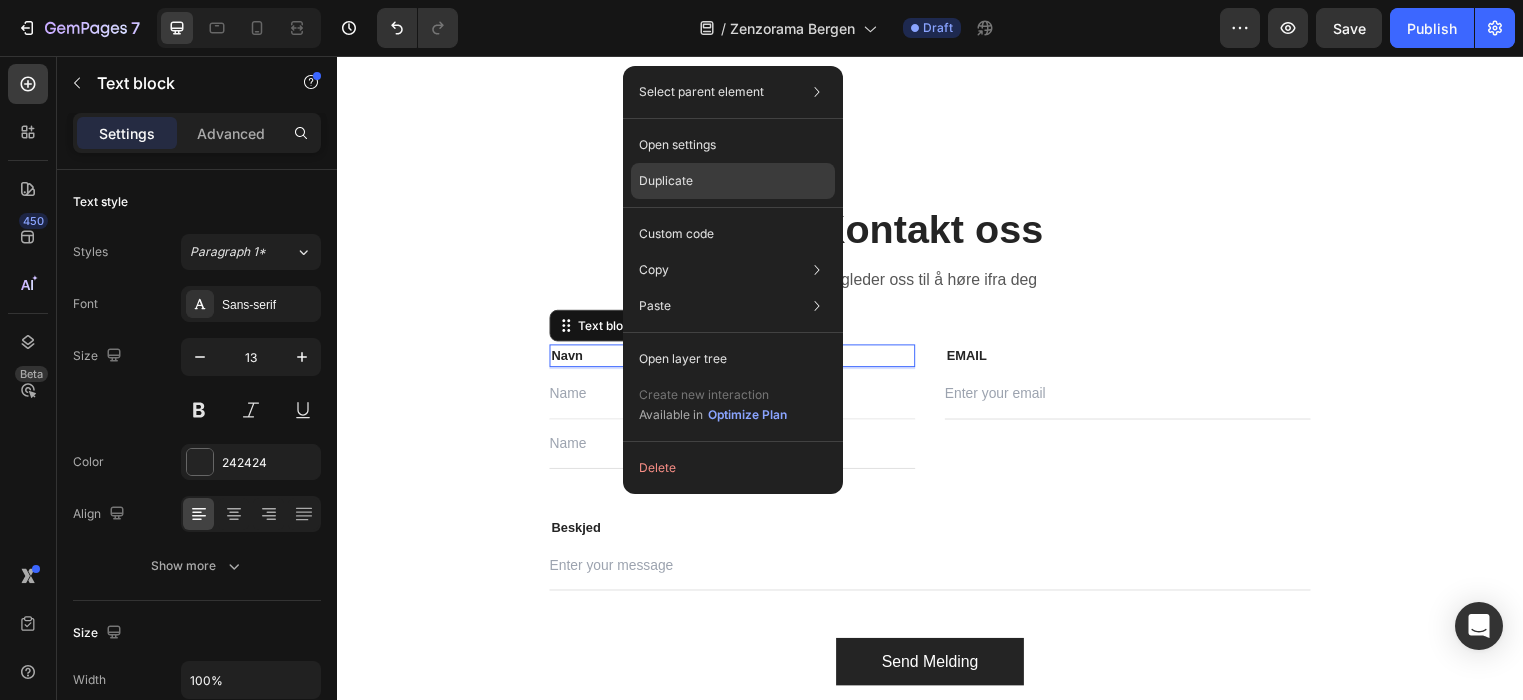 click on "Duplicate" at bounding box center [666, 181] 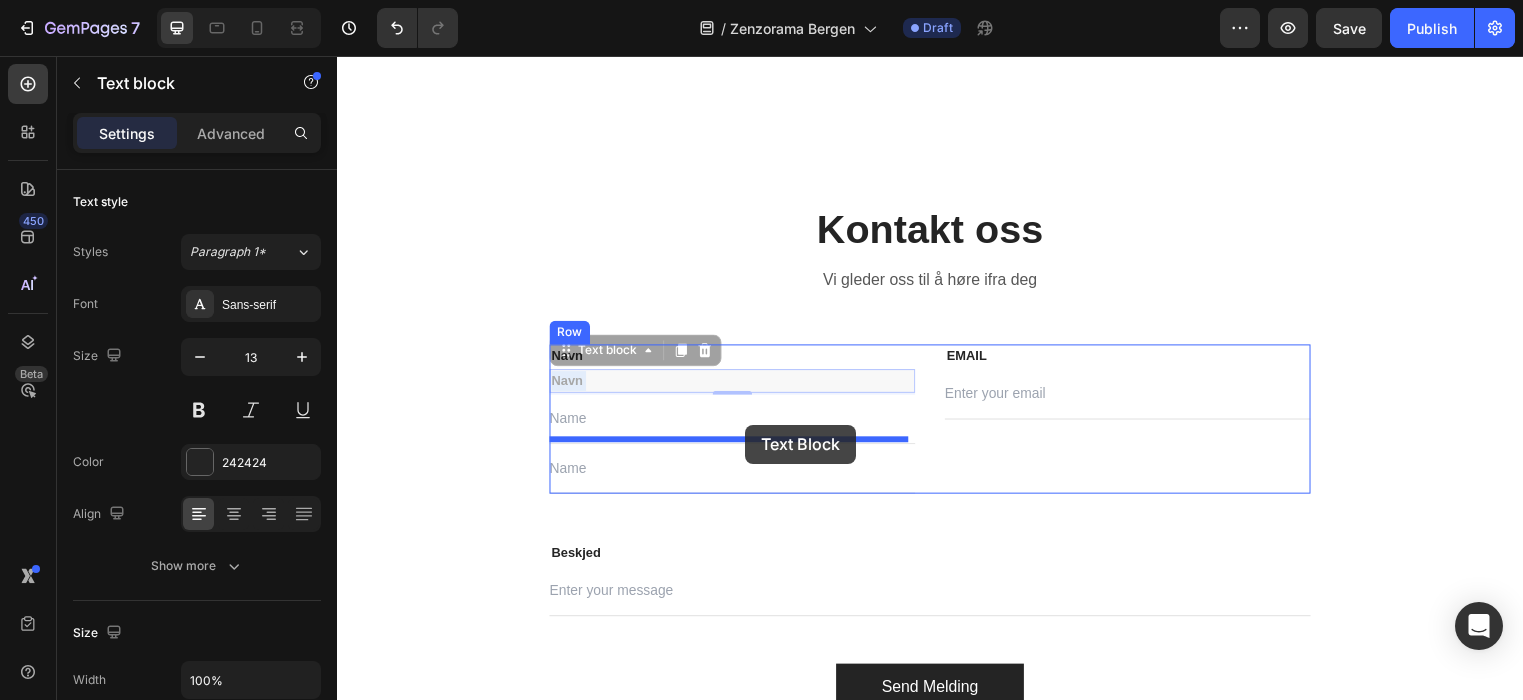drag, startPoint x: 753, startPoint y: 376, endPoint x: 750, endPoint y: 429, distance: 53.08484 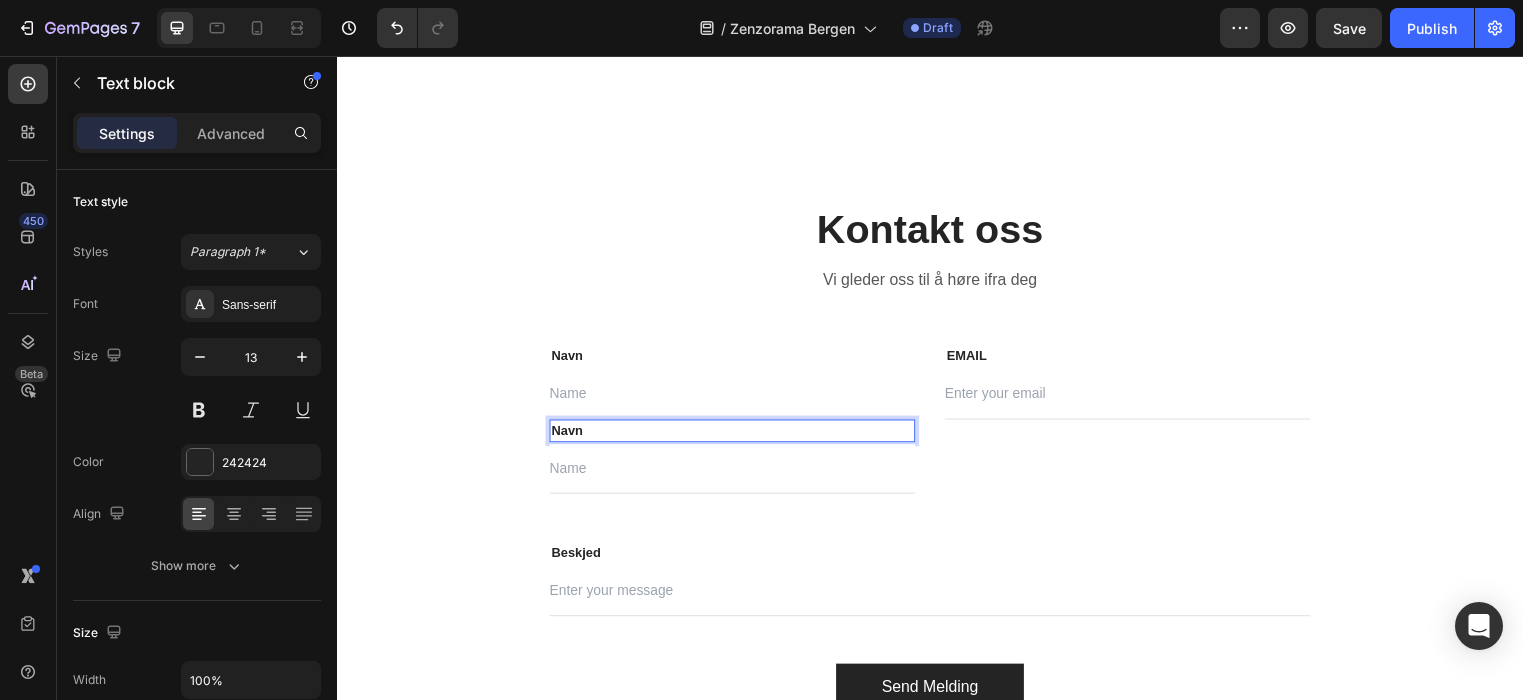click on "Navn" at bounding box center [737, 436] 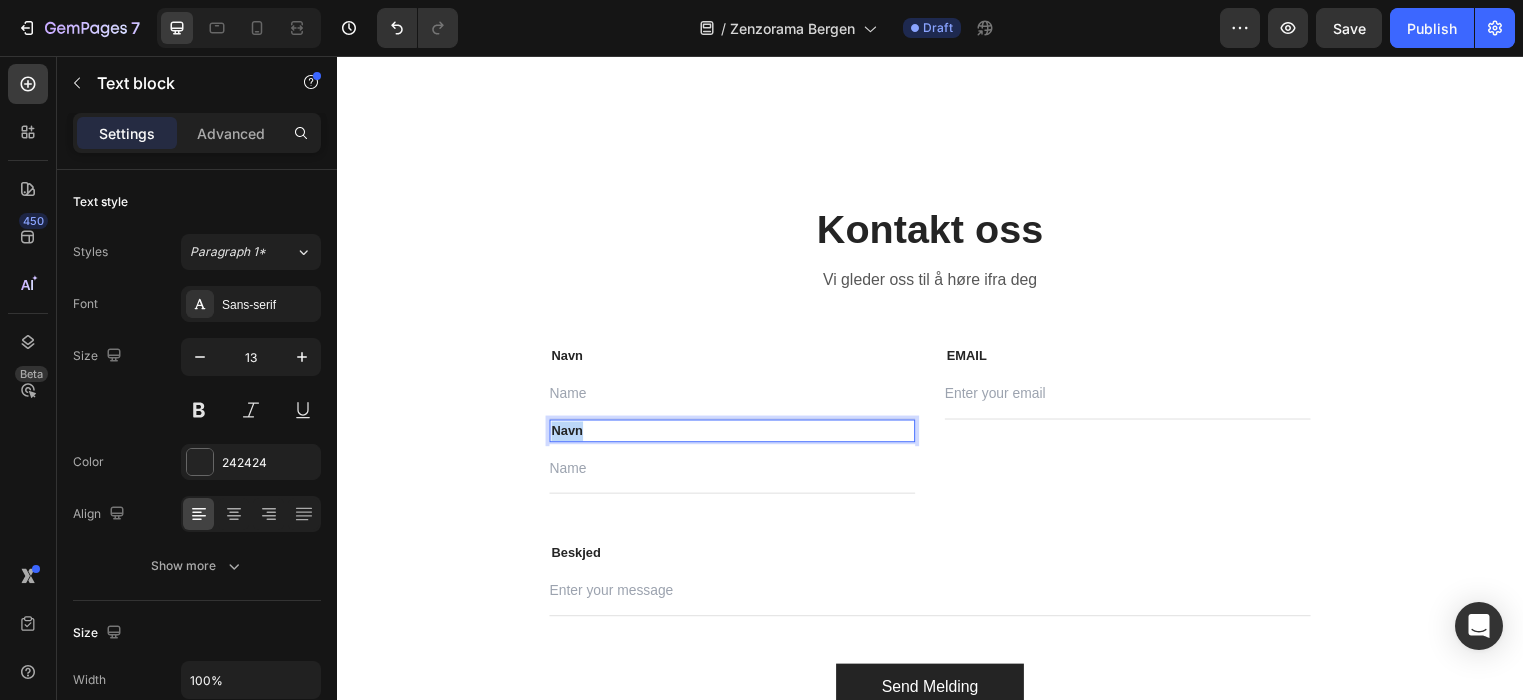 click on "Navn" at bounding box center (737, 436) 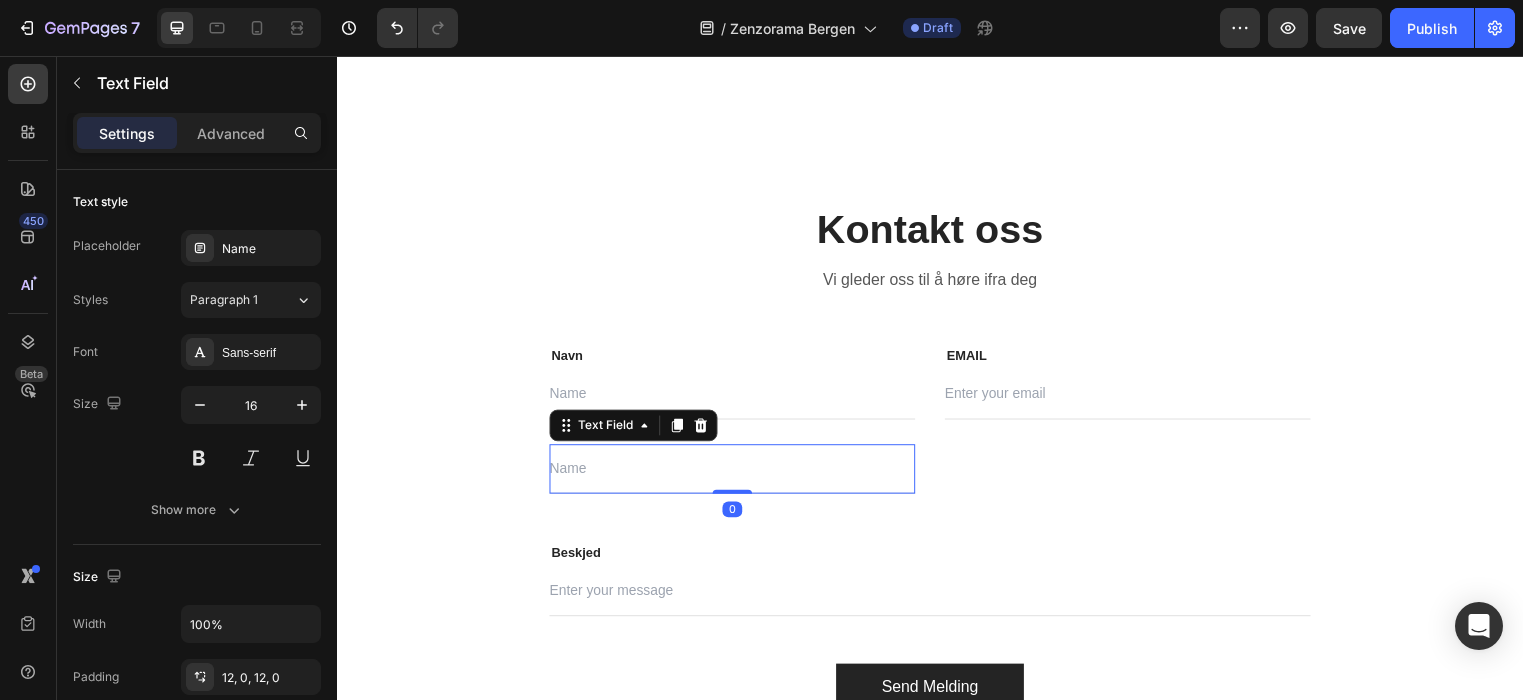click at bounding box center [737, 474] 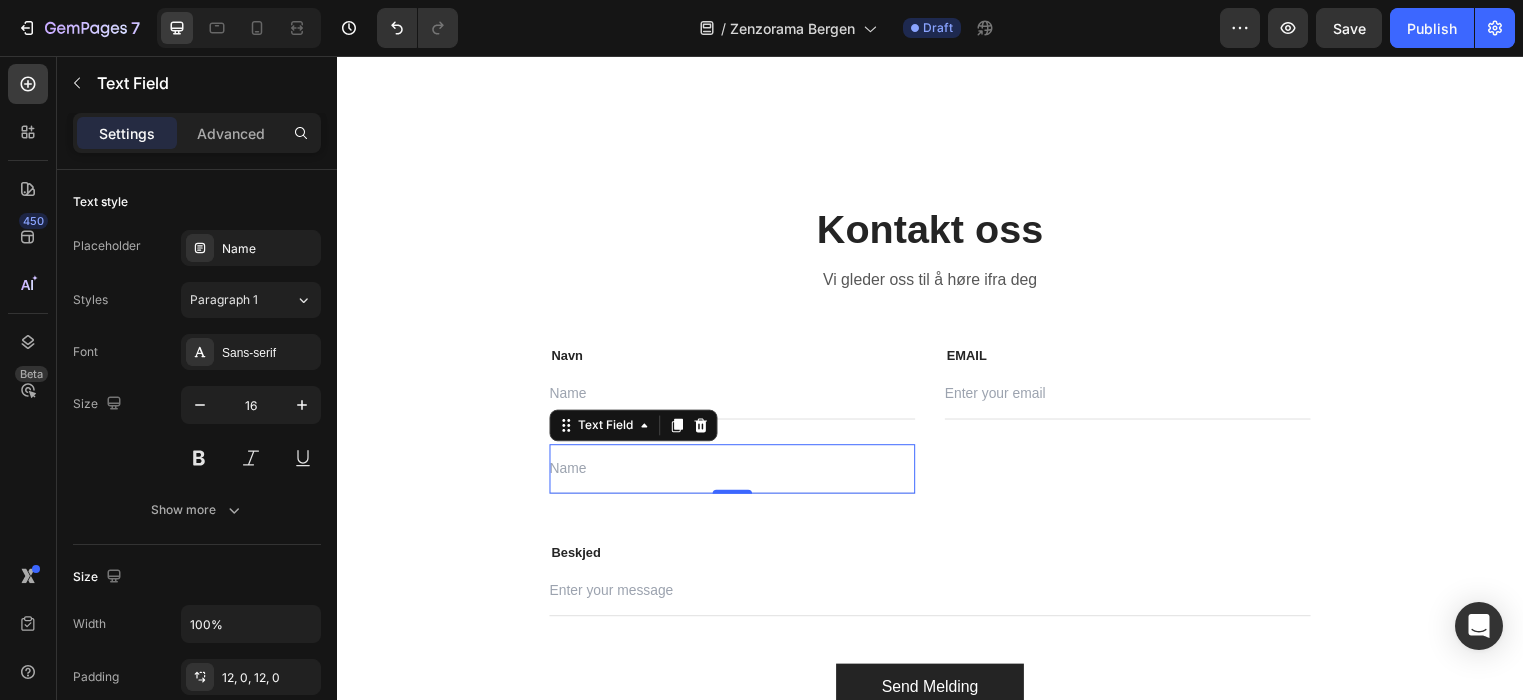 click at bounding box center [737, 474] 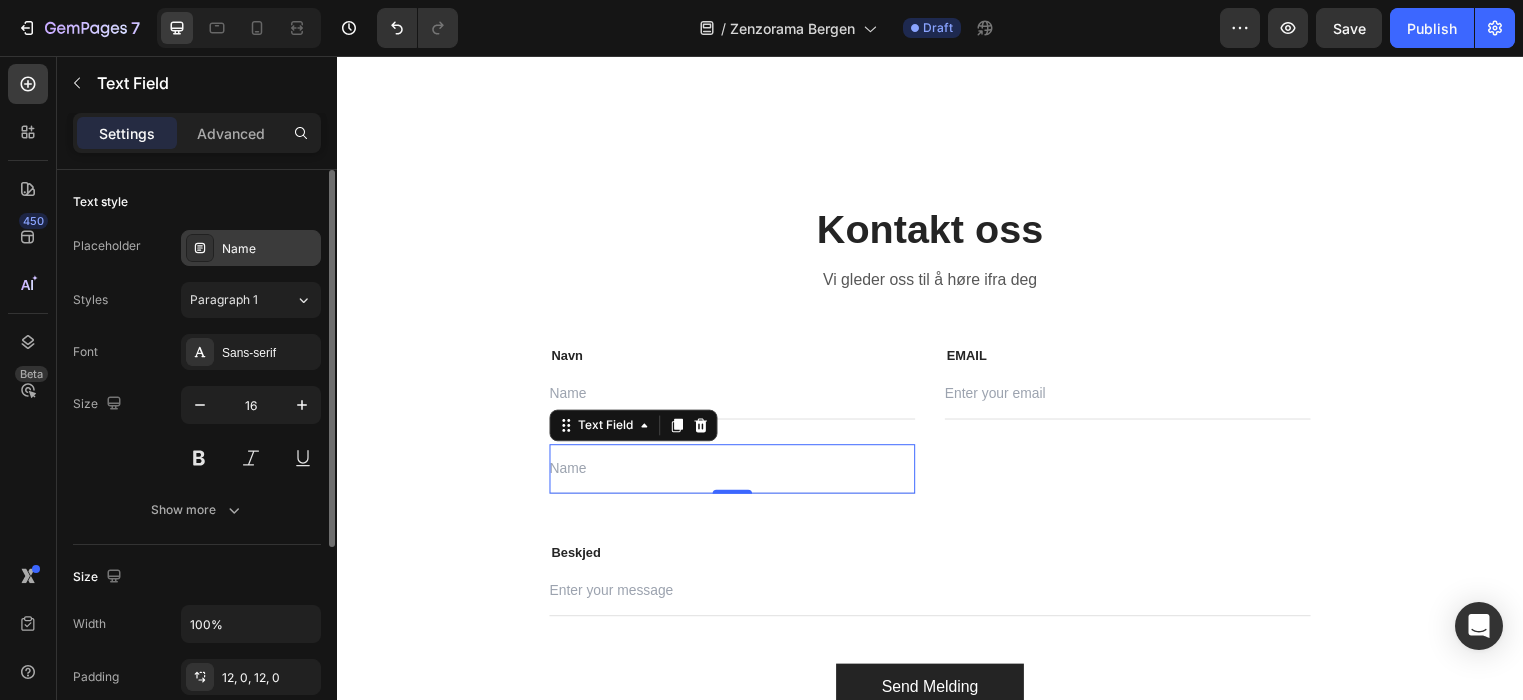 click on "Name" at bounding box center [269, 249] 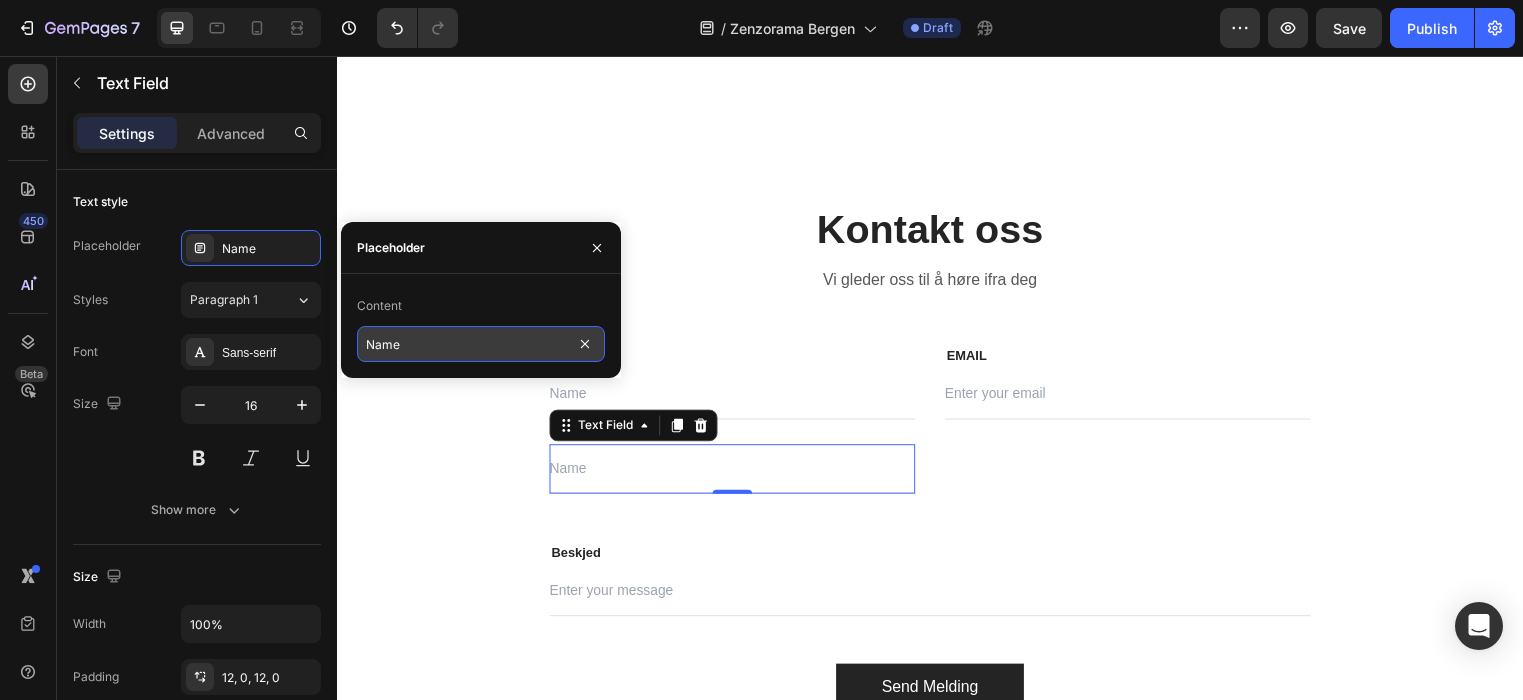 click on "Name" at bounding box center [481, 344] 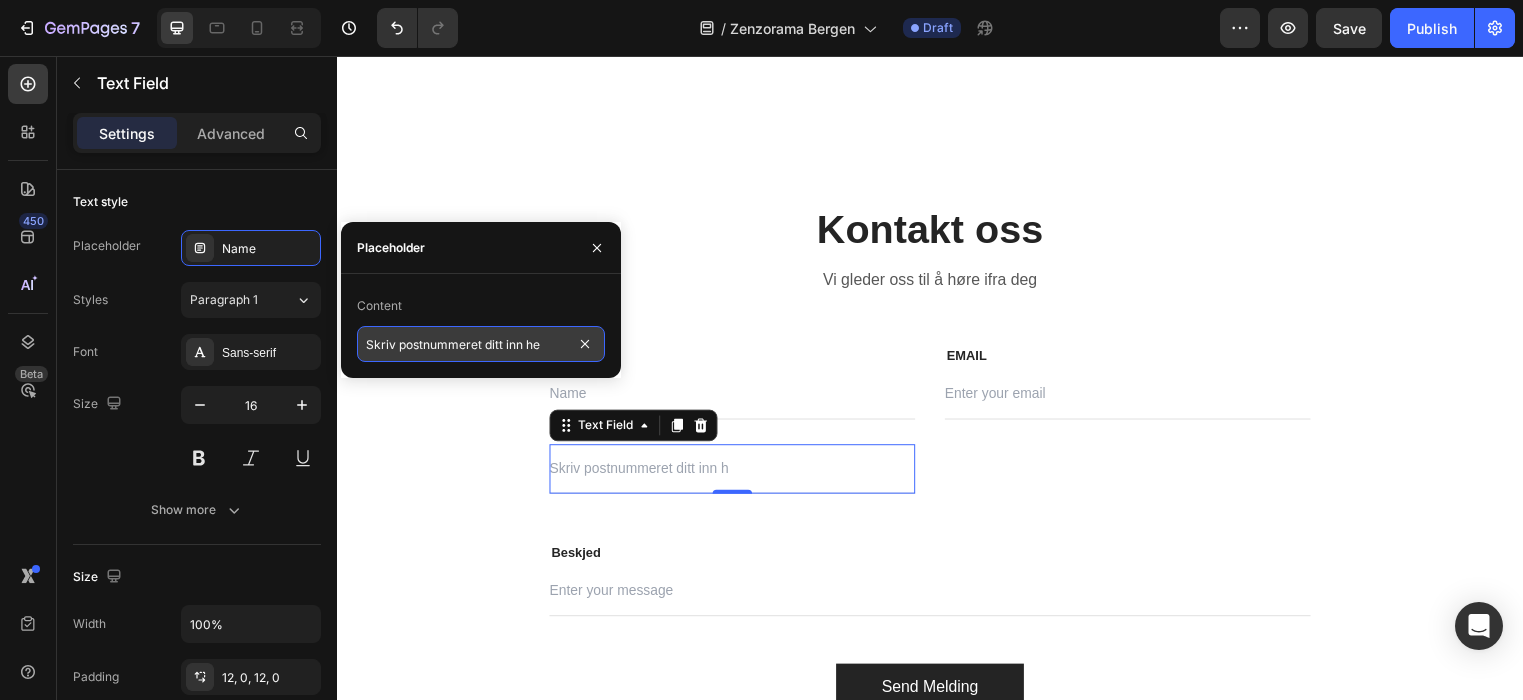 type on "Skriv postnummeret ditt inn her" 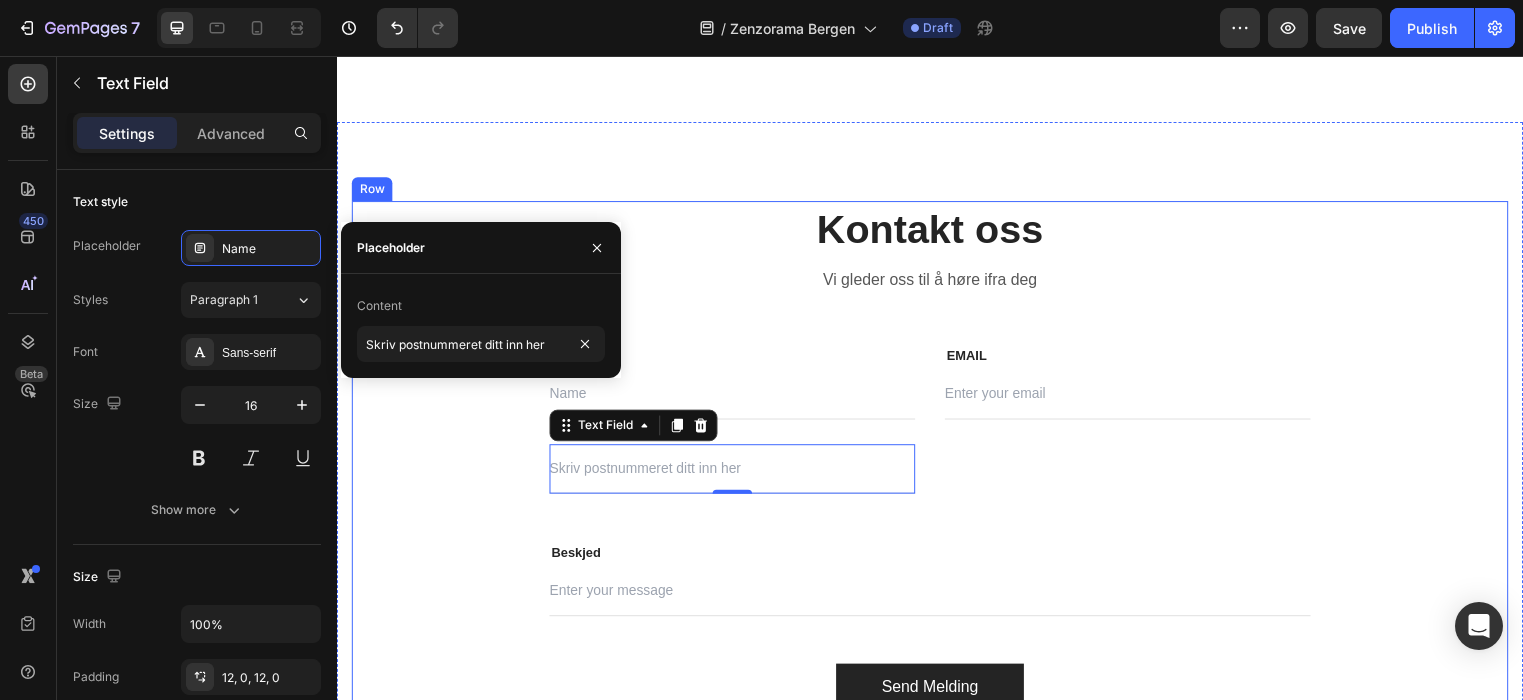 click on "Kontakt oss Heading Vi gleder oss til å høre ifra deg Text block Row Navn Text block Text Field Postnummer Text block Text Field   0 EMAIL Text block Email Field Row Beskjed Text block Text Field   Send Melding   Submit Button Contact Form Row" at bounding box center [937, 461] 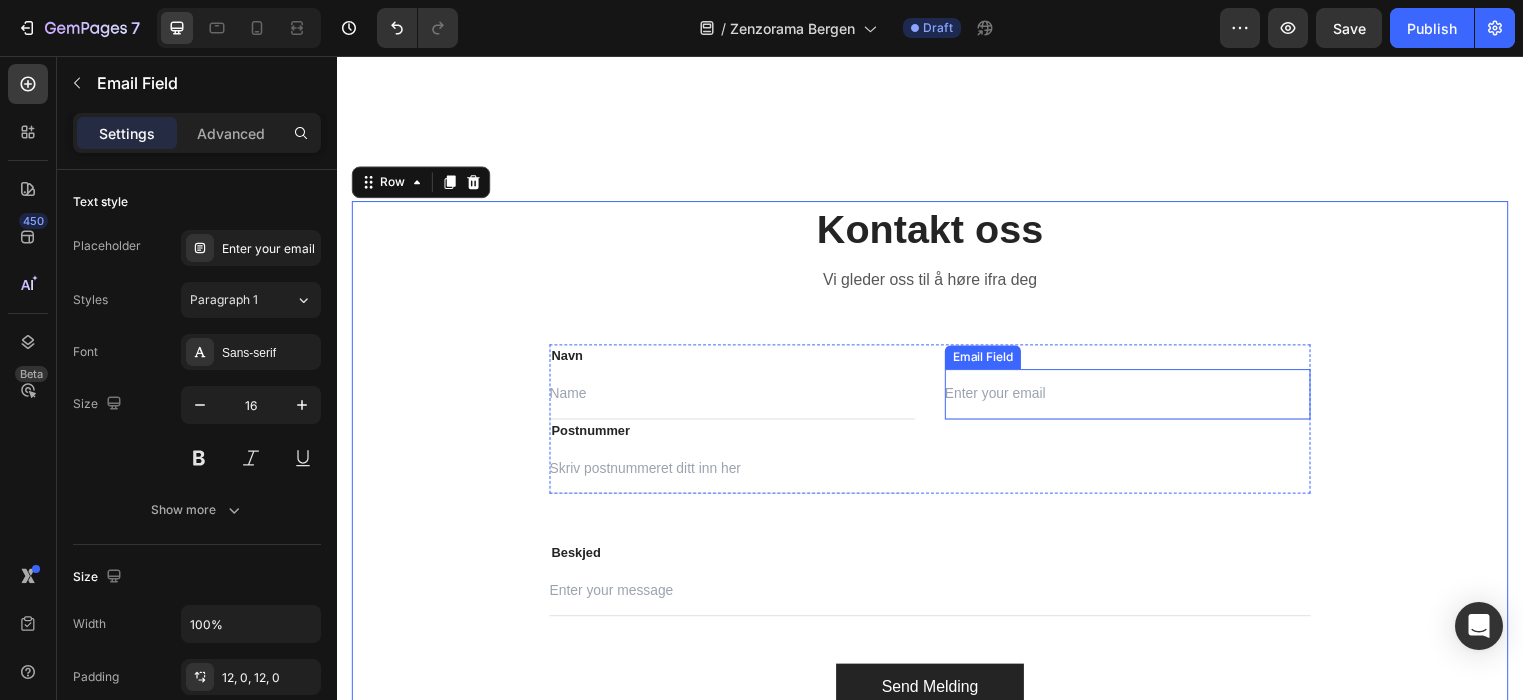 click at bounding box center [1137, 398] 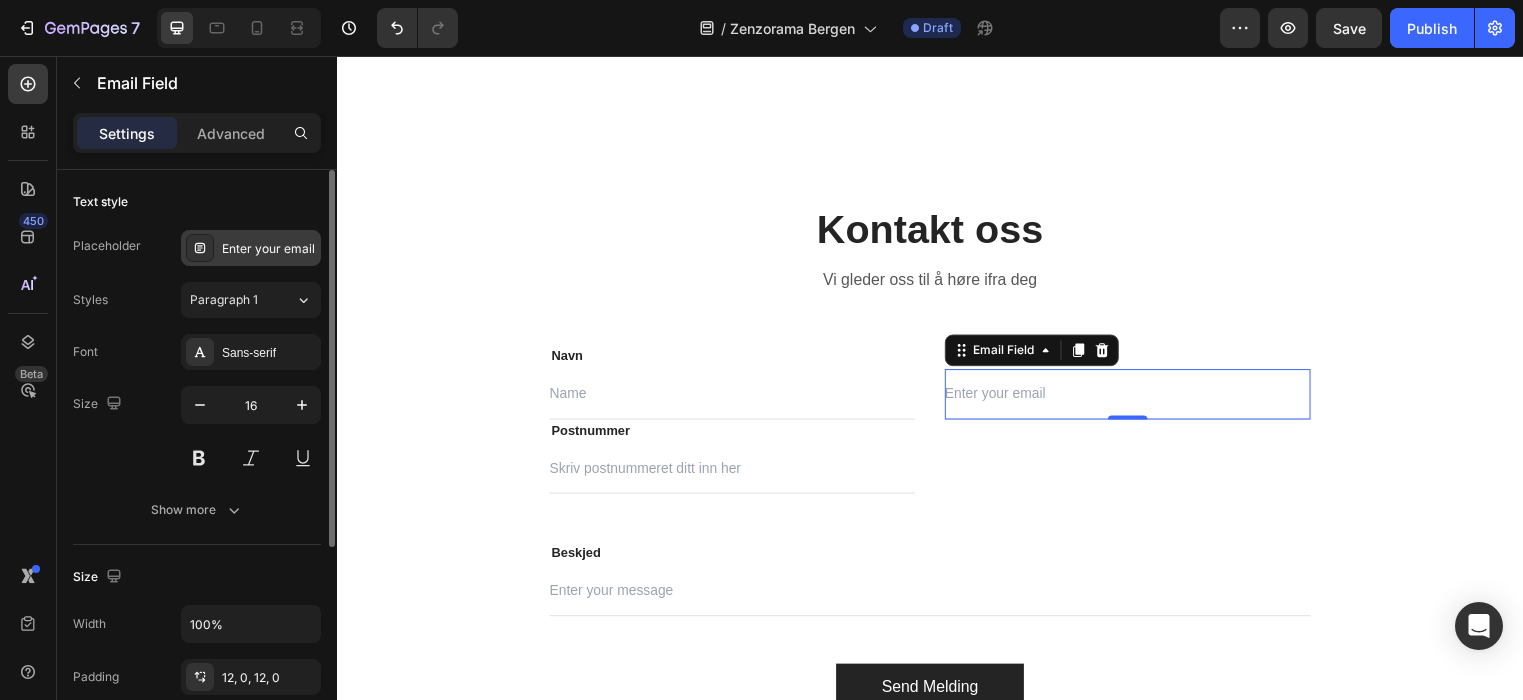click on "Enter your email" at bounding box center [251, 248] 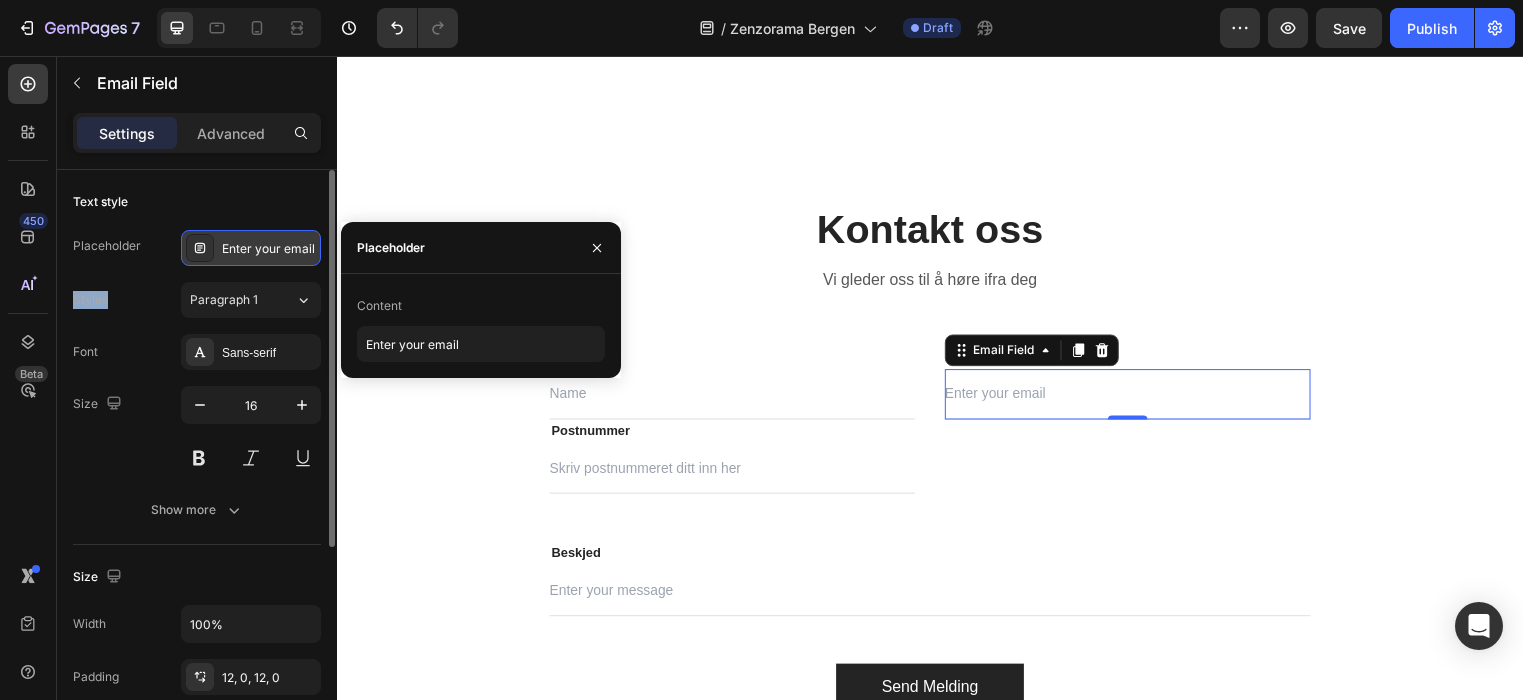click on "Enter your email" at bounding box center (251, 248) 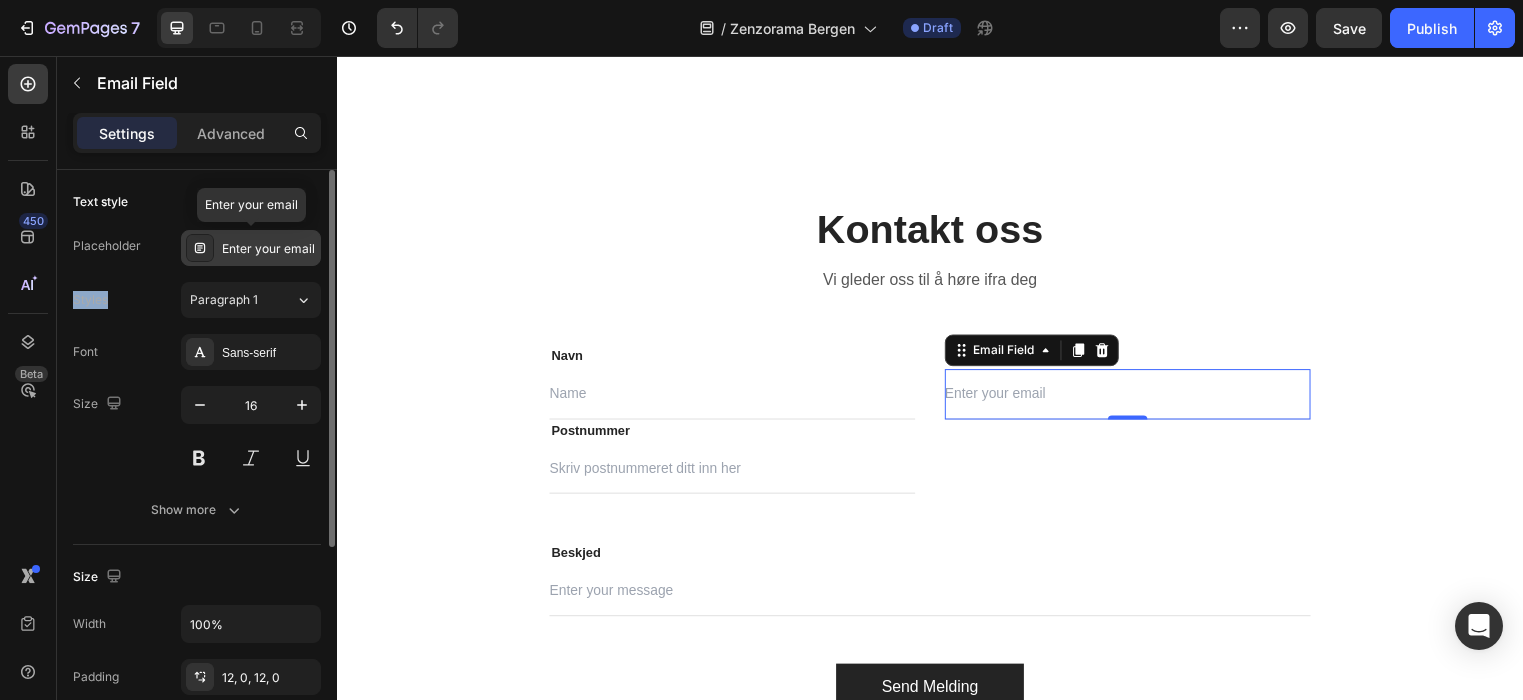 click on "Enter your email" at bounding box center [269, 249] 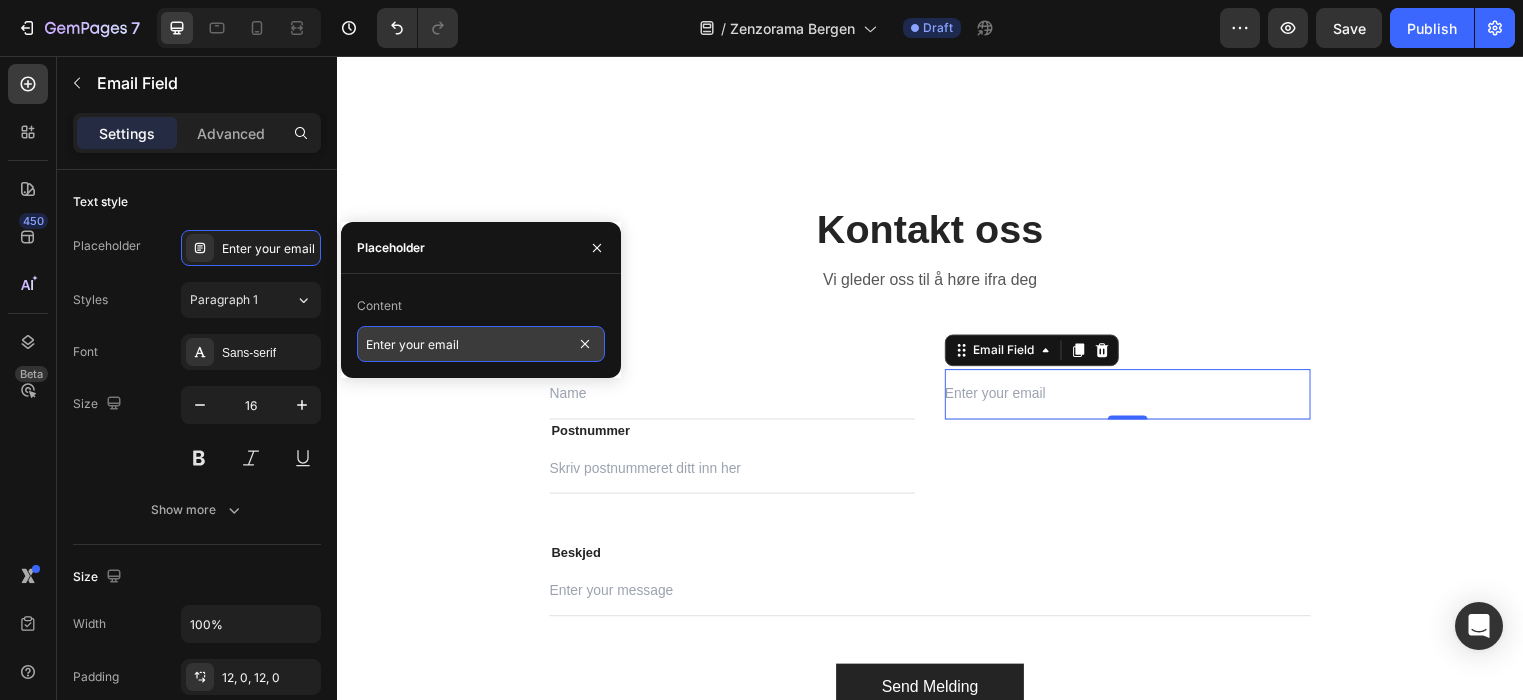 click on "Enter your email" at bounding box center (481, 344) 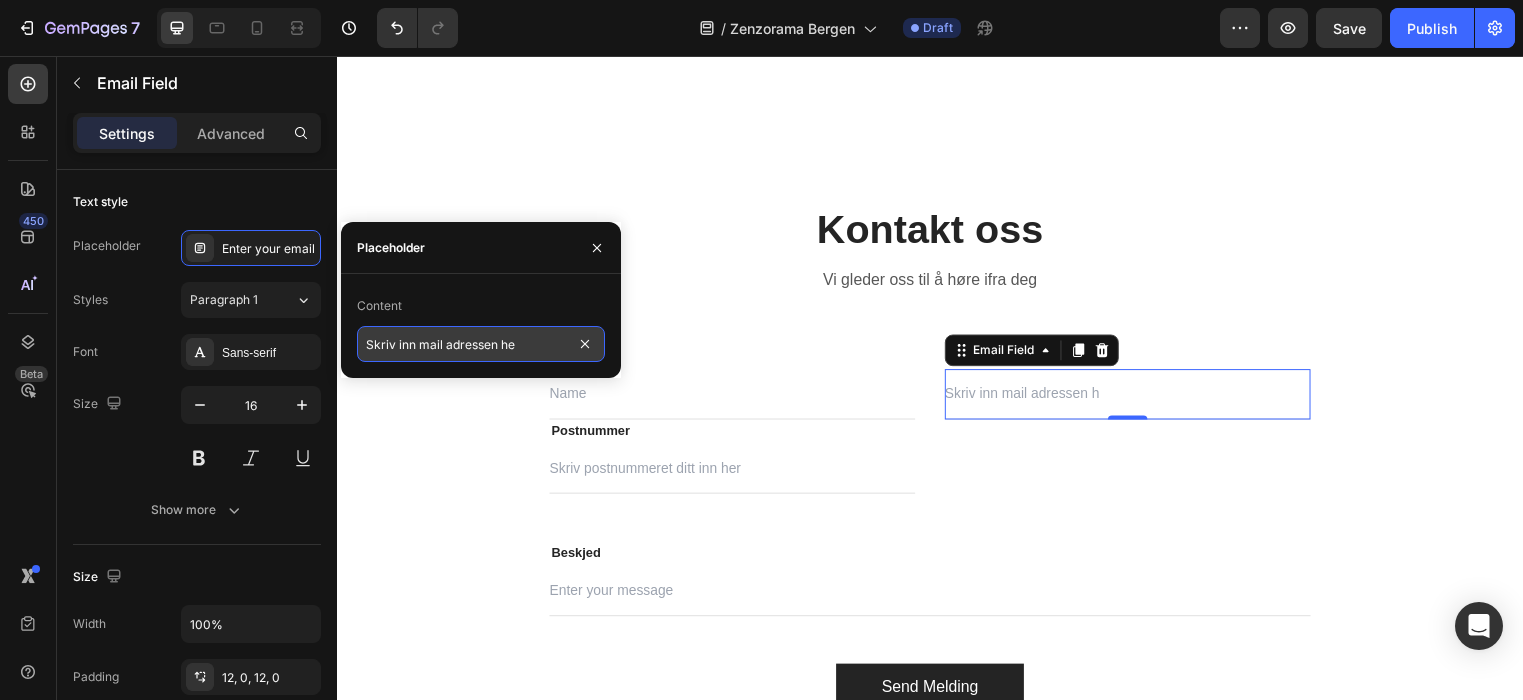 type on "Skriv inn mail adressen her" 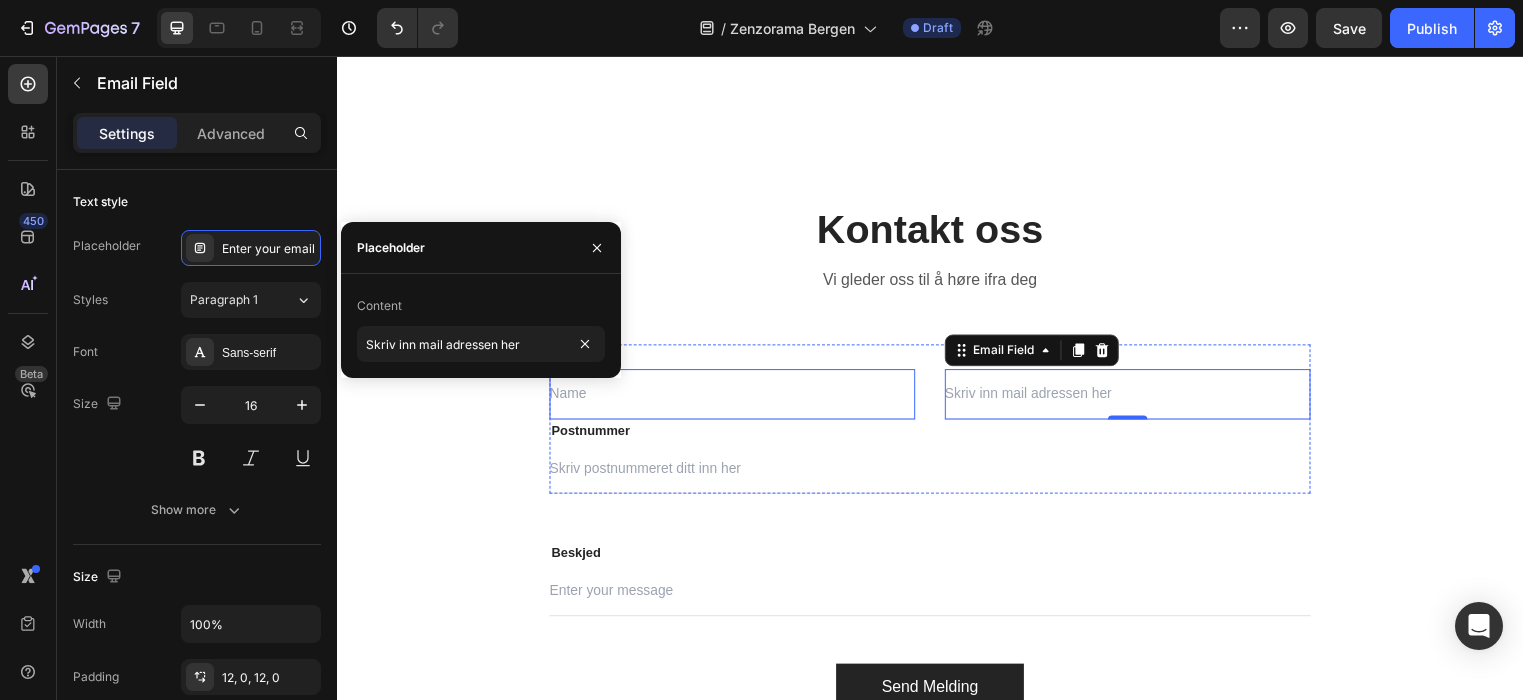 click at bounding box center (737, 398) 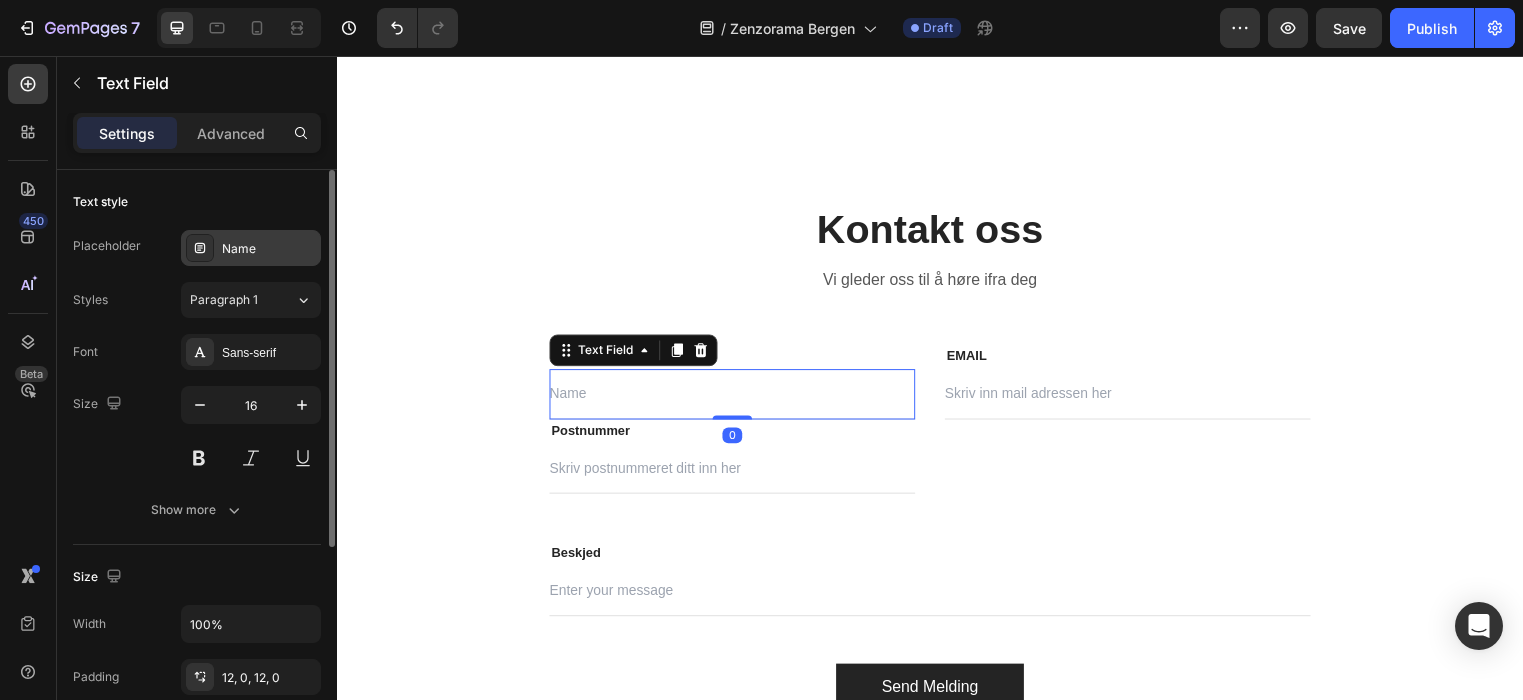 click on "Name" at bounding box center (269, 249) 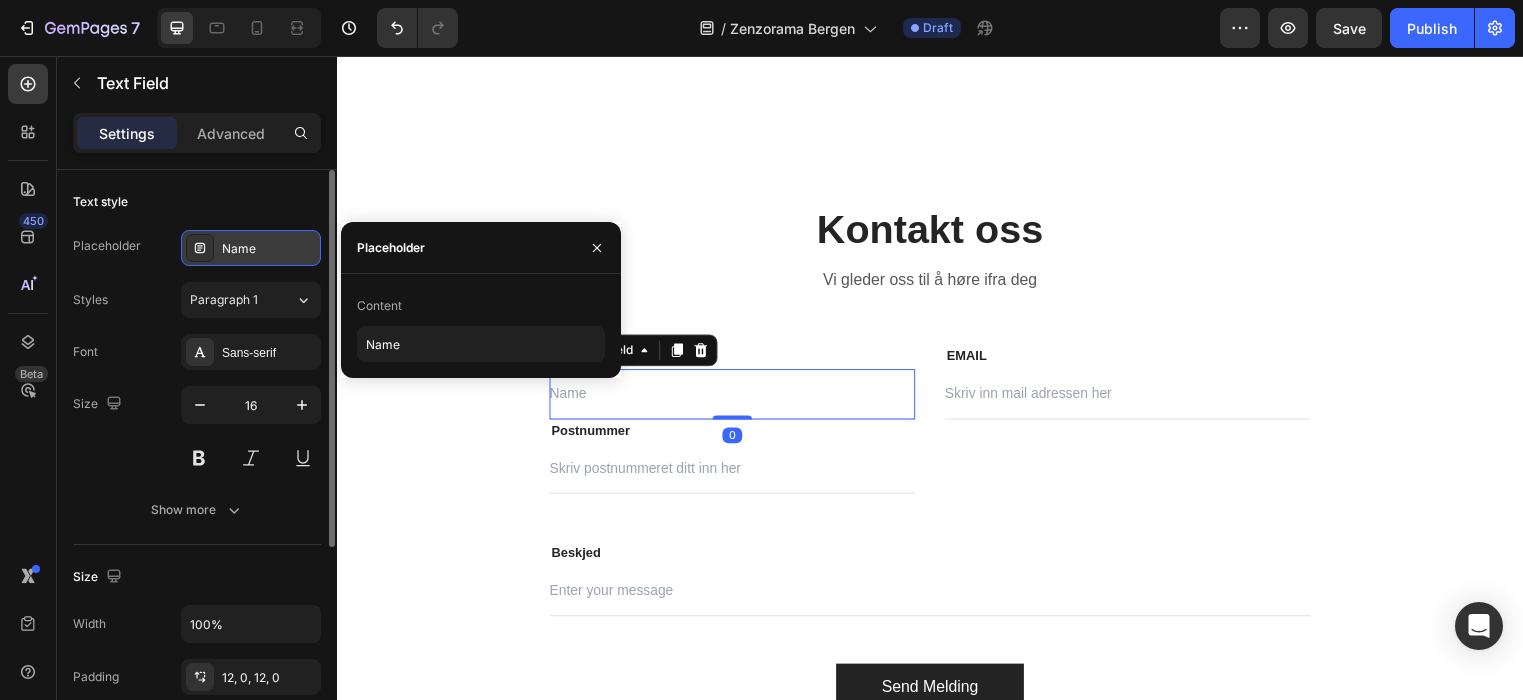 click on "Name" at bounding box center [269, 249] 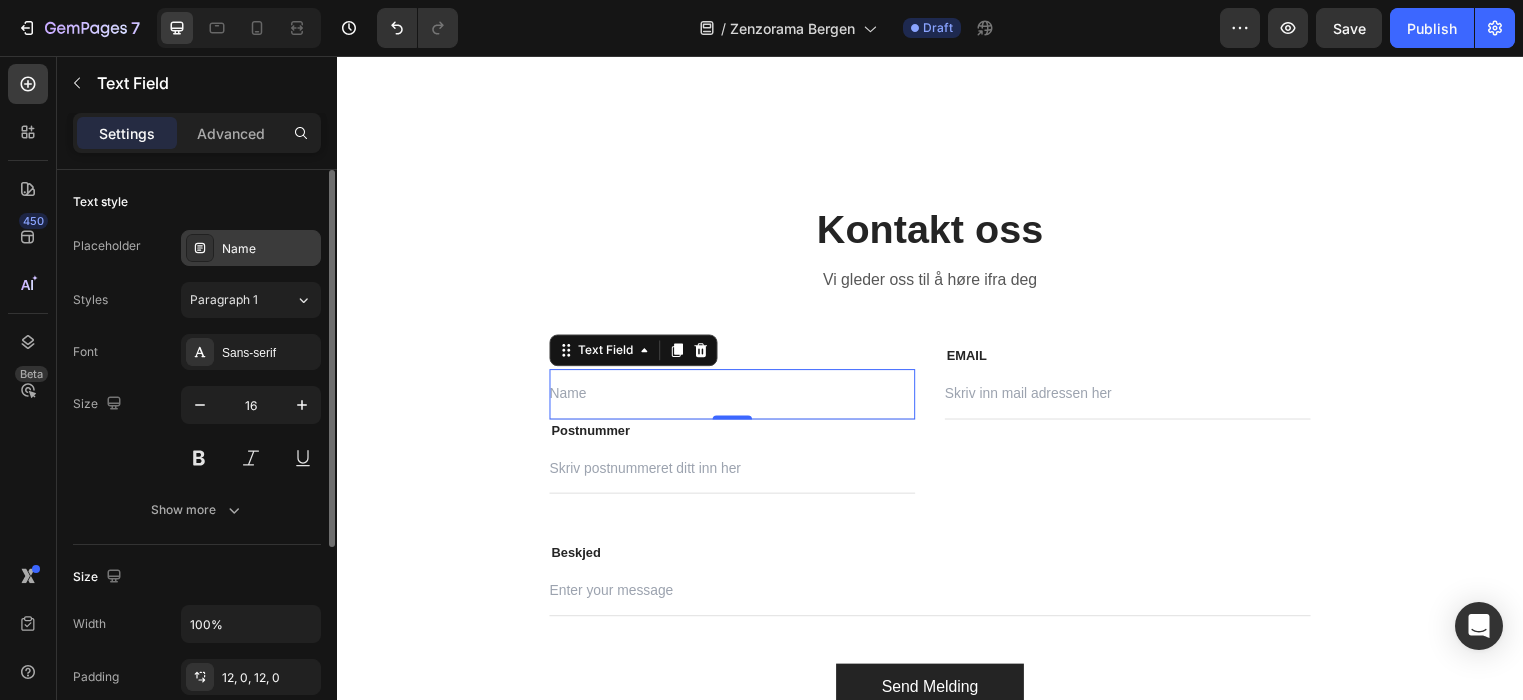 click on "Name" at bounding box center (269, 249) 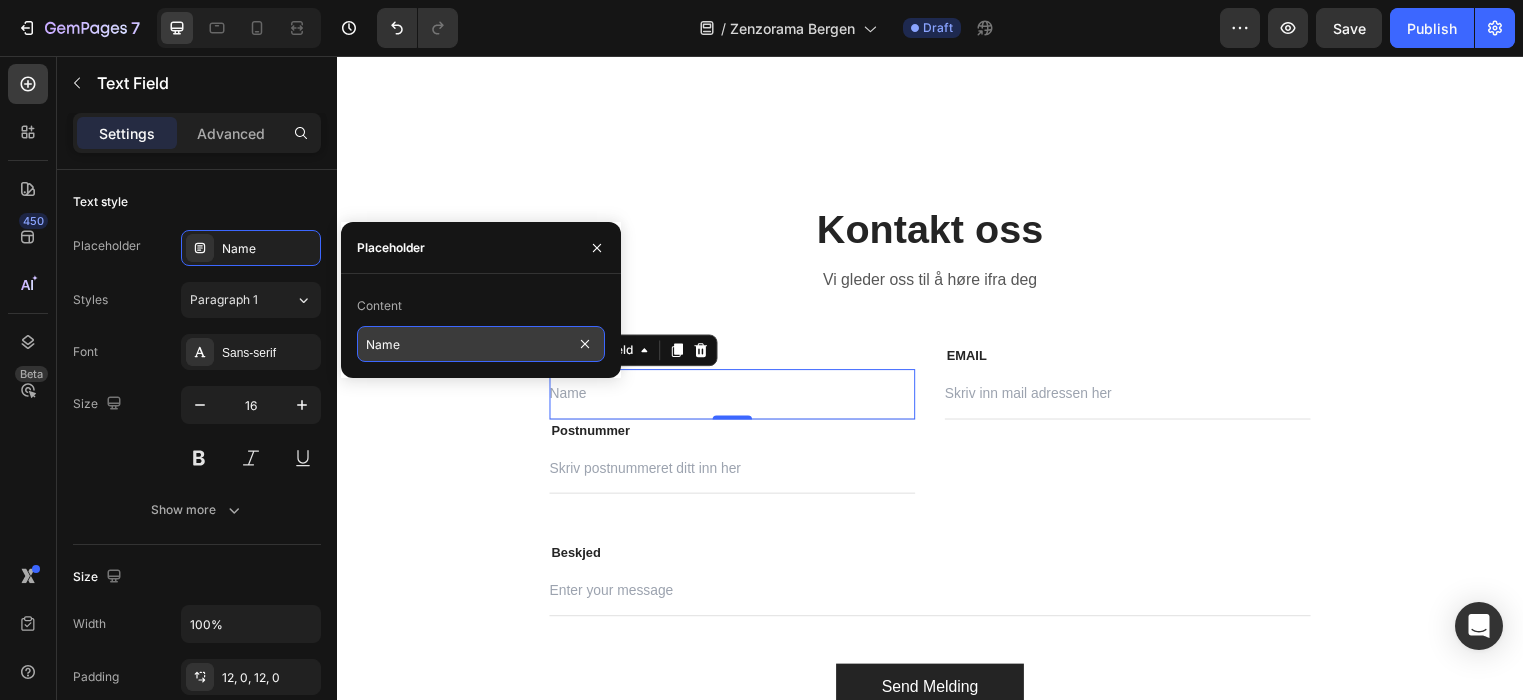click on "Name" at bounding box center [481, 344] 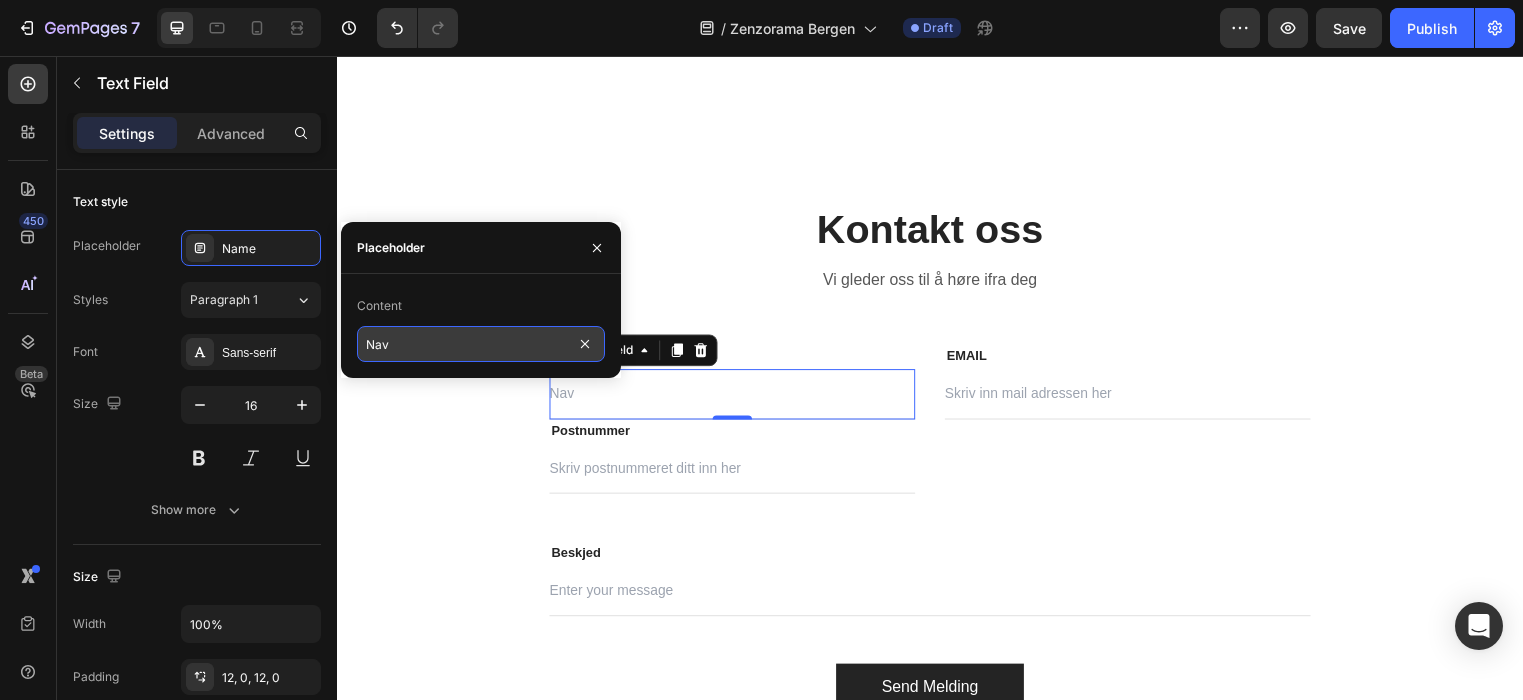 type on "Navn" 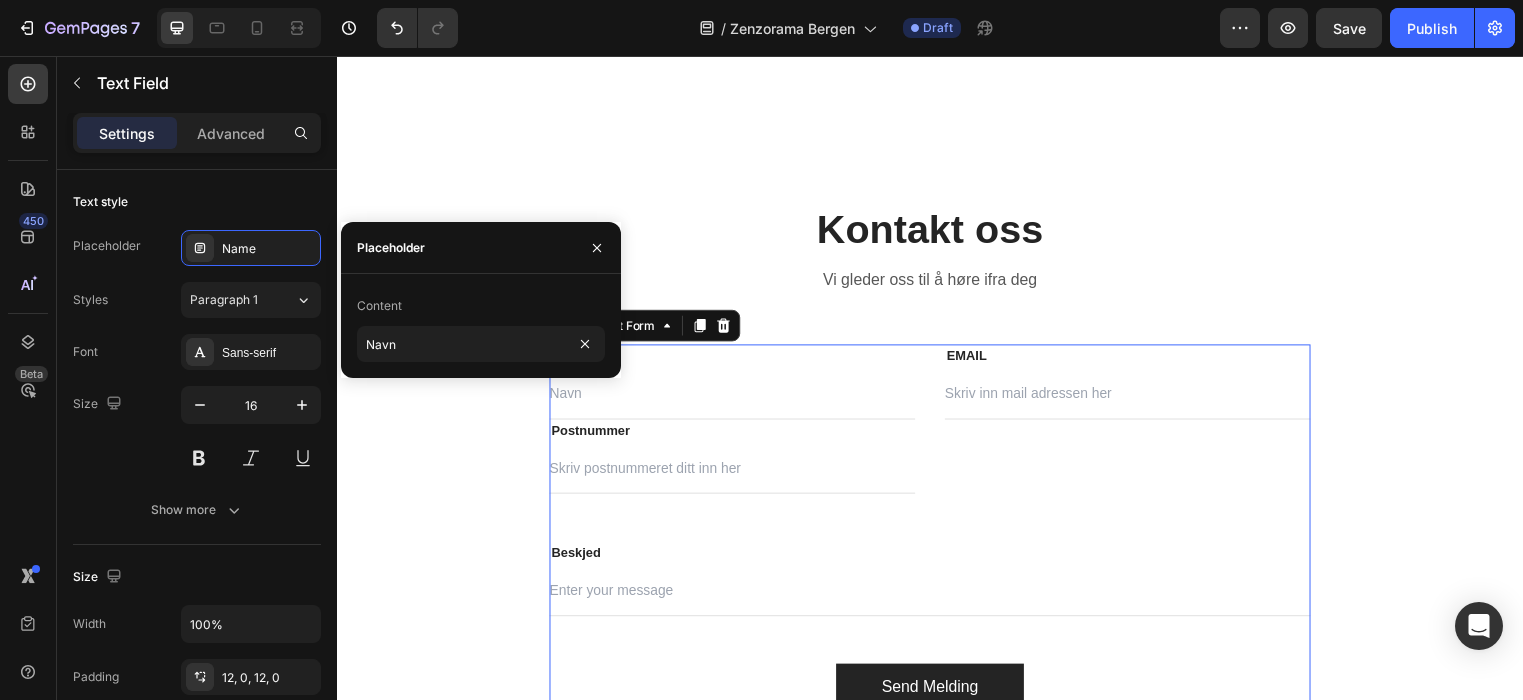 click on "Navn Text block Text Field Postnummer Text block Text Field EMAIL Text block Email Field Row Beskjed Text block Text Field   Send Melding   Submit Button Contact Form   0" at bounding box center [937, 533] 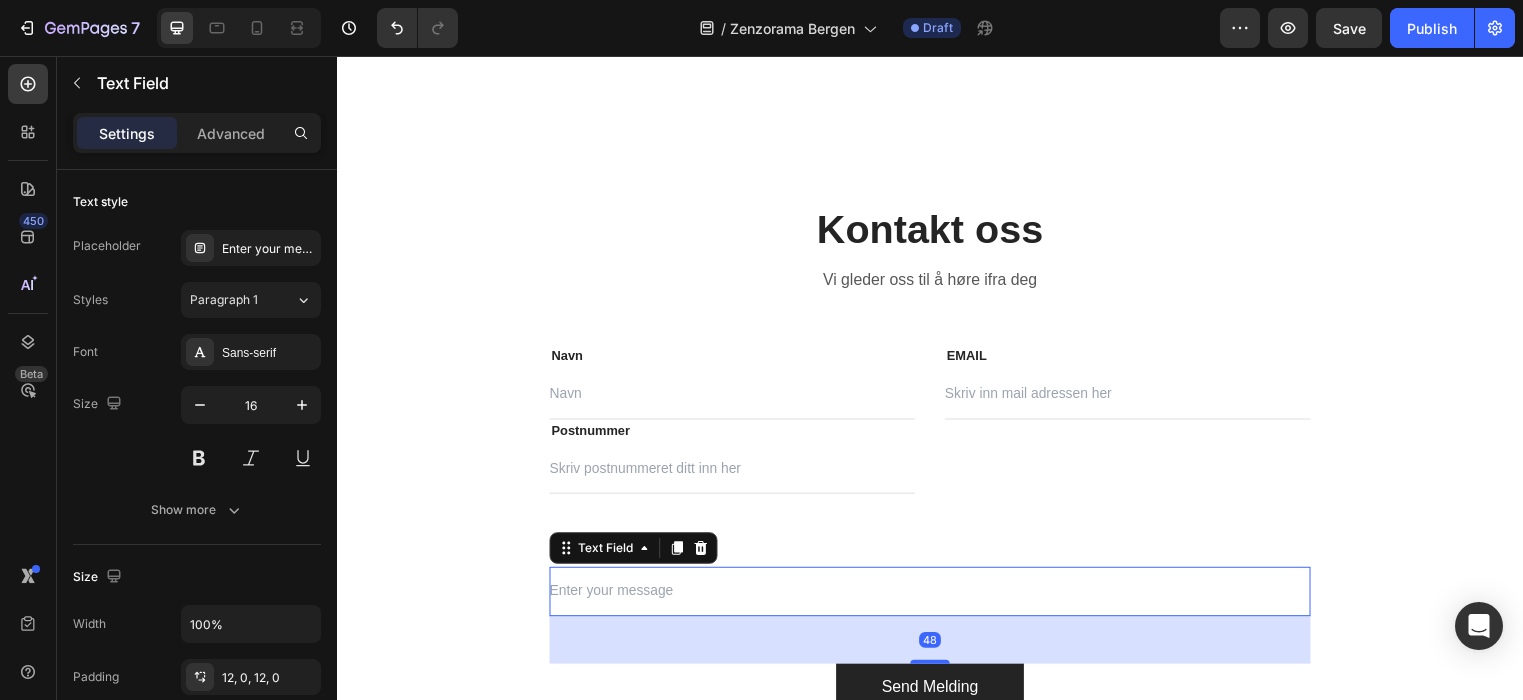 click at bounding box center (937, 598) 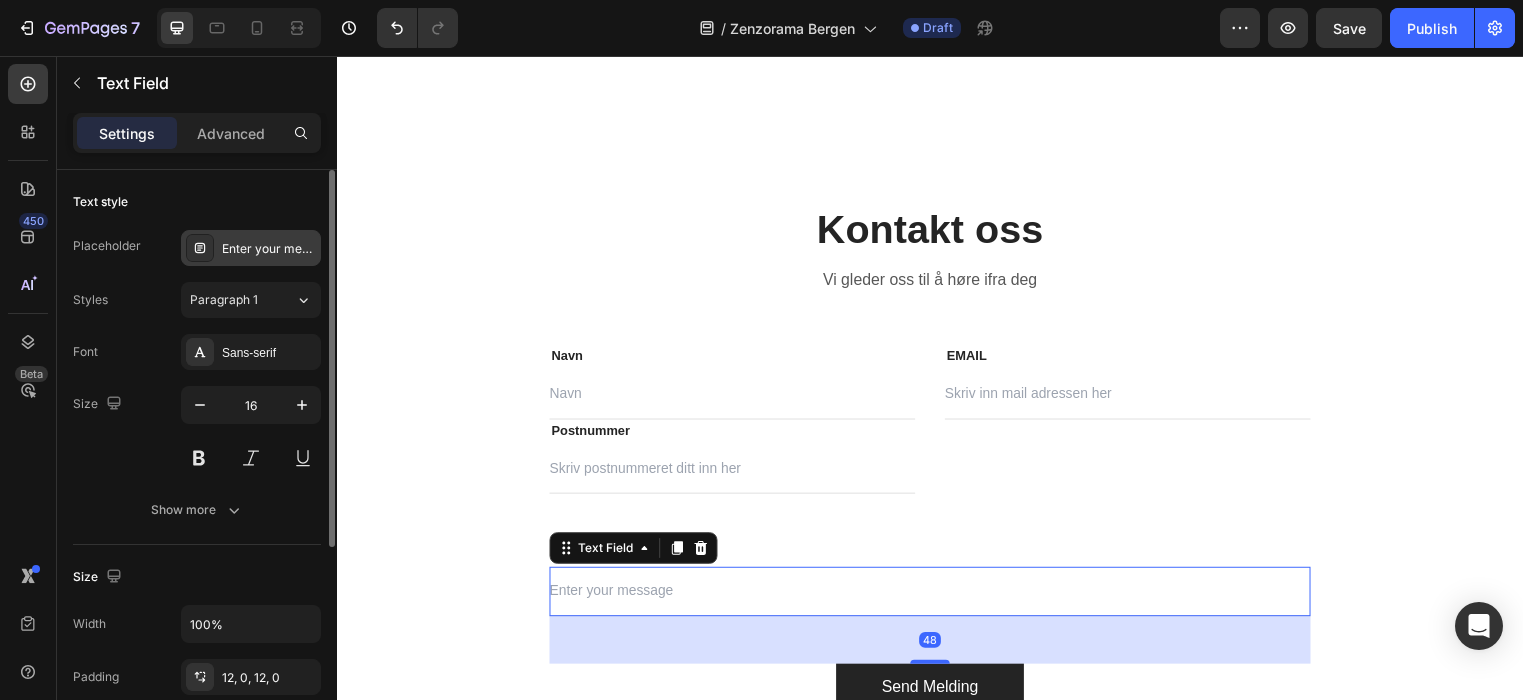 click on "Enter your message" at bounding box center [269, 249] 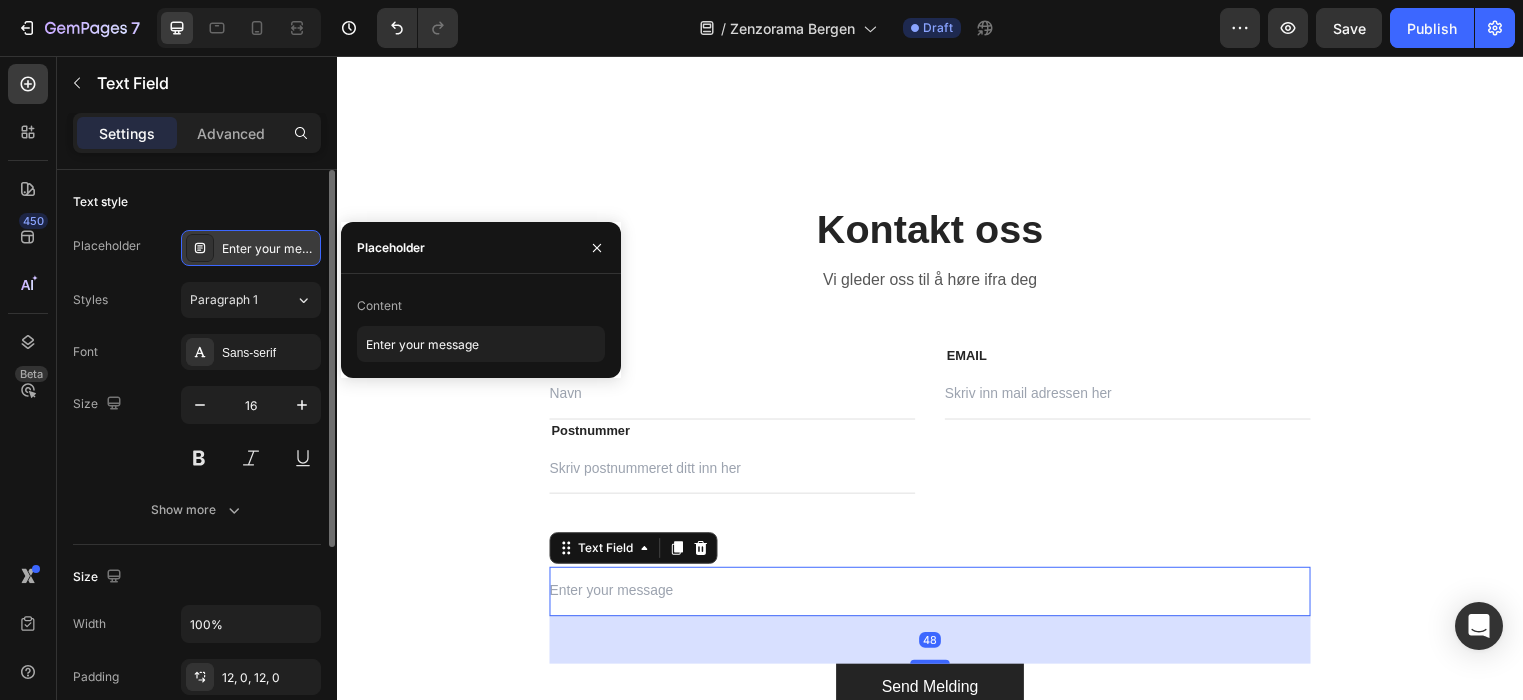 click on "Enter your message" at bounding box center [269, 249] 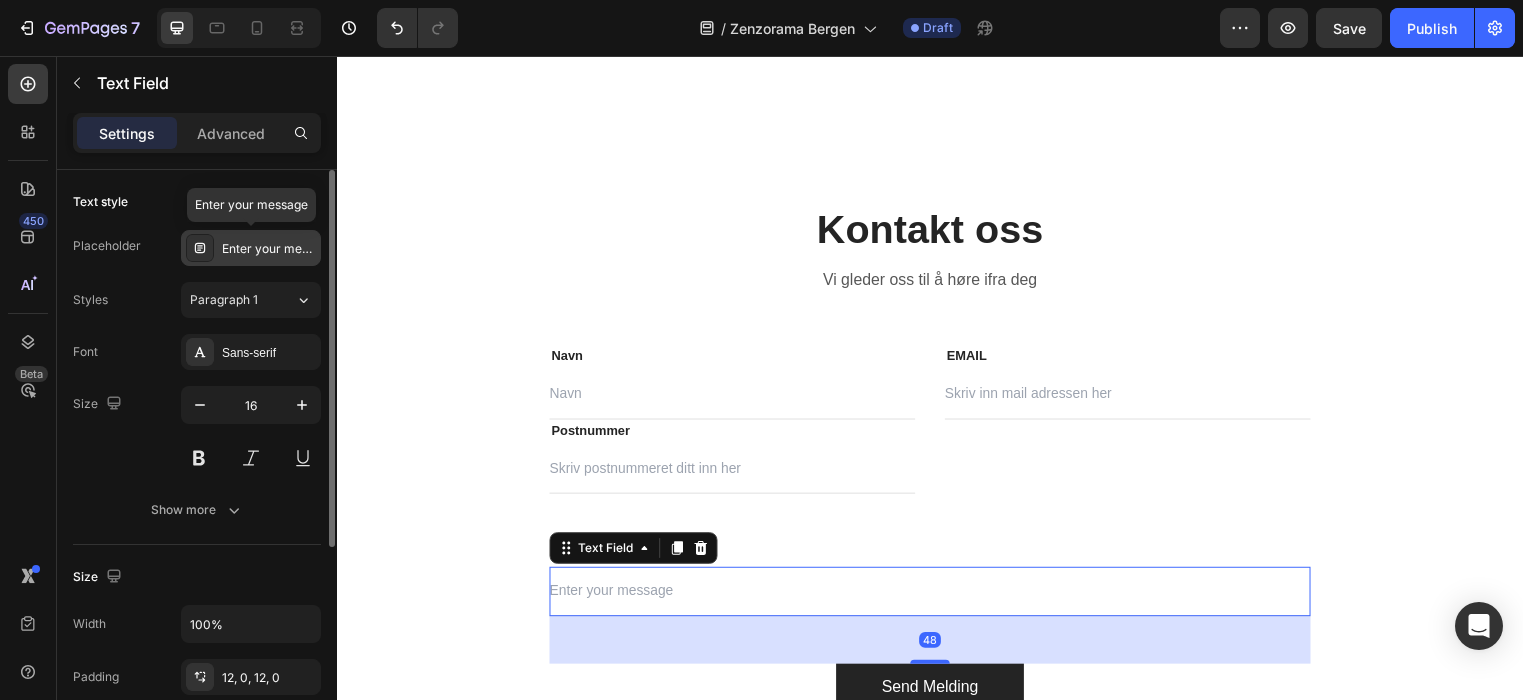 click on "Enter your message" at bounding box center [269, 249] 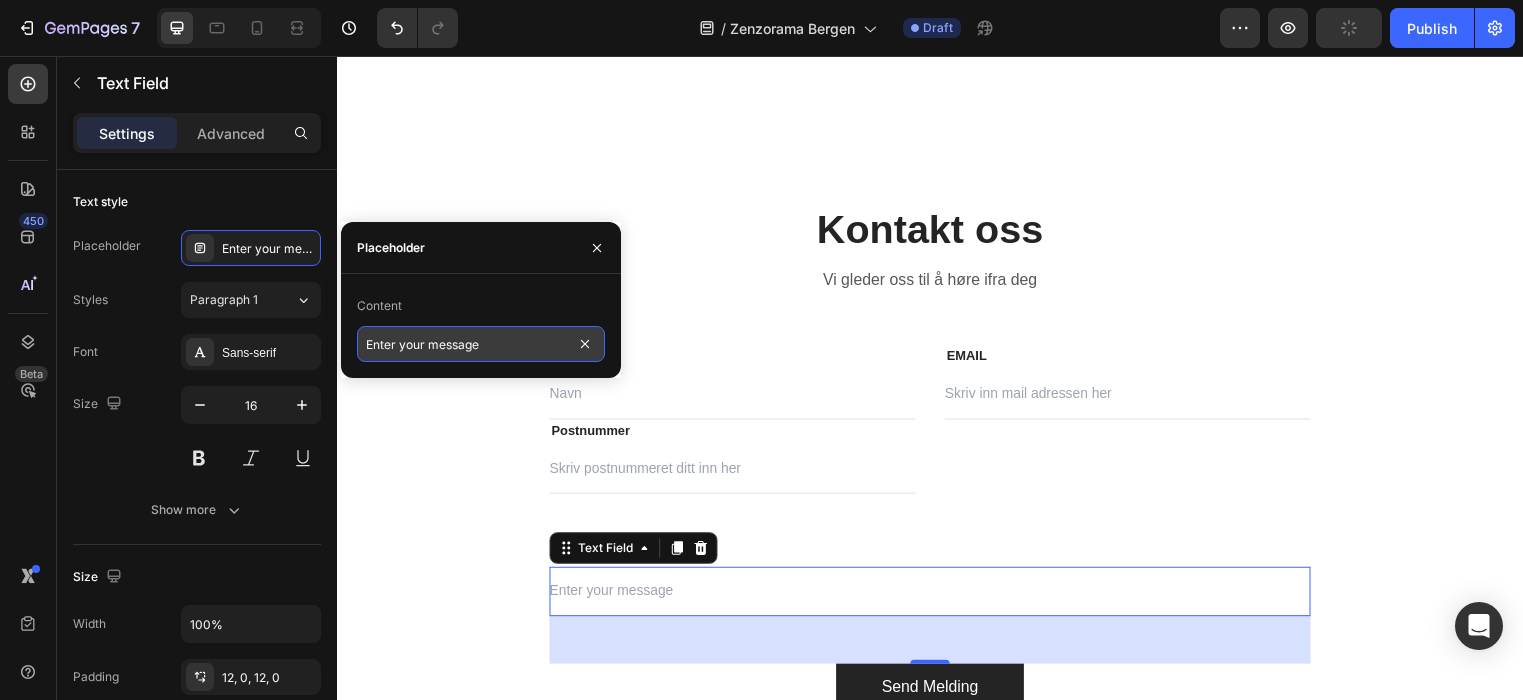 click on "Enter your message" at bounding box center [481, 344] 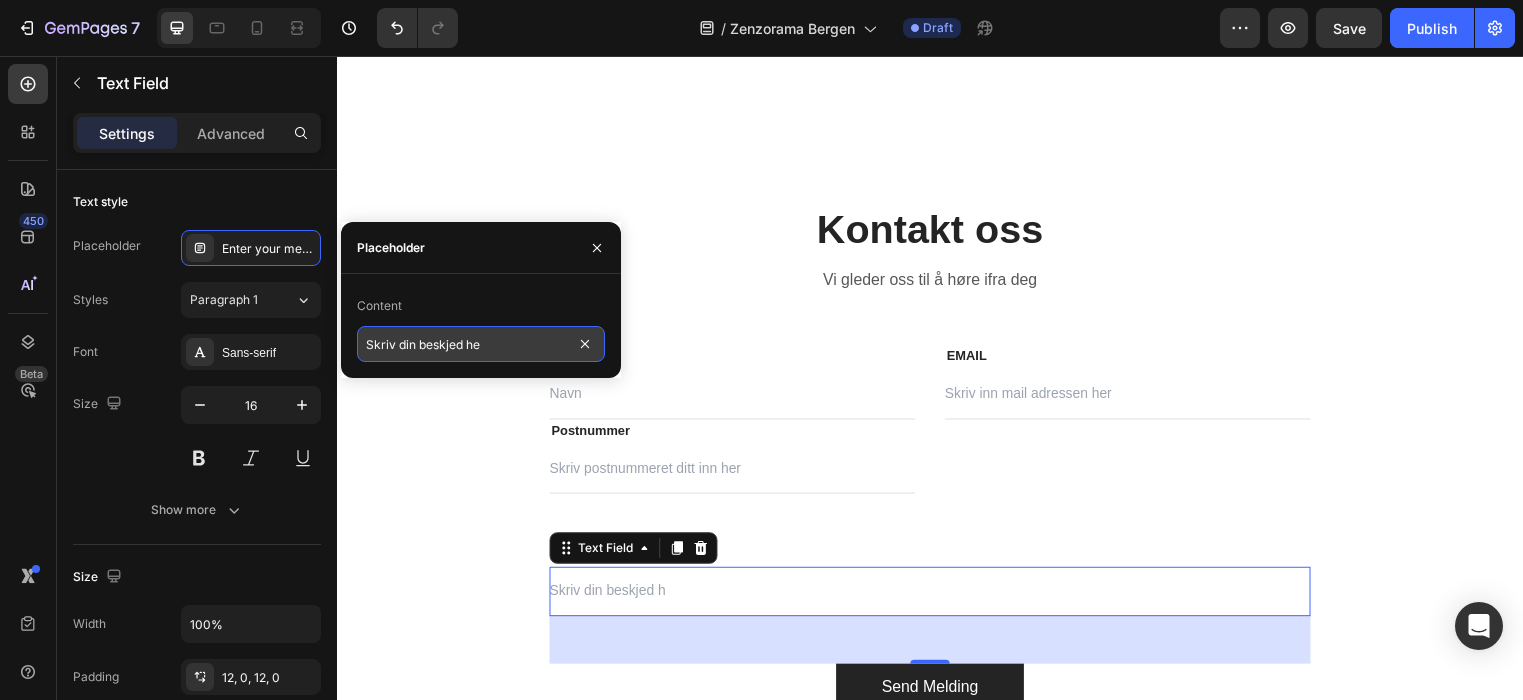type on "Skriv din beskjed her" 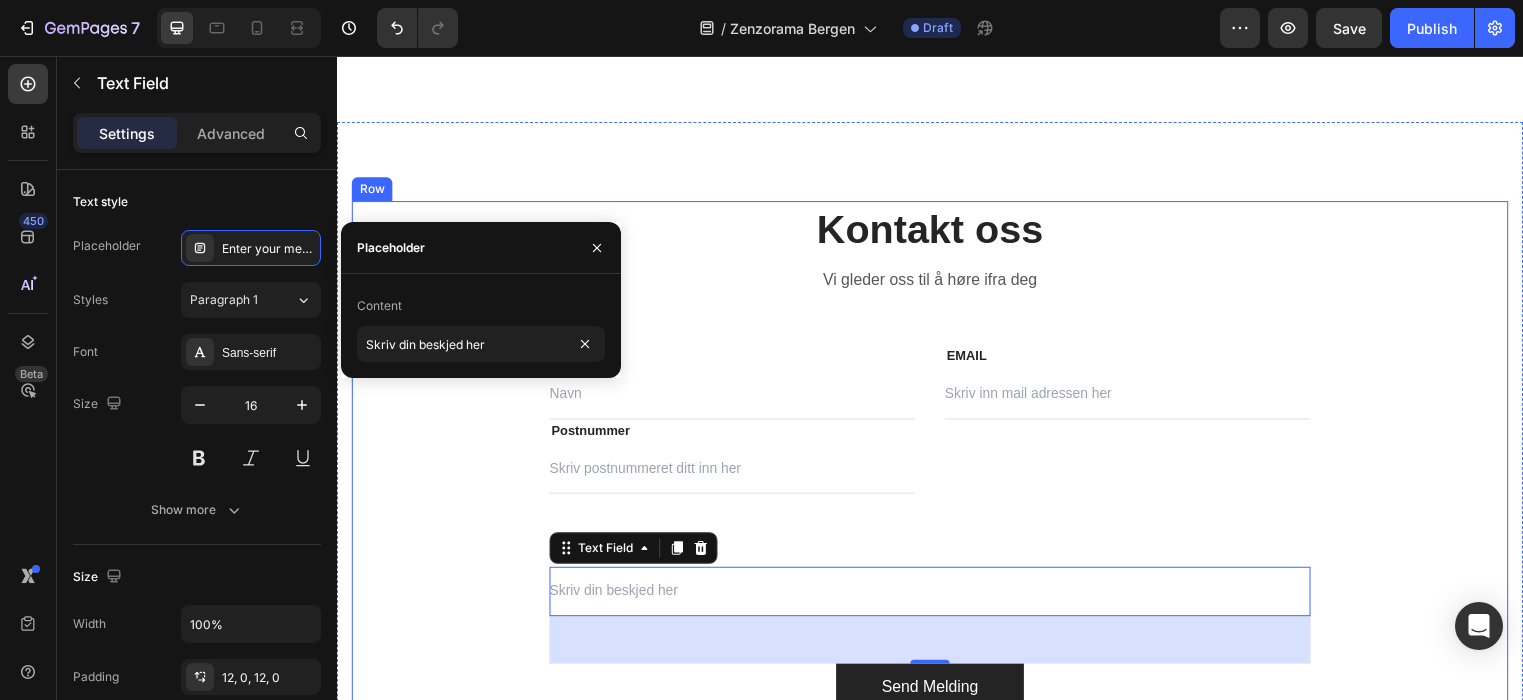 click on "Kontakt oss Heading Vi gleder oss til å høre ifra deg Text block Row Navn Text block Text Field Postnummer Text block Text Field EMAIL Text block Email Field Row Beskjed Text block Text Field   48   Send Melding   Submit Button Contact Form Row" at bounding box center (937, 461) 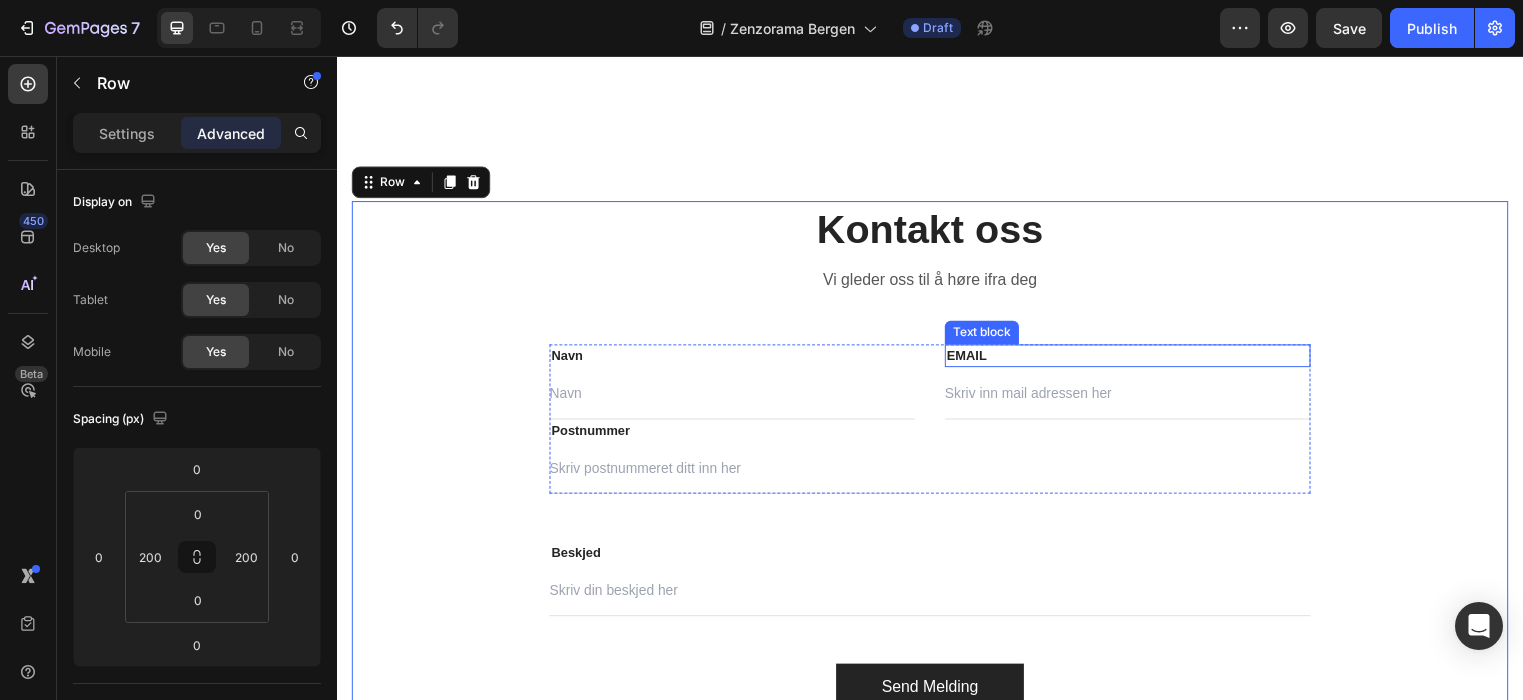 click on "EMAIL" at bounding box center [1137, 360] 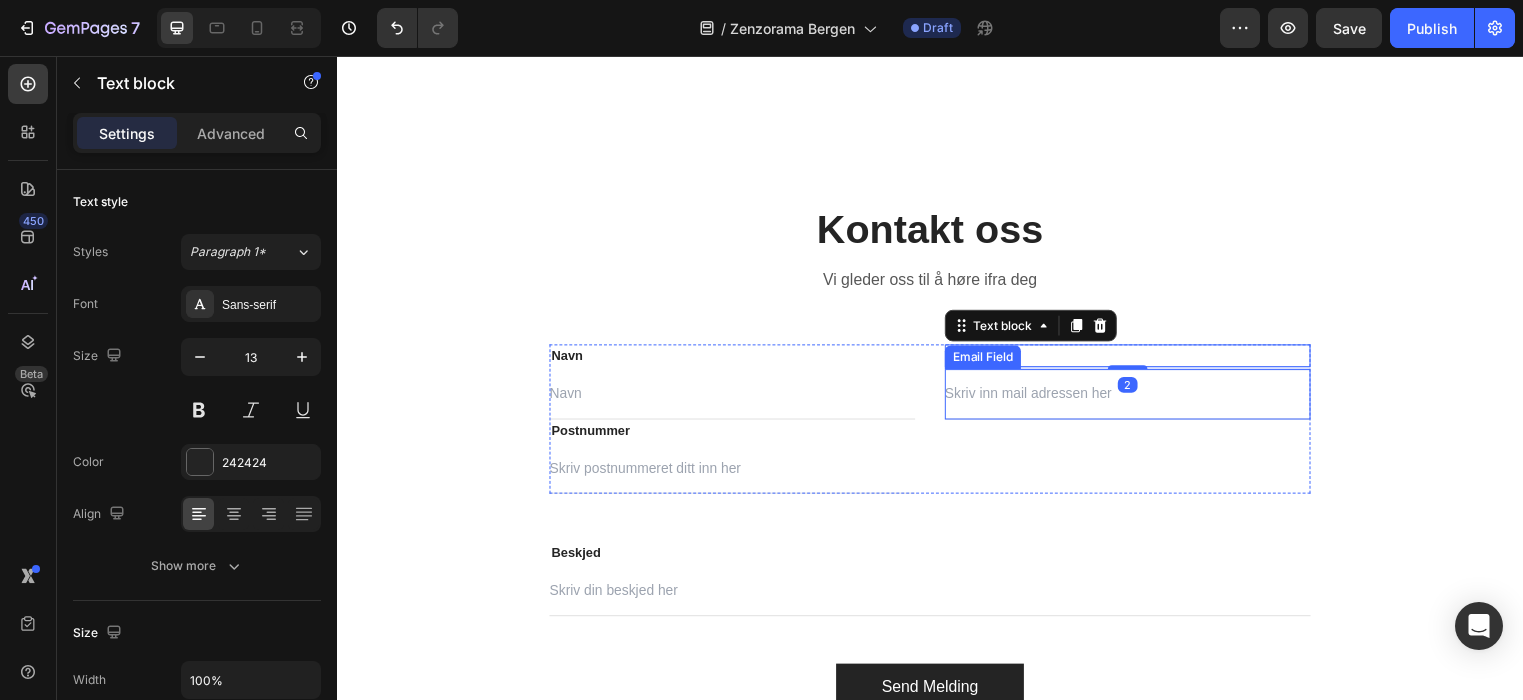 click at bounding box center (1137, 398) 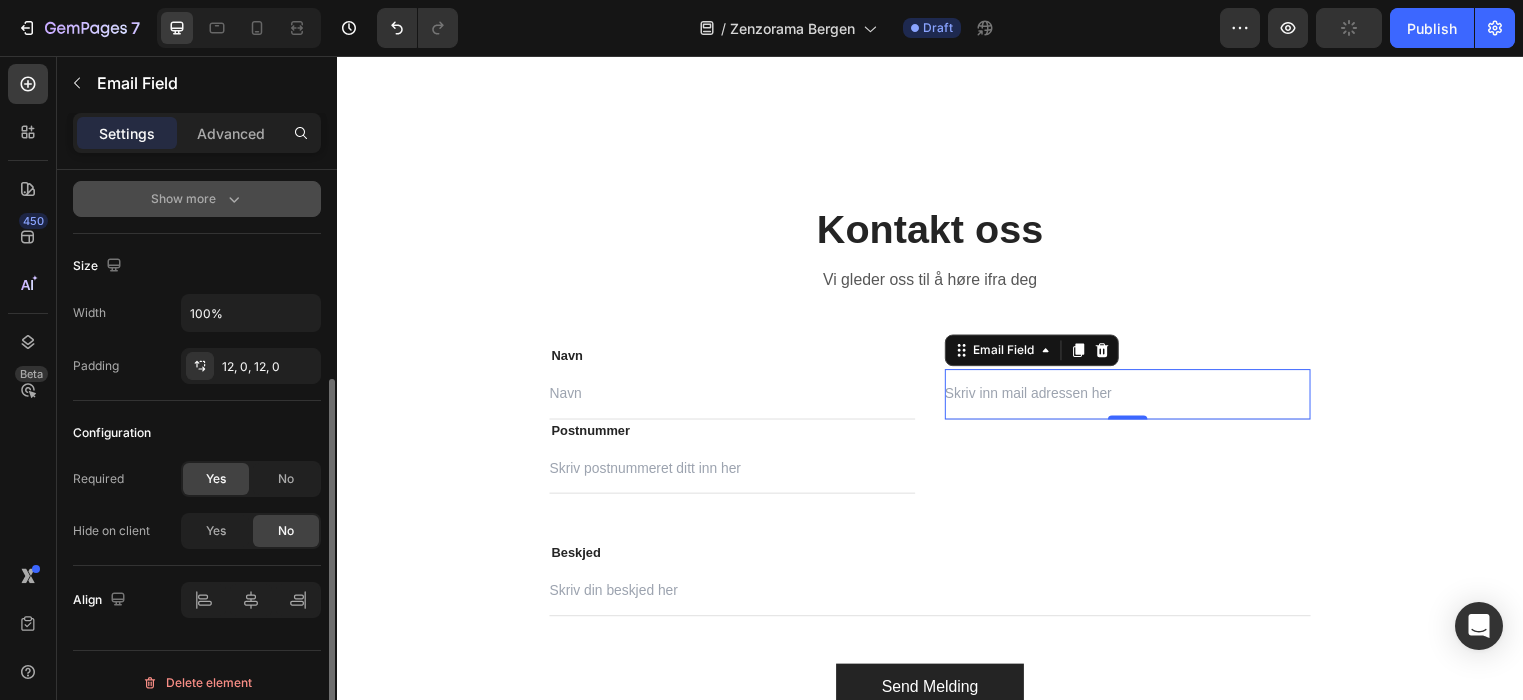 scroll, scrollTop: 325, scrollLeft: 0, axis: vertical 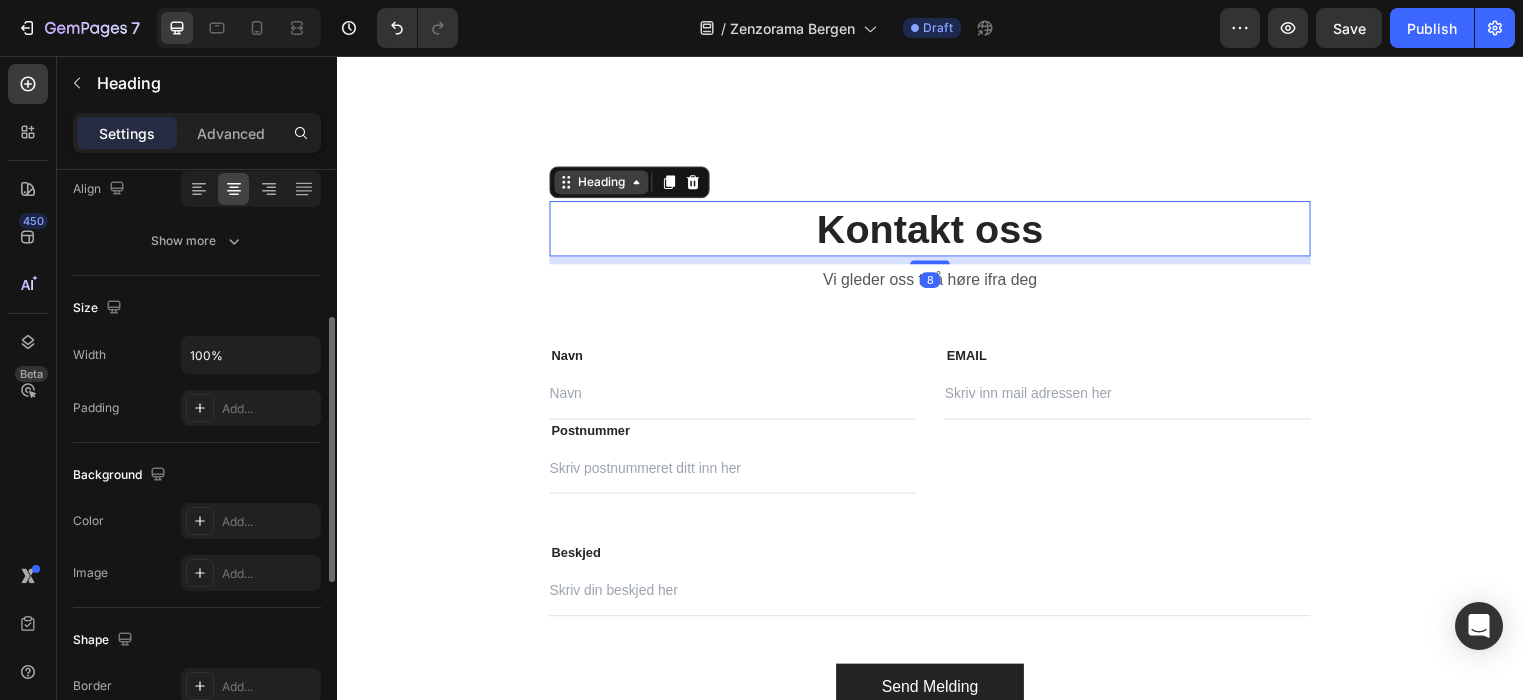 click on "Heading" at bounding box center (604, 184) 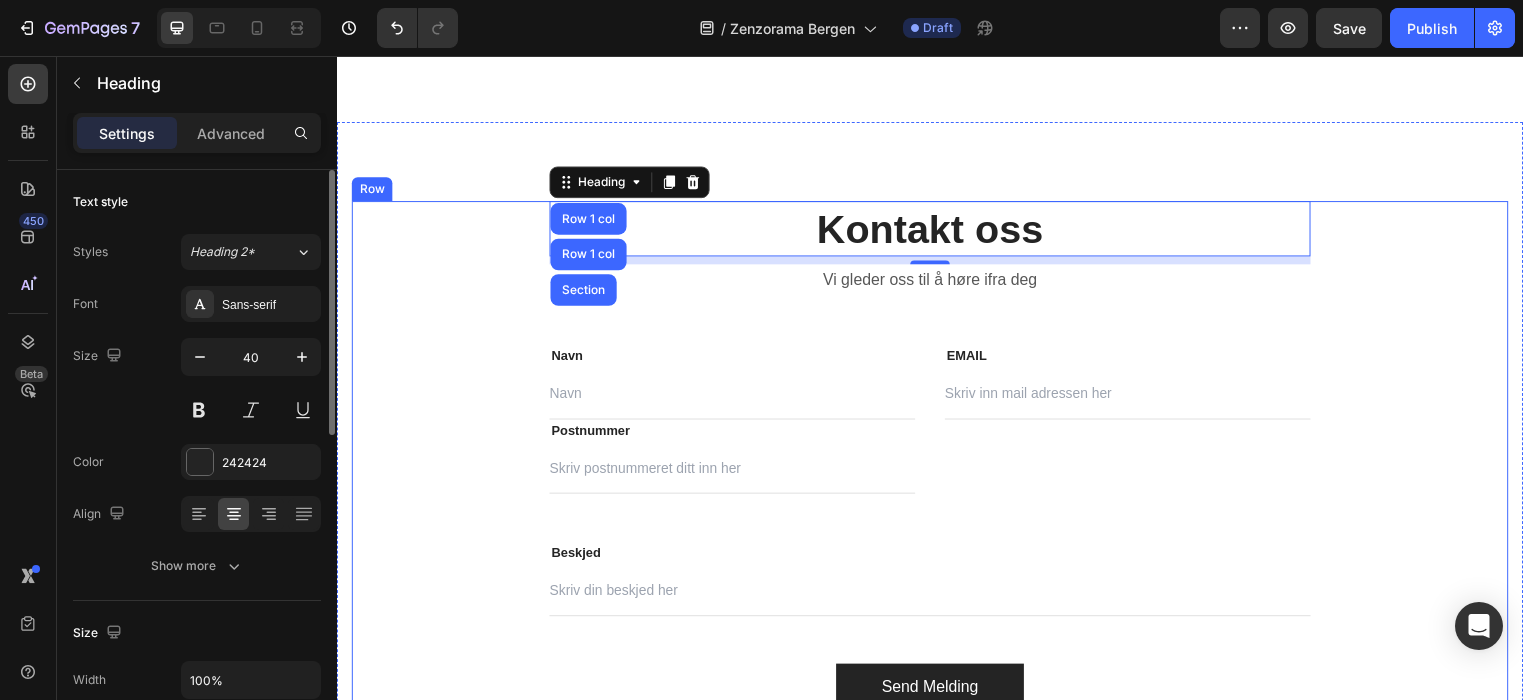 click on "Kontakt oss Heading Row 1 col Row 1 col Section   8 Vi gleder oss til å høre ifra deg Text block Row Navn Text block Text Field Postnummer Text block Text Field EMAIL Text block Email Field Row Beskjed Text block Text Field   Send Melding   Submit Button Contact Form Row" at bounding box center (937, 461) 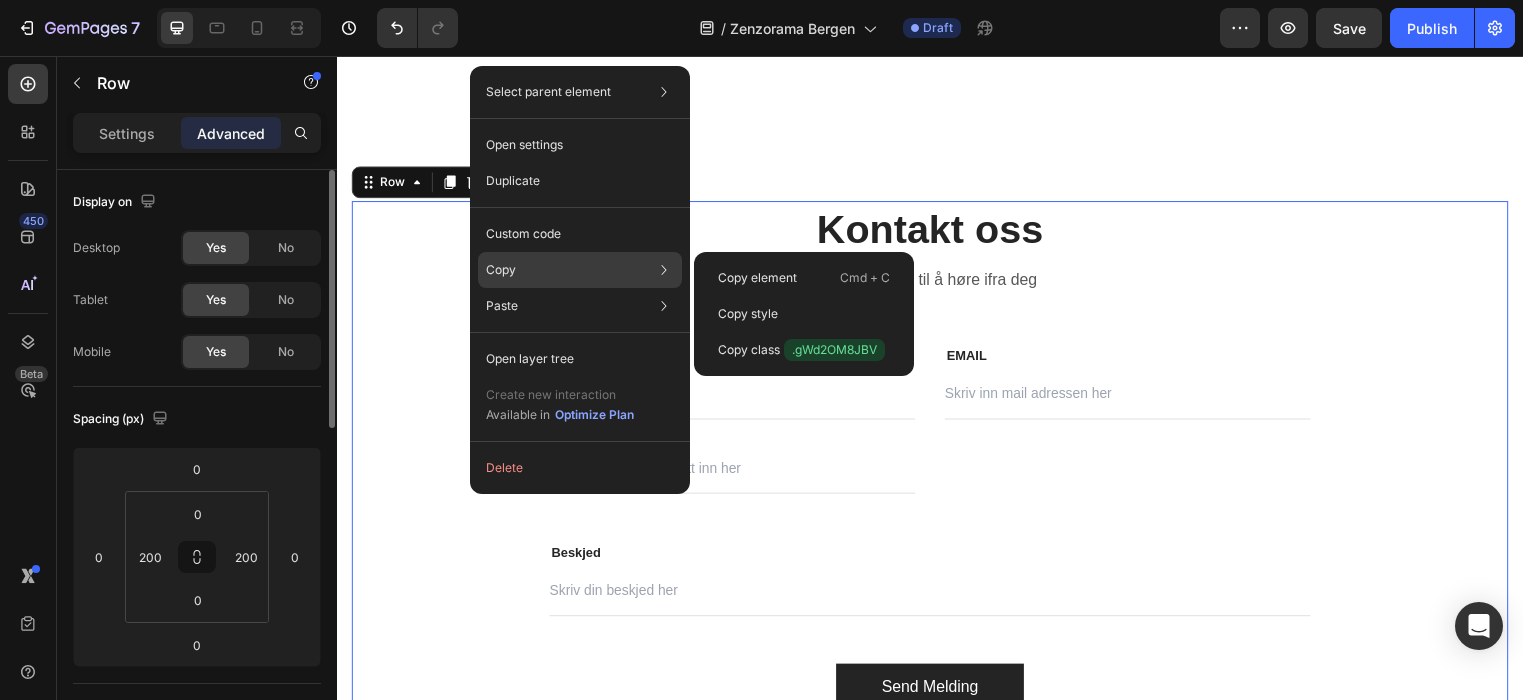 click on "Copy" at bounding box center (501, 270) 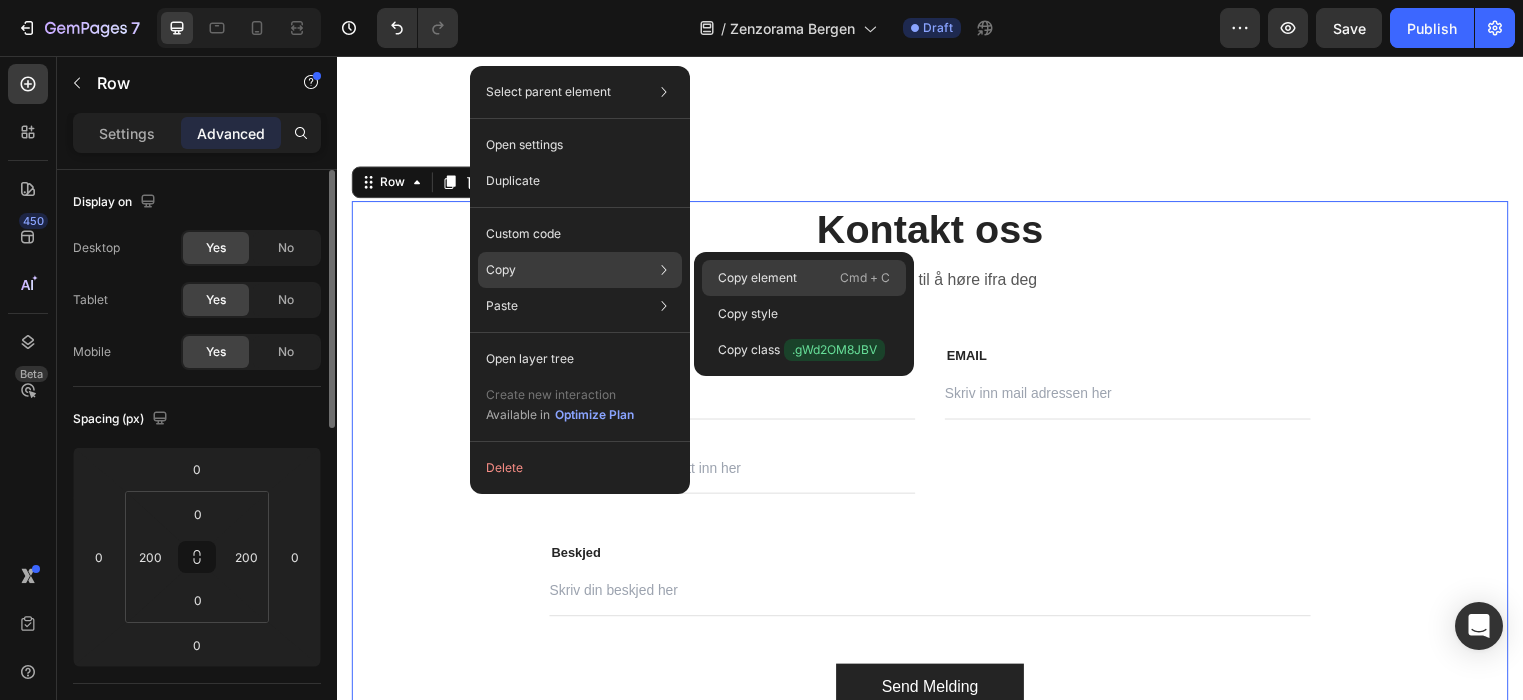click on "Copy element" at bounding box center [757, 278] 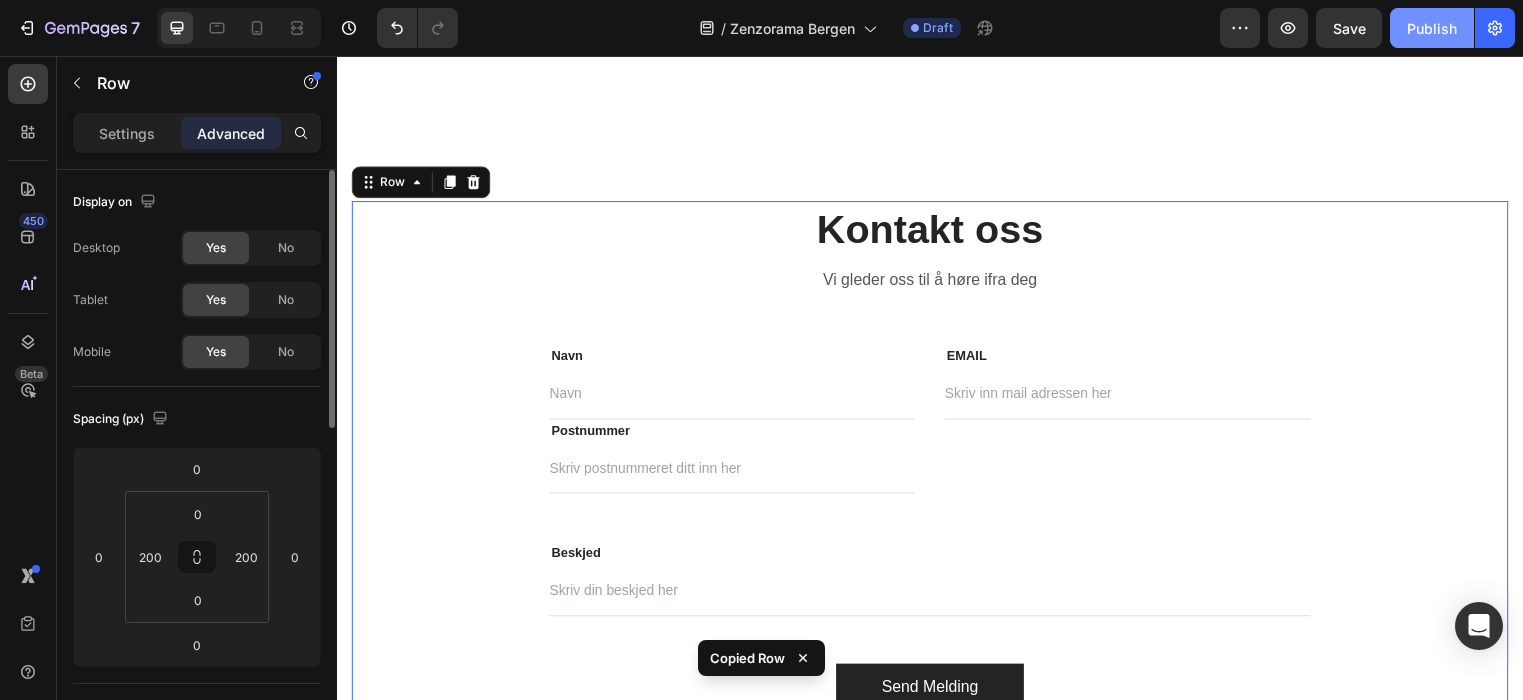 click on "Publish" at bounding box center [1432, 28] 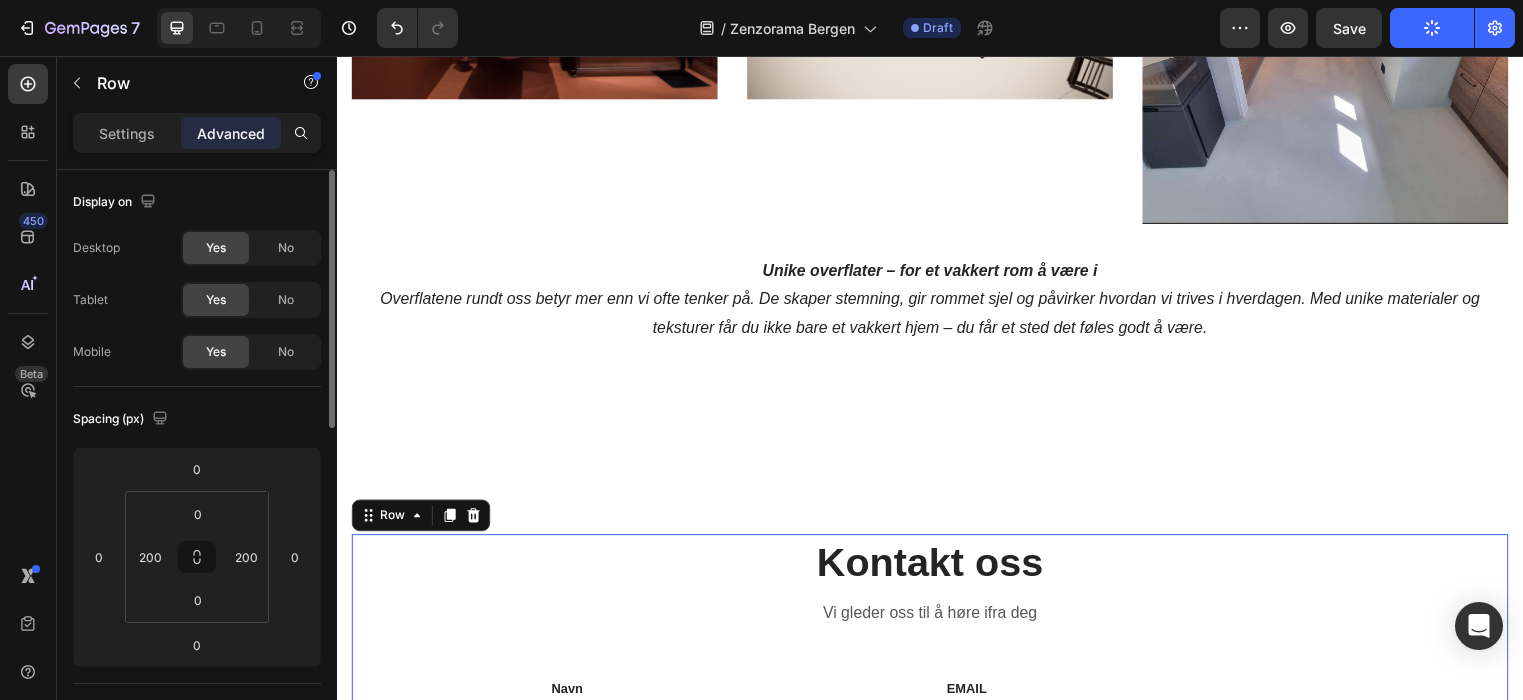 scroll, scrollTop: 3277, scrollLeft: 0, axis: vertical 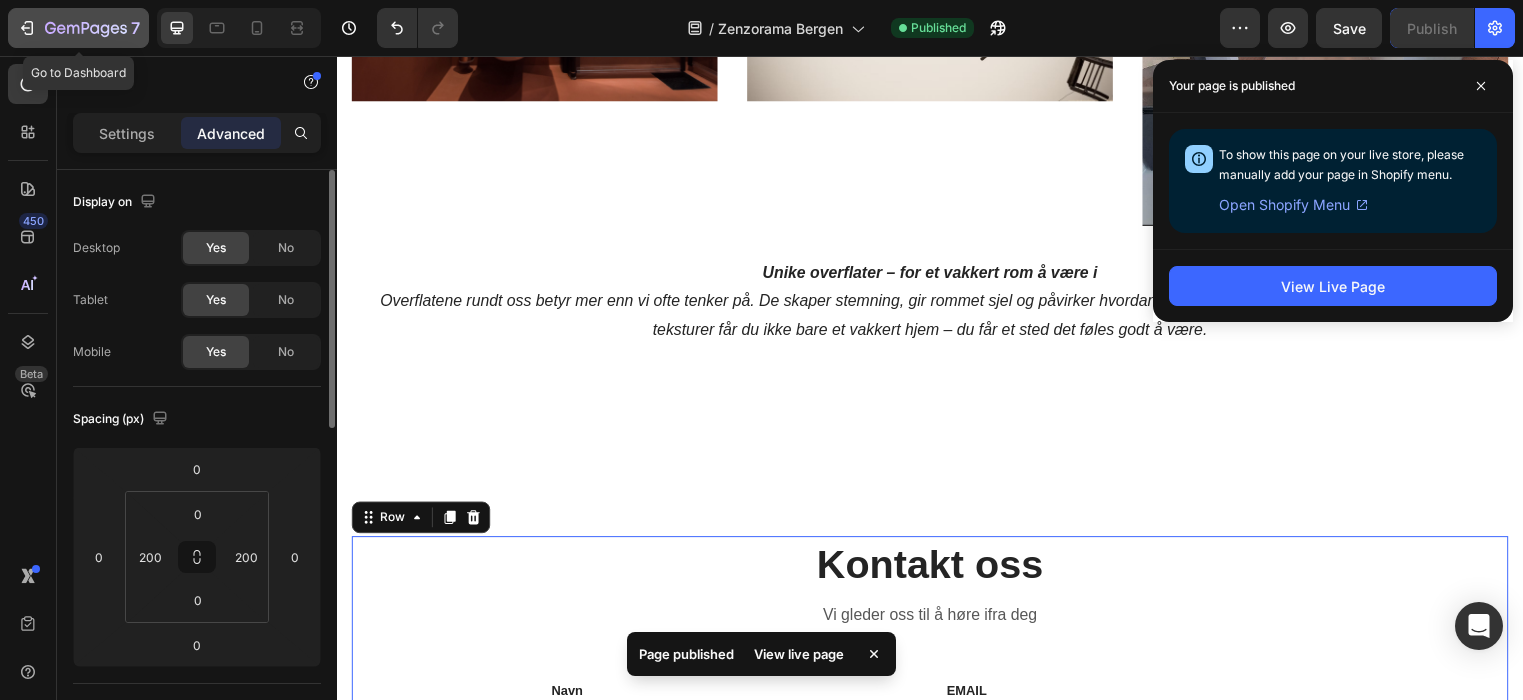 click 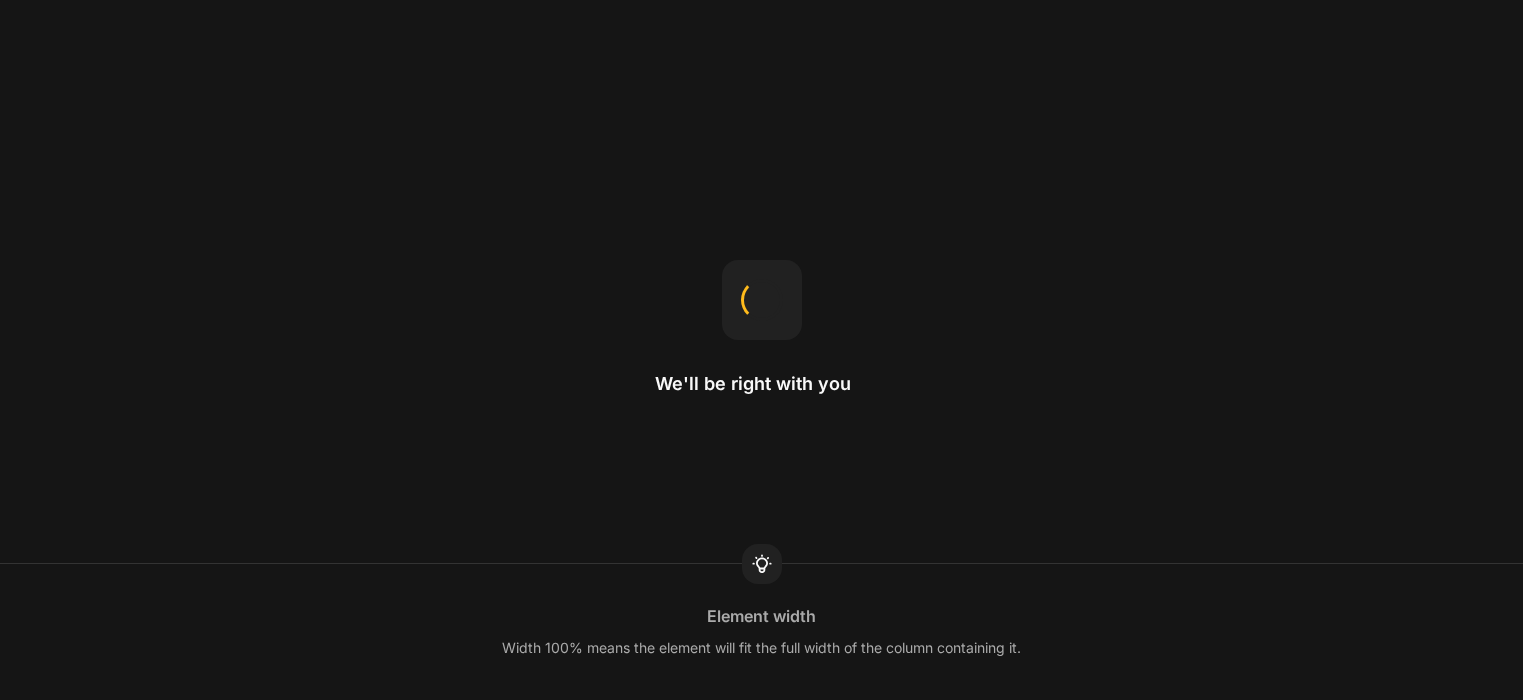 scroll, scrollTop: 0, scrollLeft: 0, axis: both 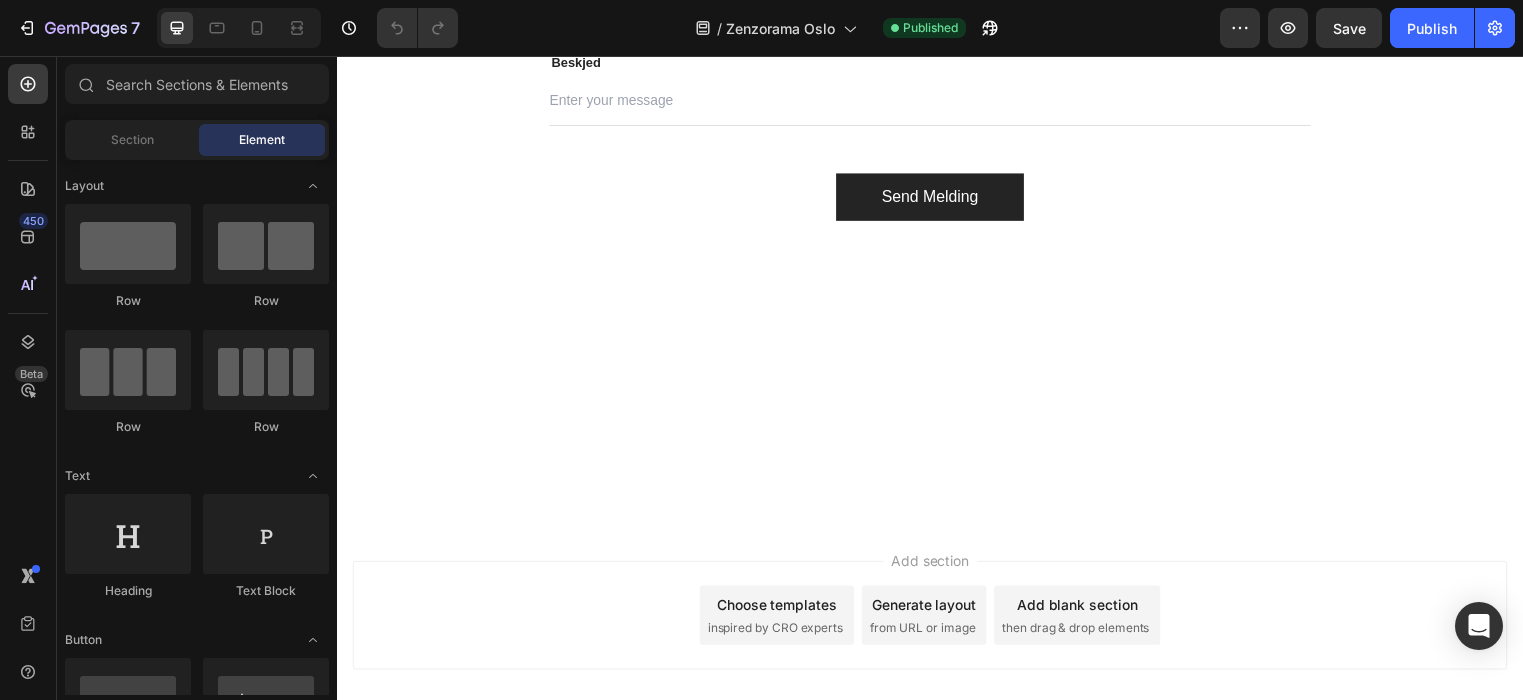 click on "Vi gleder oss til å høre ifra deg" at bounding box center [937, -137] 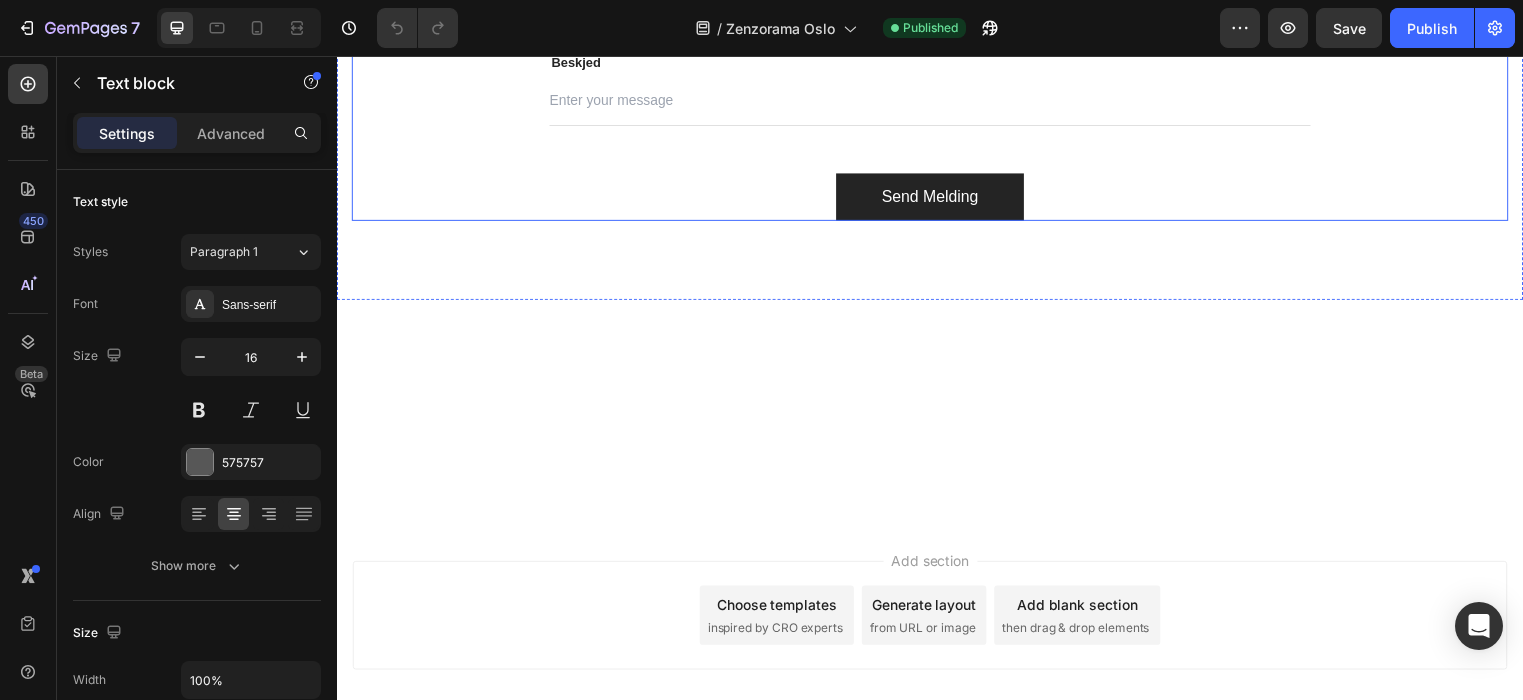 click on "Kontakt oss Heading Vi gleder oss til å høre ifra deg Text block   0 Row Navn Text block Text Field EMAIL Text block Email Field Row Beskjed Text block Text Field   Send Melding   Submit Button Contact Form Row" at bounding box center [937, 3] 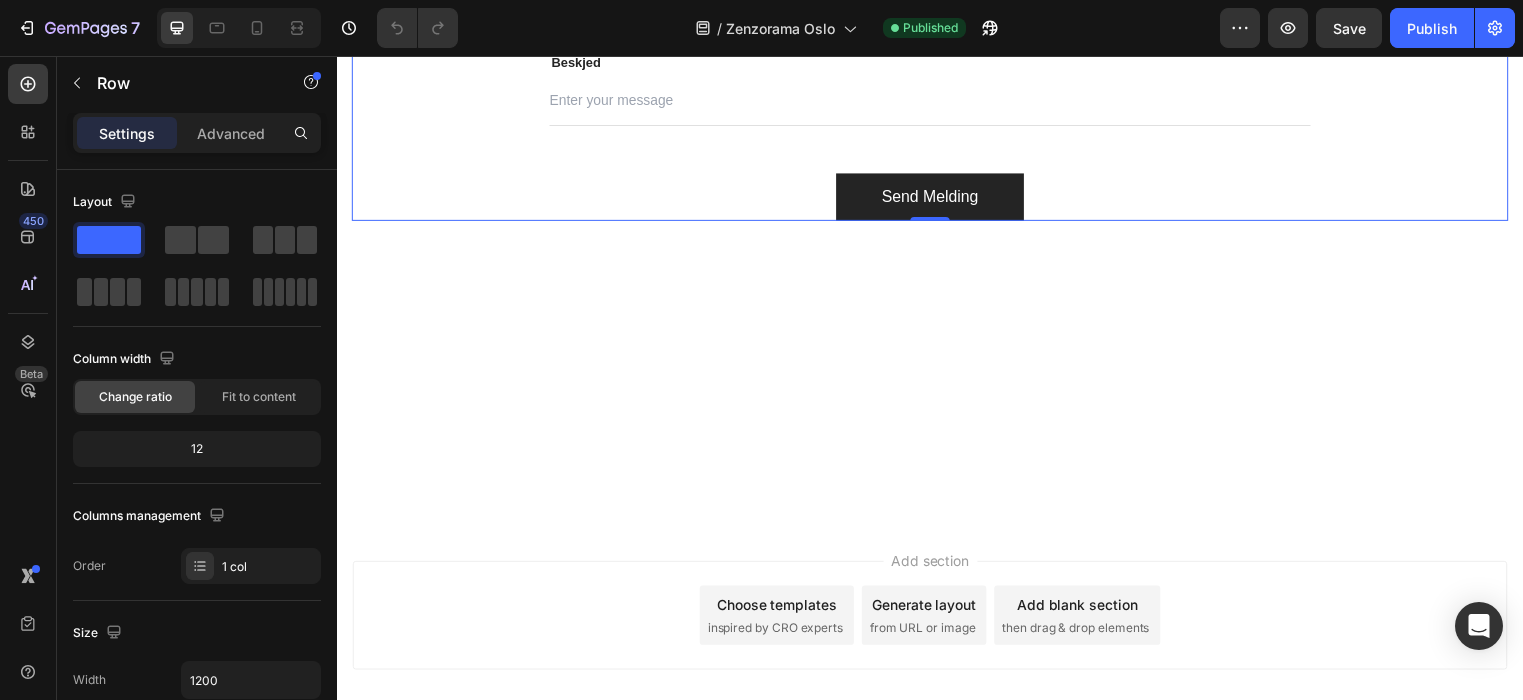 click 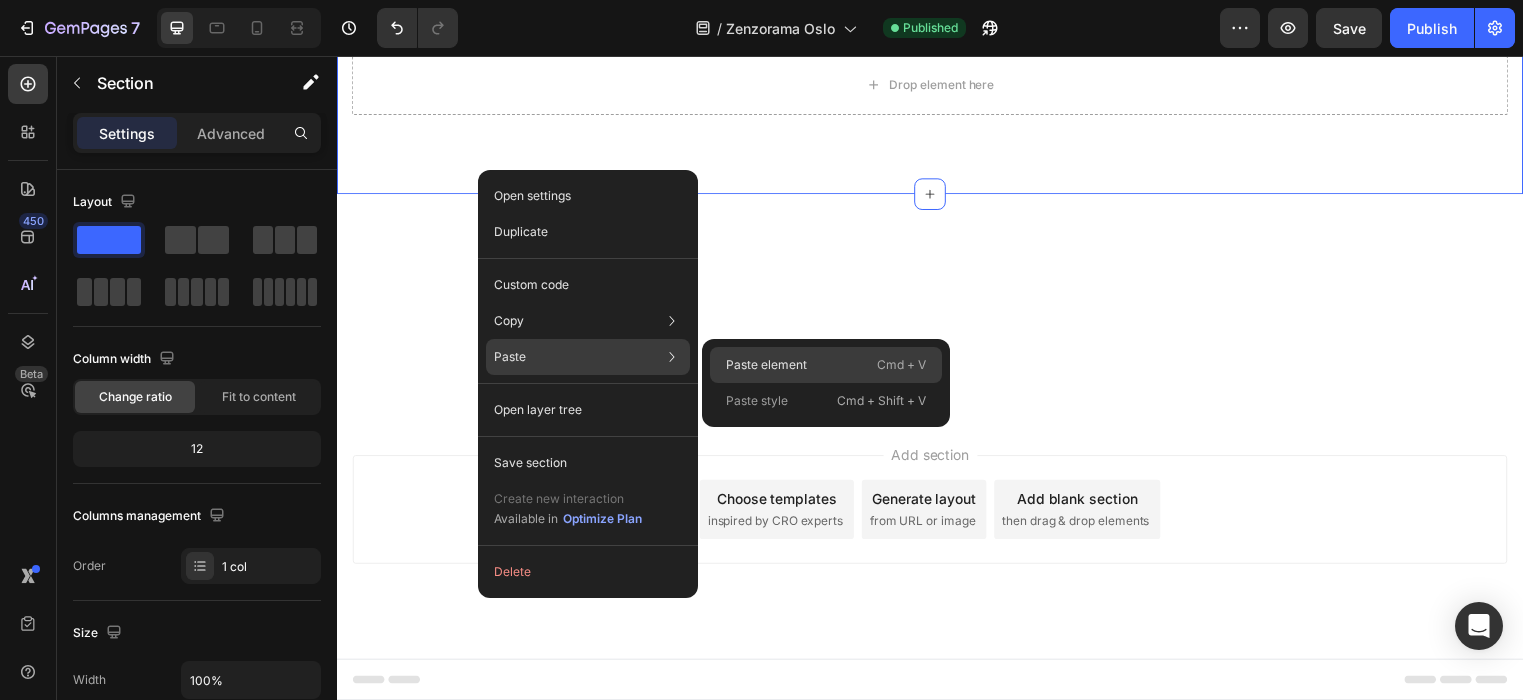 click on "Paste element" at bounding box center (766, 365) 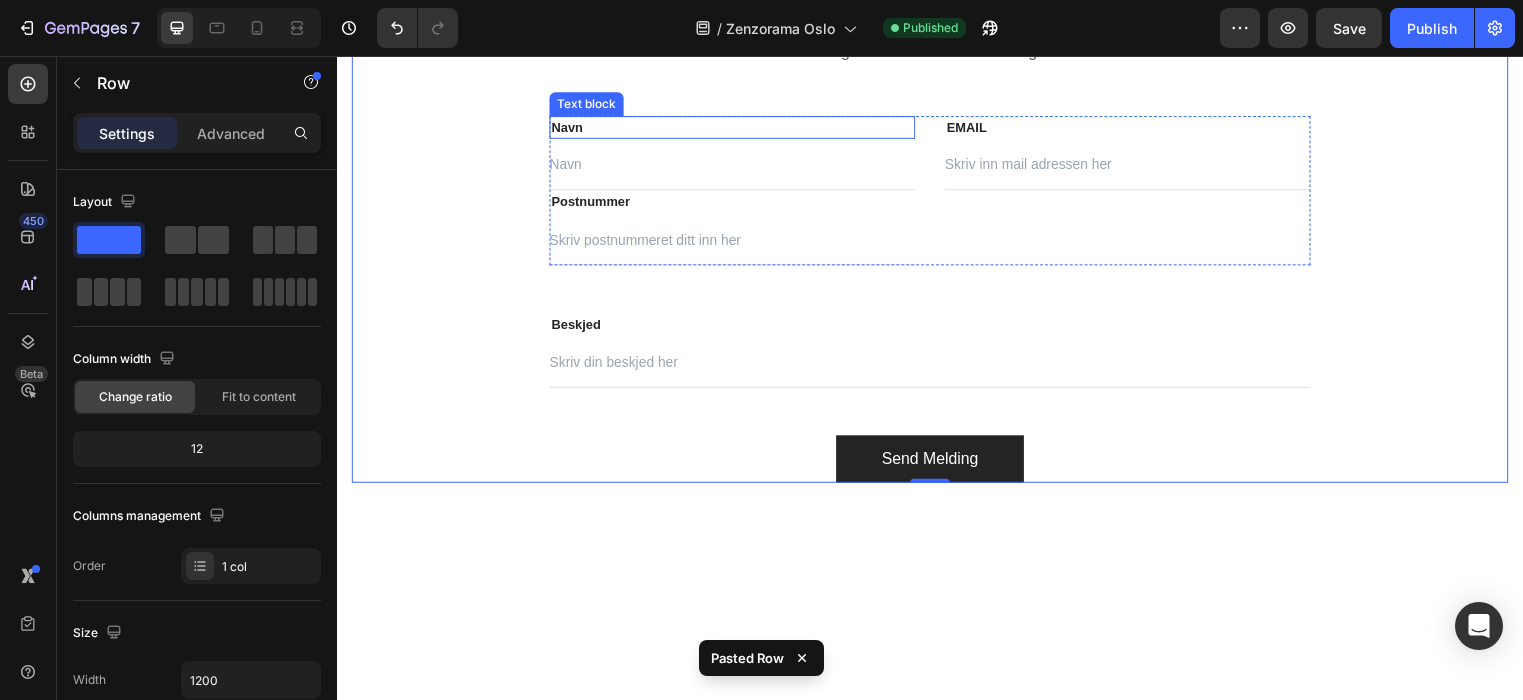 scroll, scrollTop: 3272, scrollLeft: 0, axis: vertical 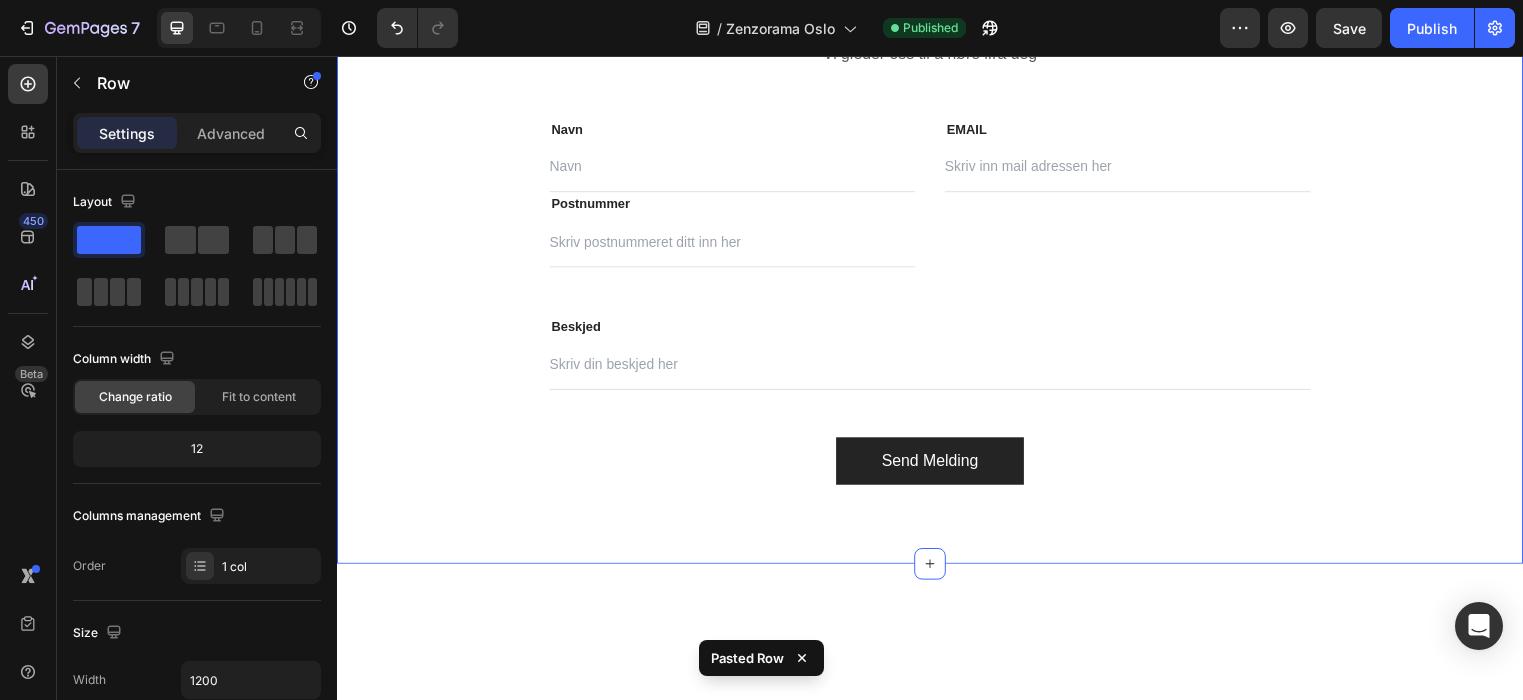 click on "Kontakt oss Heading Vi gleder oss til å høre ifra deg Text block Row Navn Text block Text Field Postnummer Text block Text Field EMAIL Text block Email Field Row Beskjed Text block Text Field   Send Melding   Submit Button Contact Form Row Section 5   Create Theme Section AI Content Write with GemAI What would you like to describe here? Tone and Voice Persuasive Product Feltona Watersealer 70 Comp B 400 ml Show more Generate" at bounding box center [937, 232] 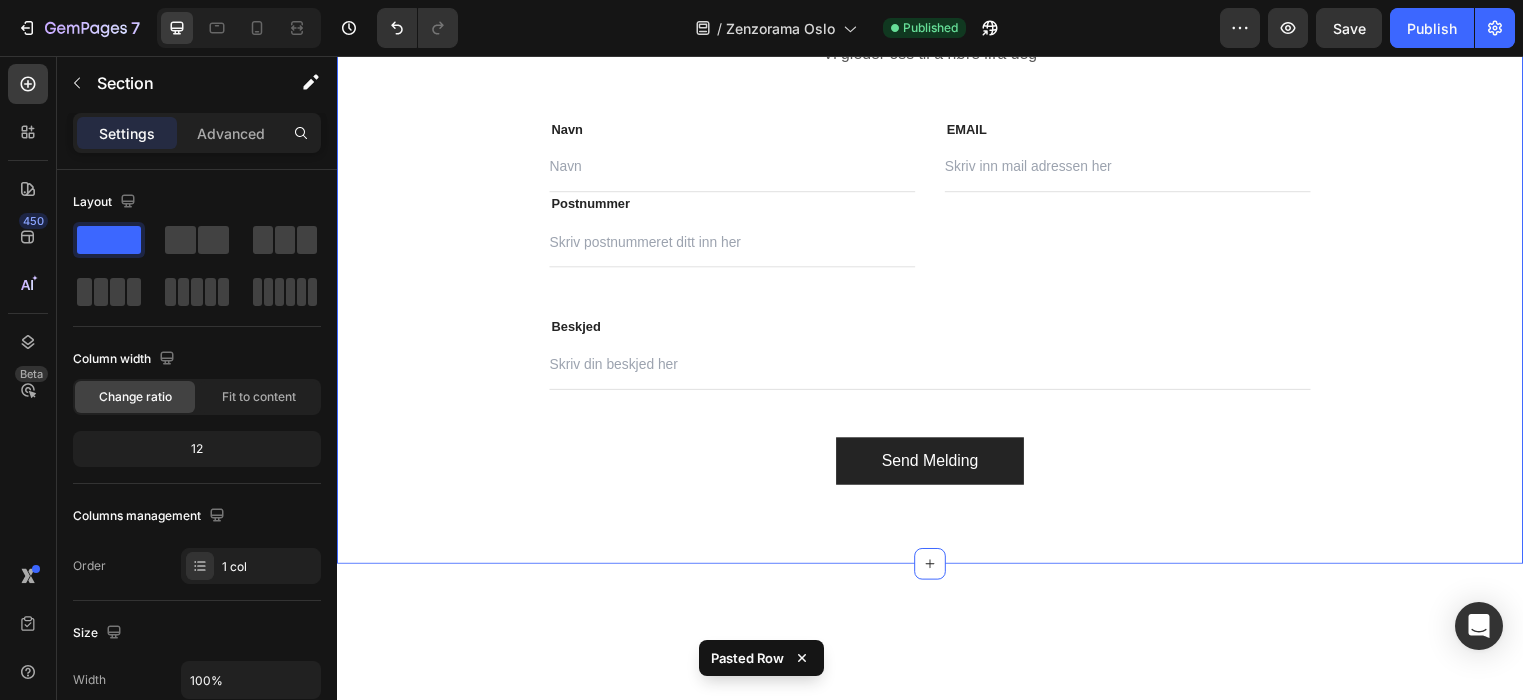 click on "Kontakt oss Heading Vi gleder oss til å høre ifra deg Text block Row Navn Text block Text Field Postnummer Text block Text Field EMAIL Text block Email Field Row Beskjed Text block Text Field   Send Melding   Submit Button Contact Form Row Section 5   Create Theme Section AI Content Write with GemAI What would you like to describe here? Tone and Voice Persuasive Product Feltona Watersealer 70 Comp B 400 ml Show more Generate" at bounding box center [937, 232] 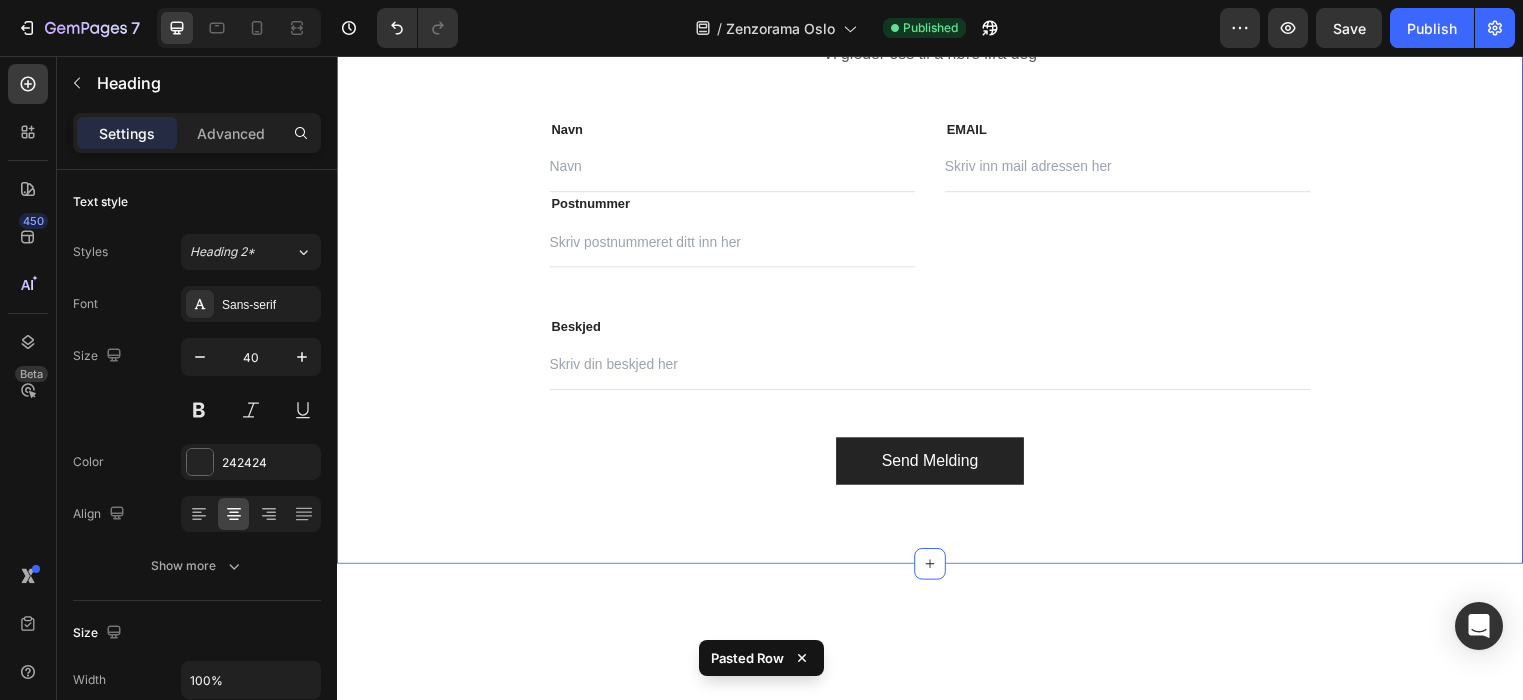 click on "Kontakt oss" at bounding box center (937, 2) 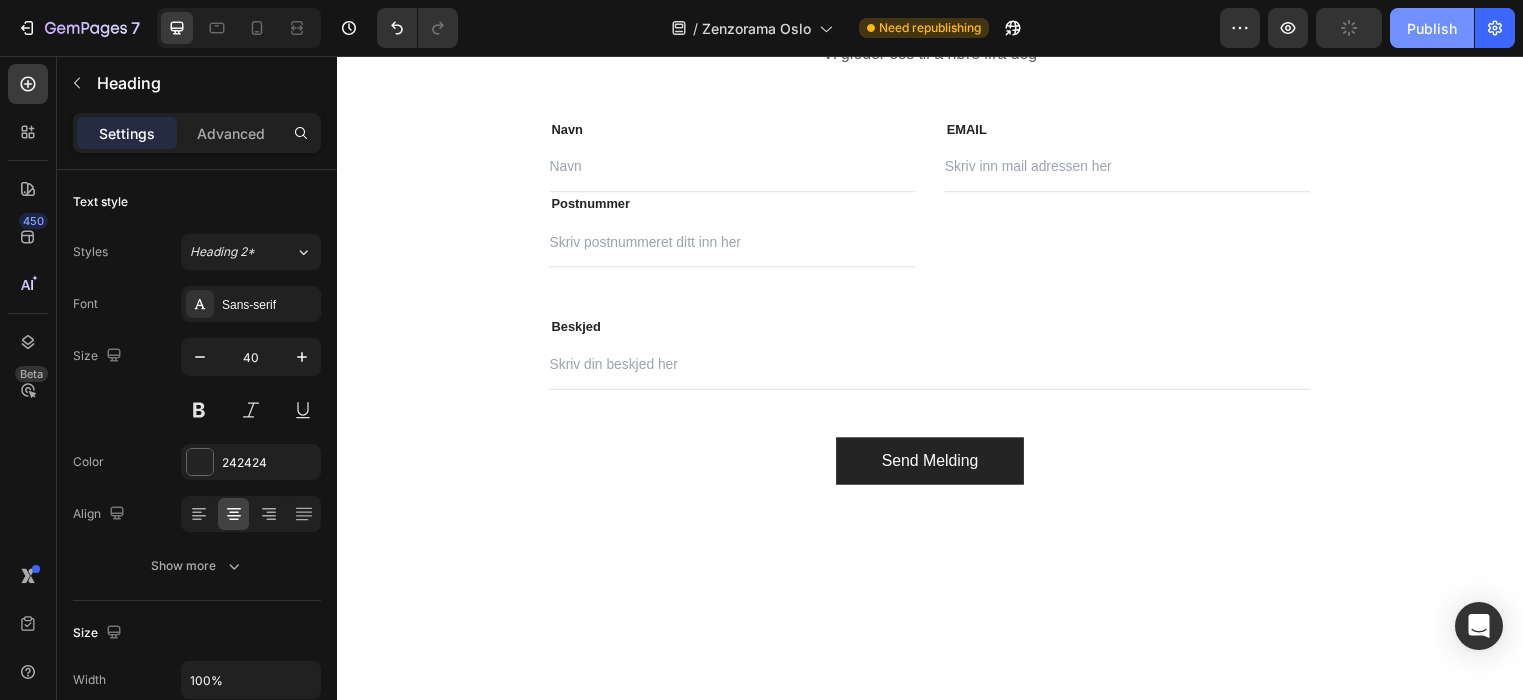 click on "Publish" at bounding box center [1432, 28] 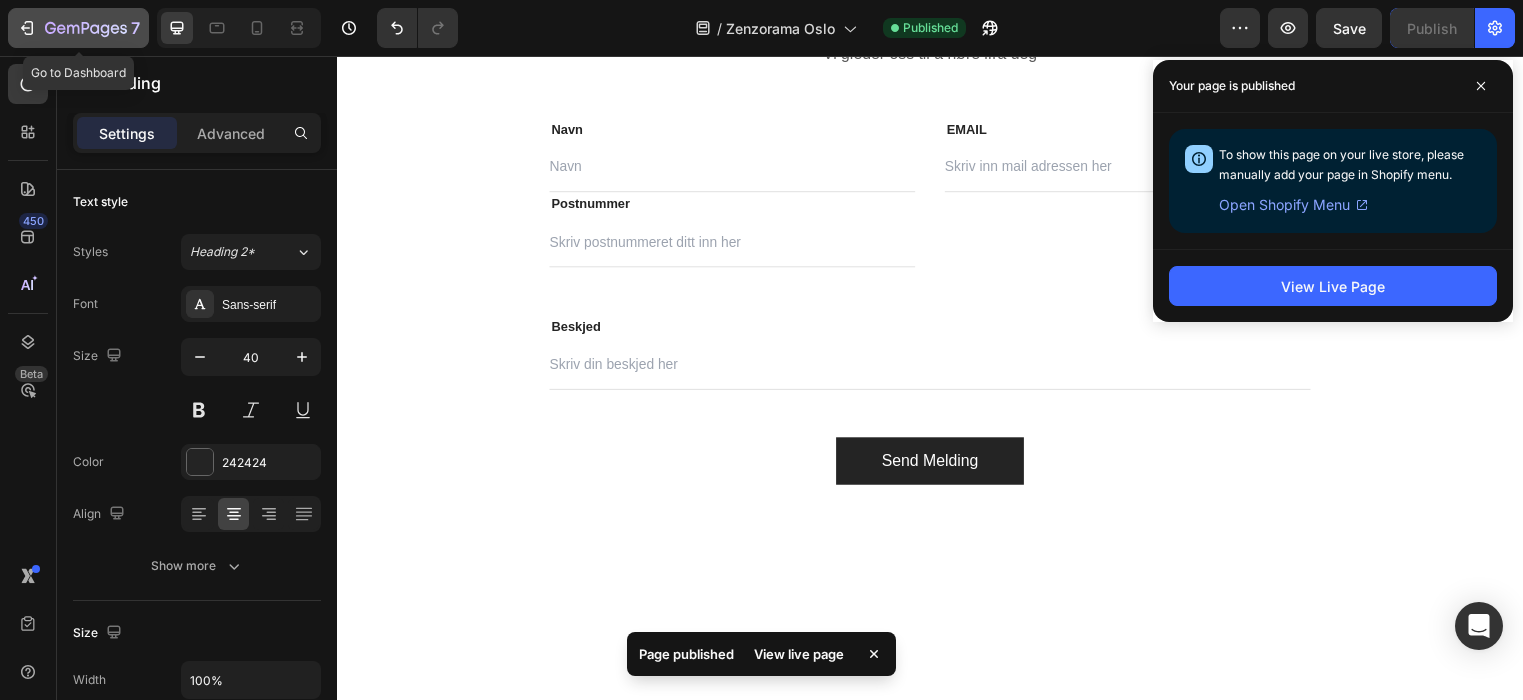 click 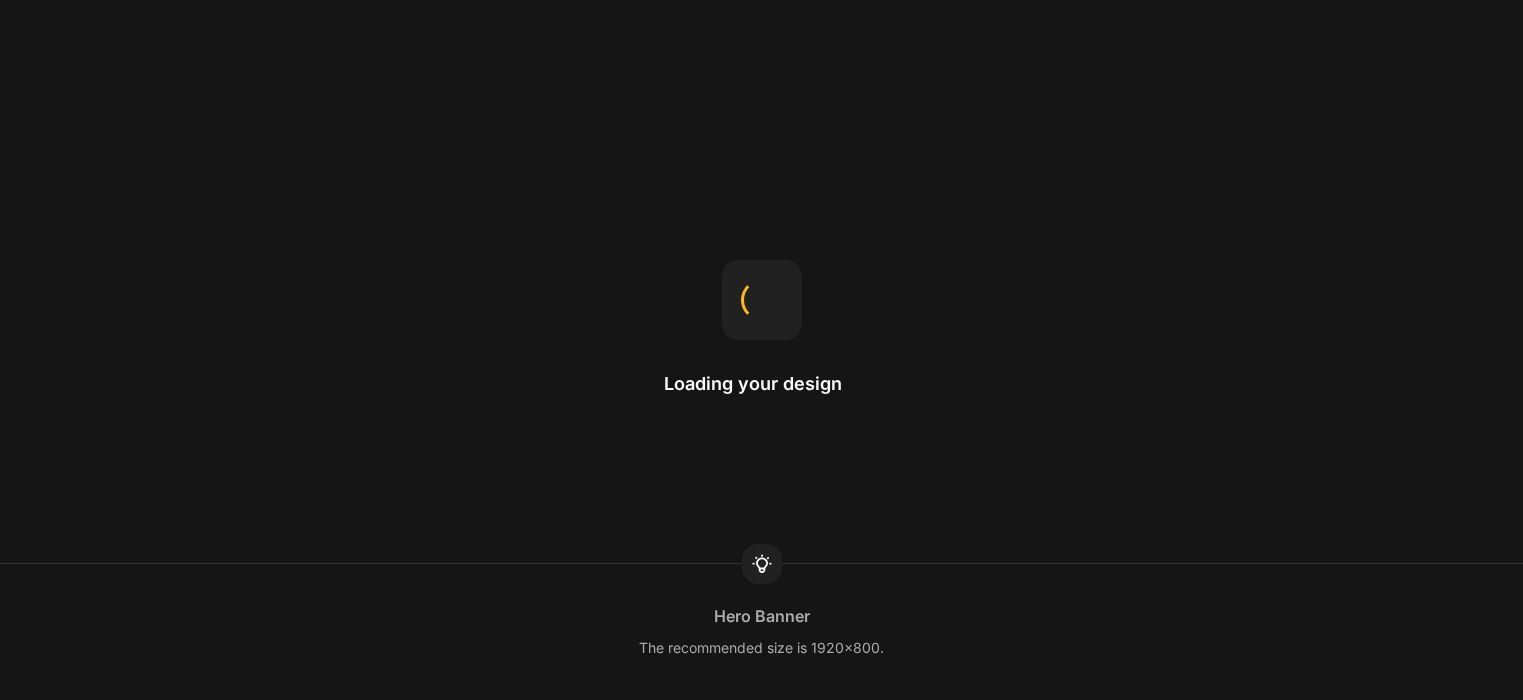 scroll, scrollTop: 0, scrollLeft: 0, axis: both 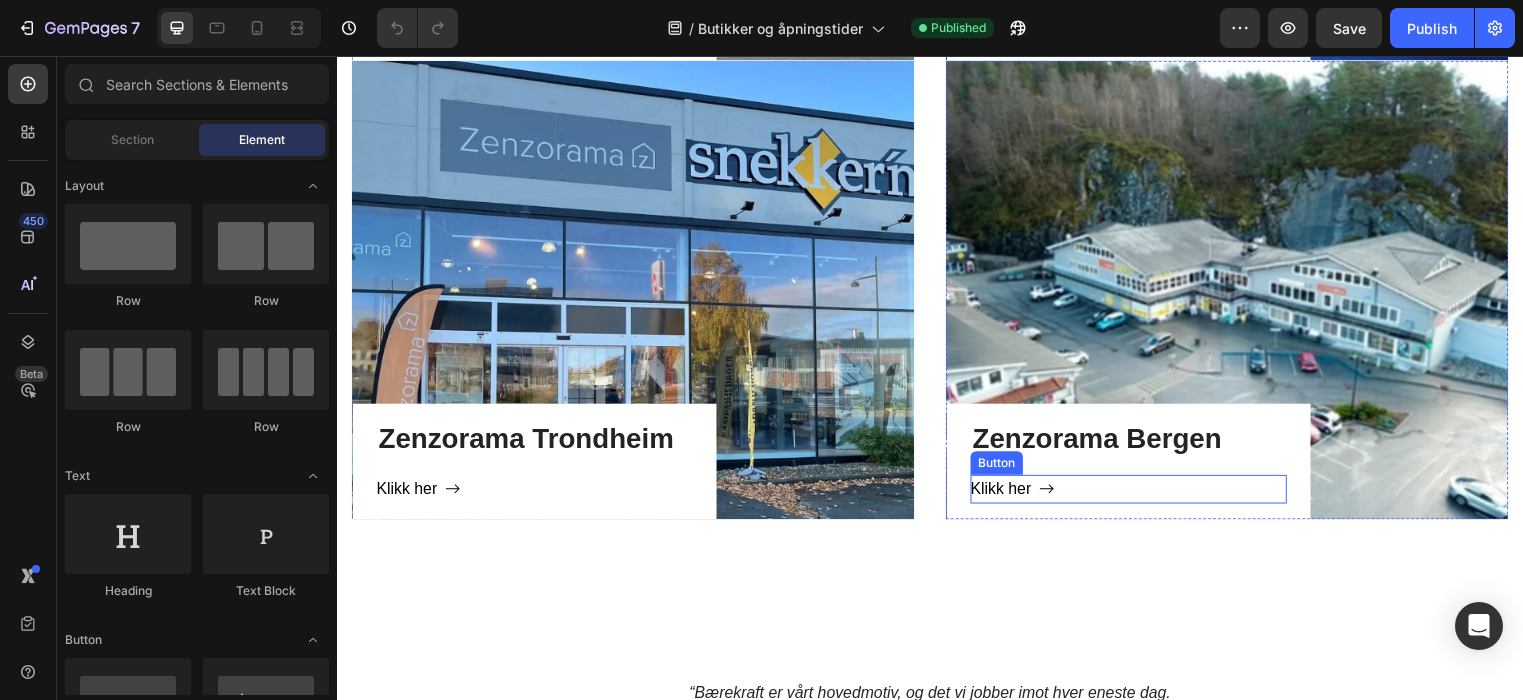click on "Klikk her Button" at bounding box center (1138, 494) 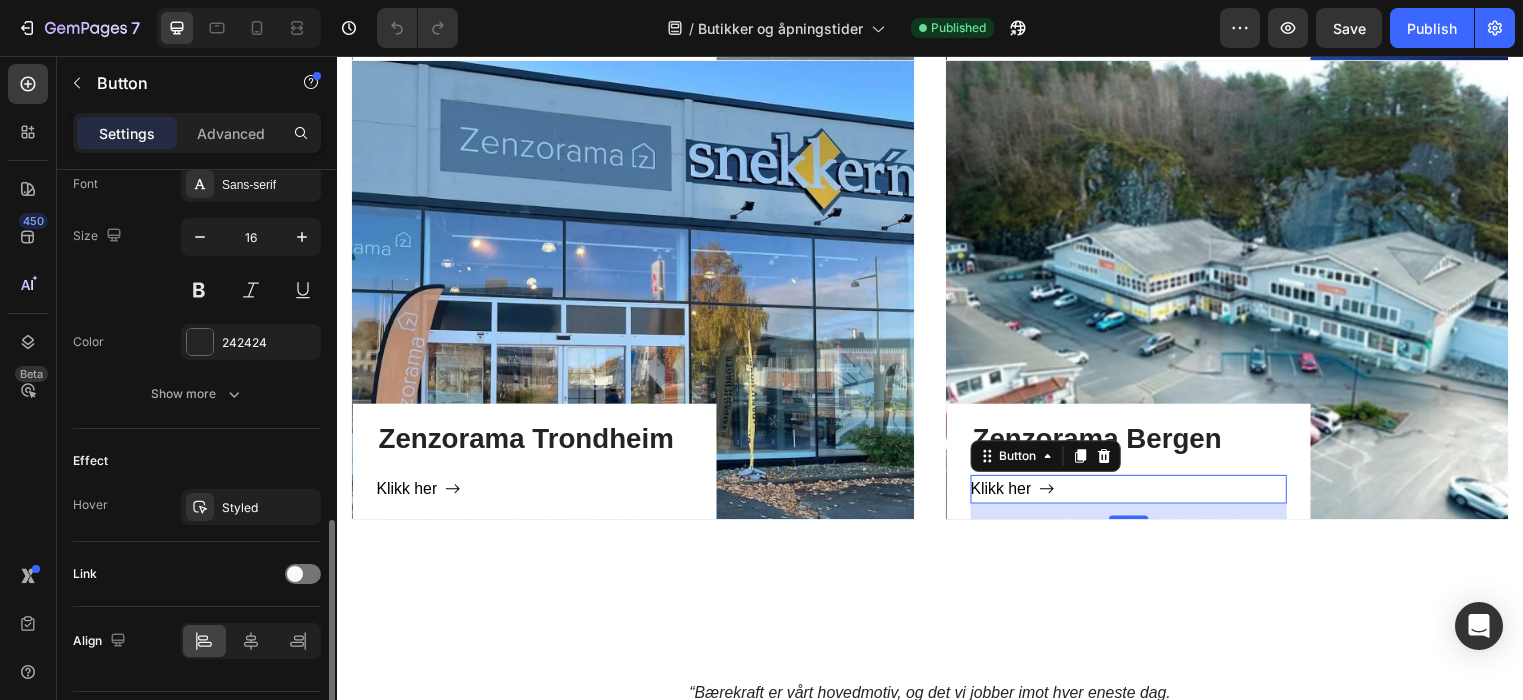 scroll, scrollTop: 1005, scrollLeft: 0, axis: vertical 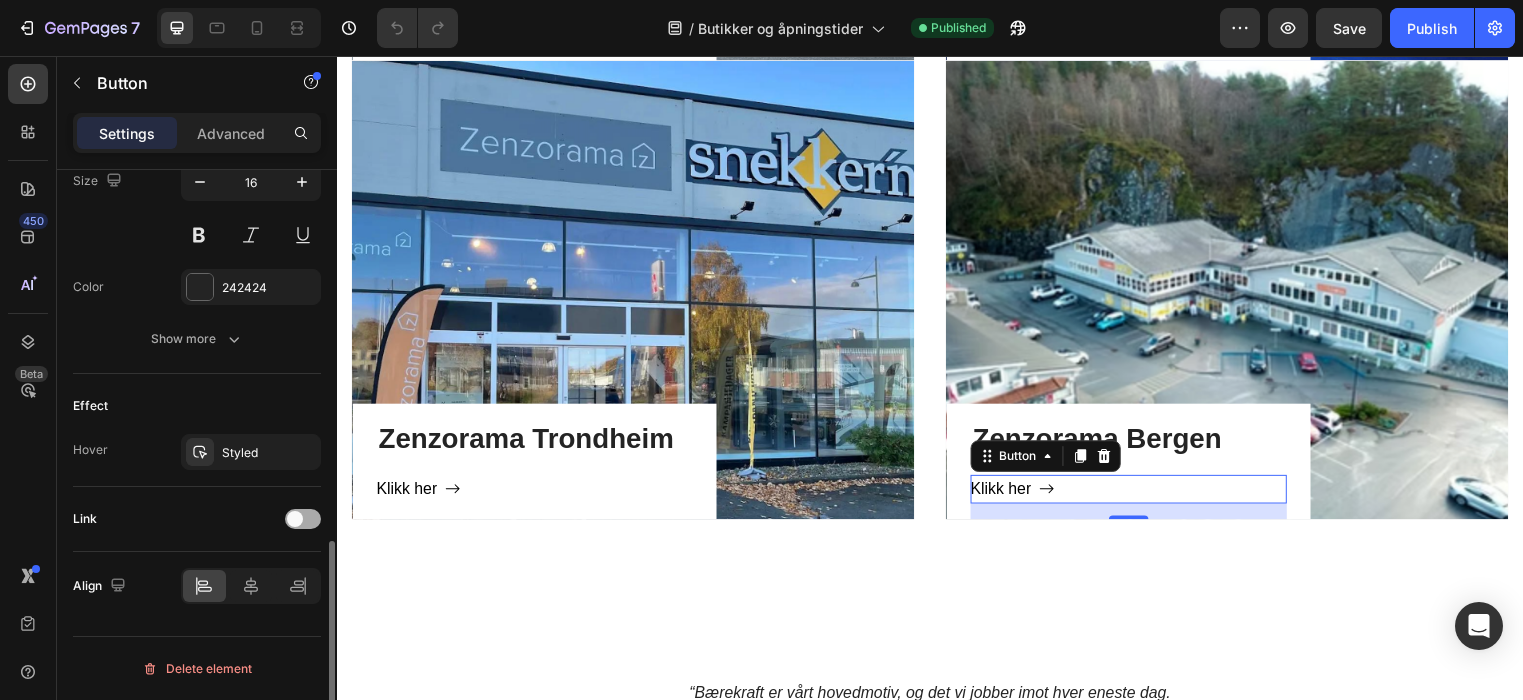 click at bounding box center (295, 519) 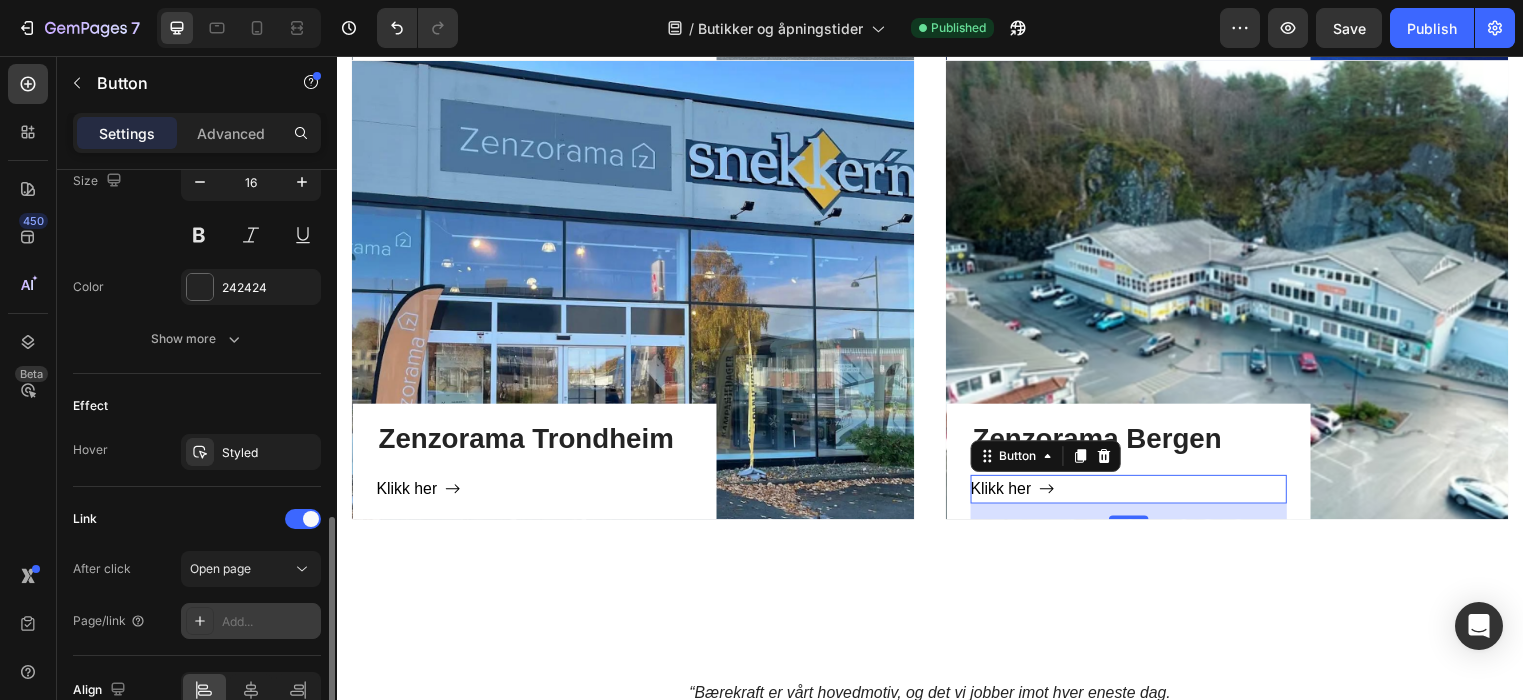 click on "Add..." at bounding box center [269, 622] 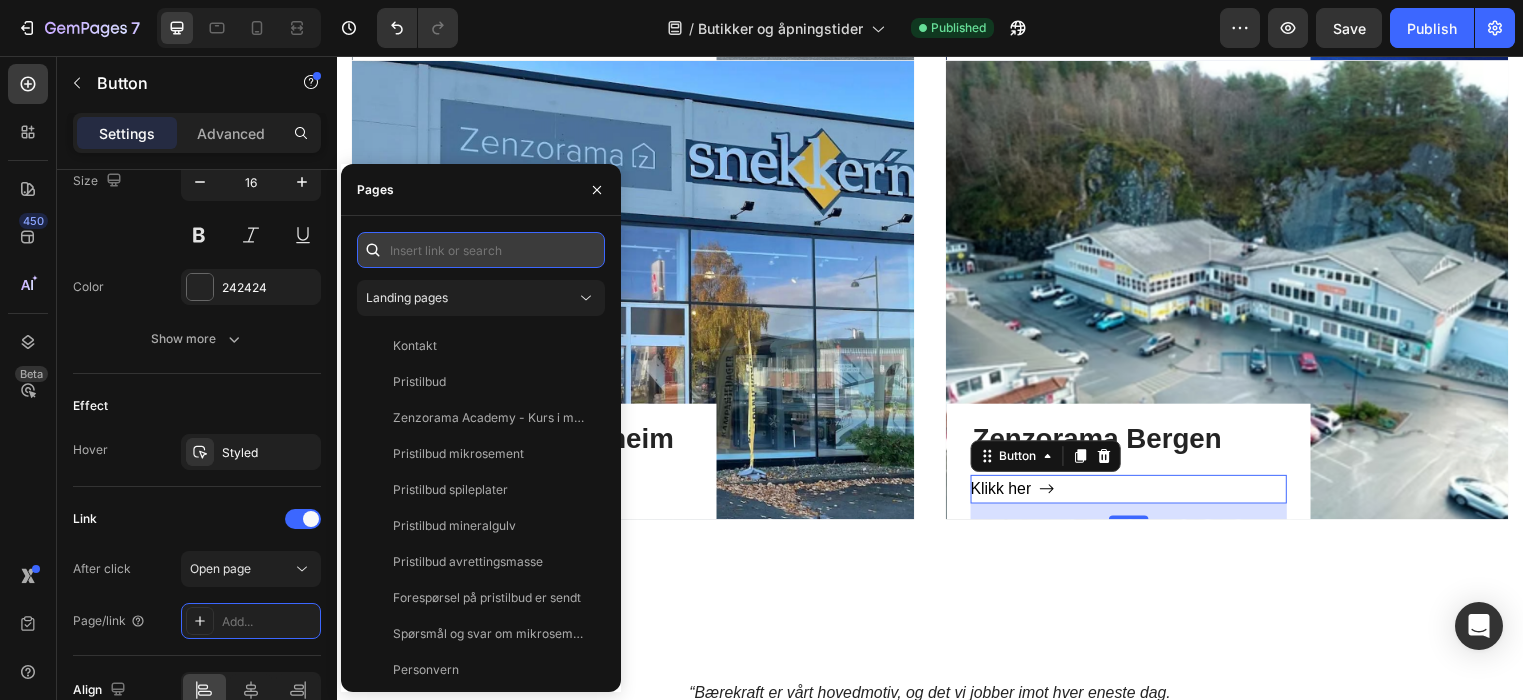 click at bounding box center (481, 250) 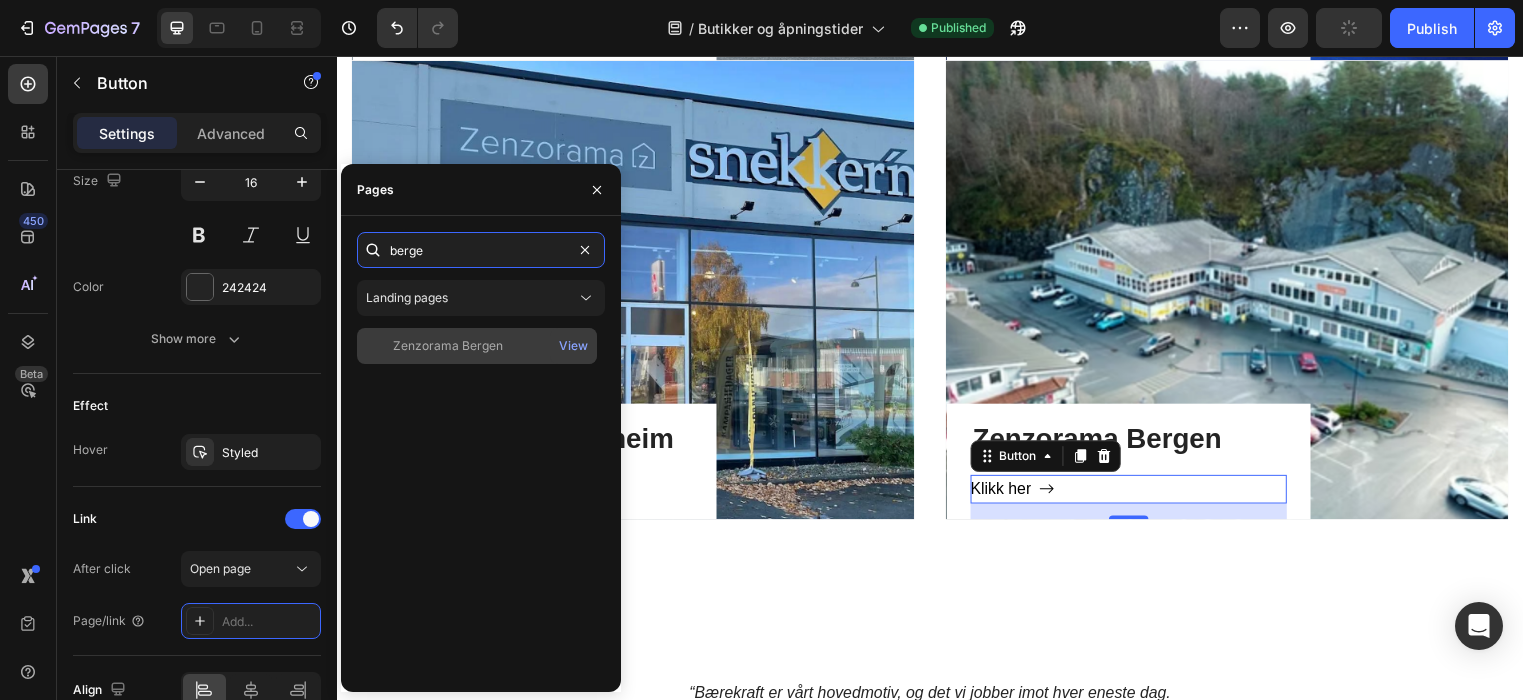 type on "berge" 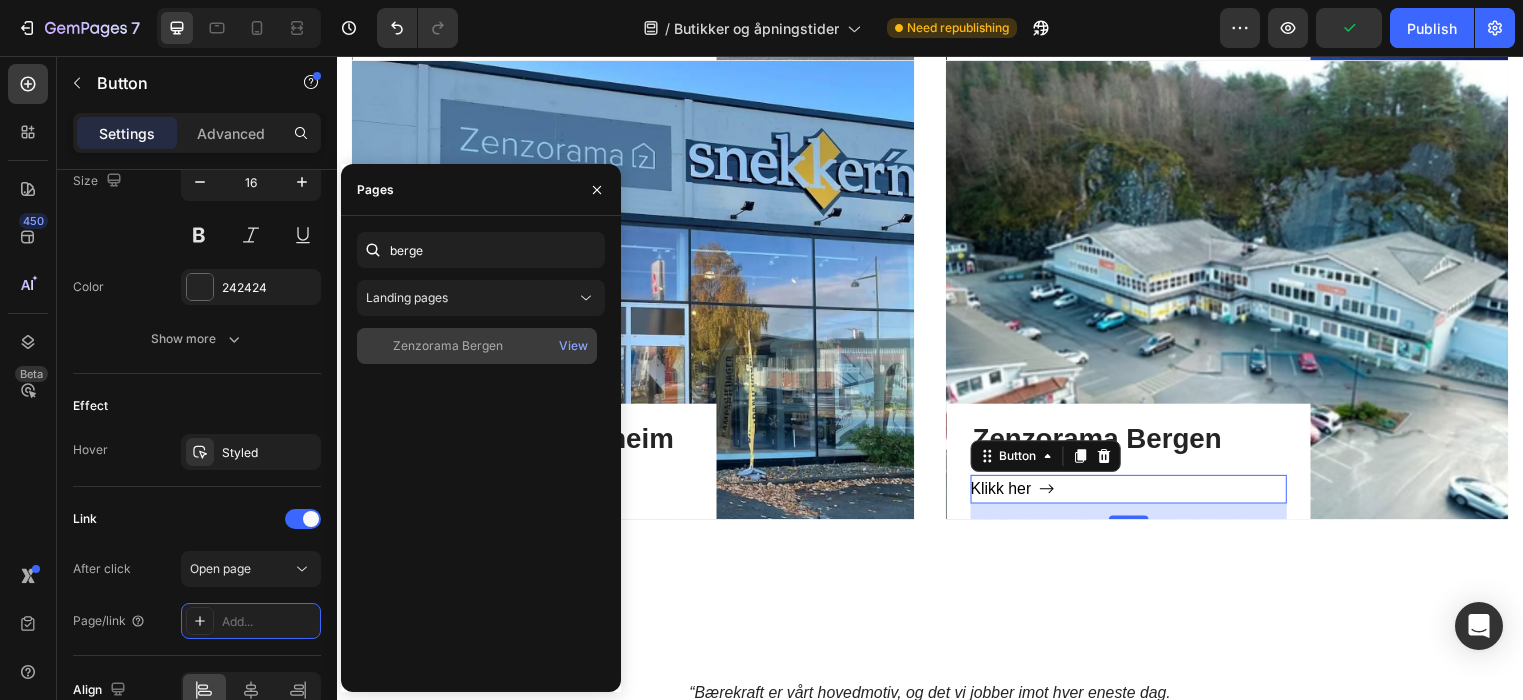 click on "Zenzorama Bergen" 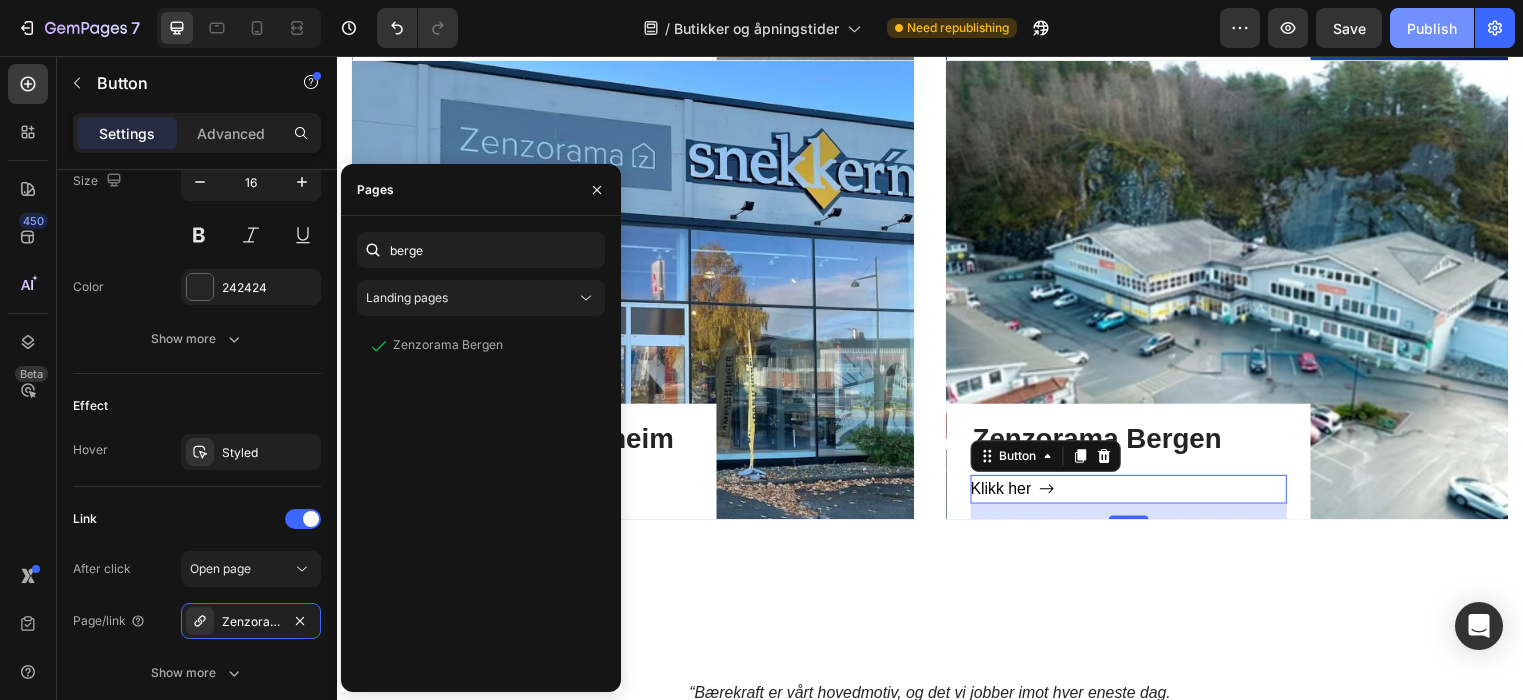 click on "Publish" at bounding box center [1432, 28] 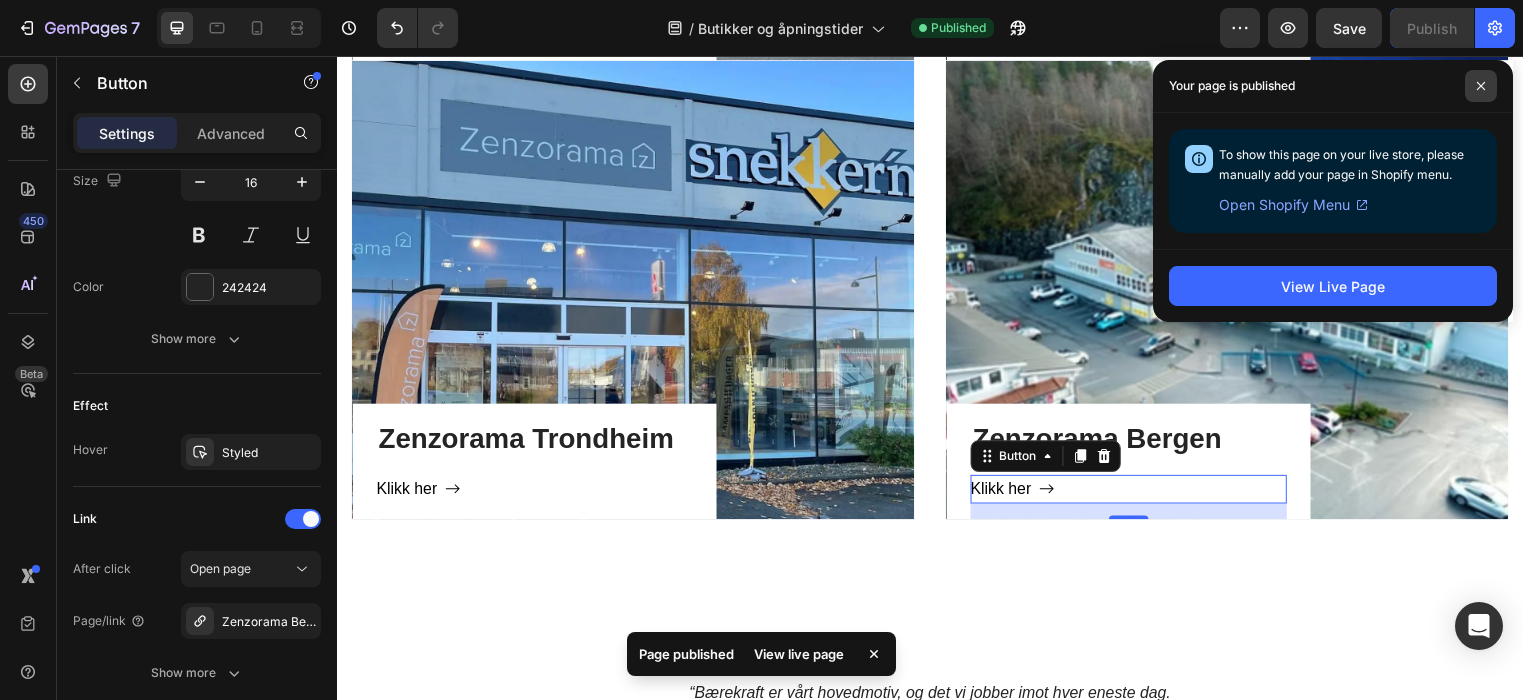 click at bounding box center [1481, 86] 